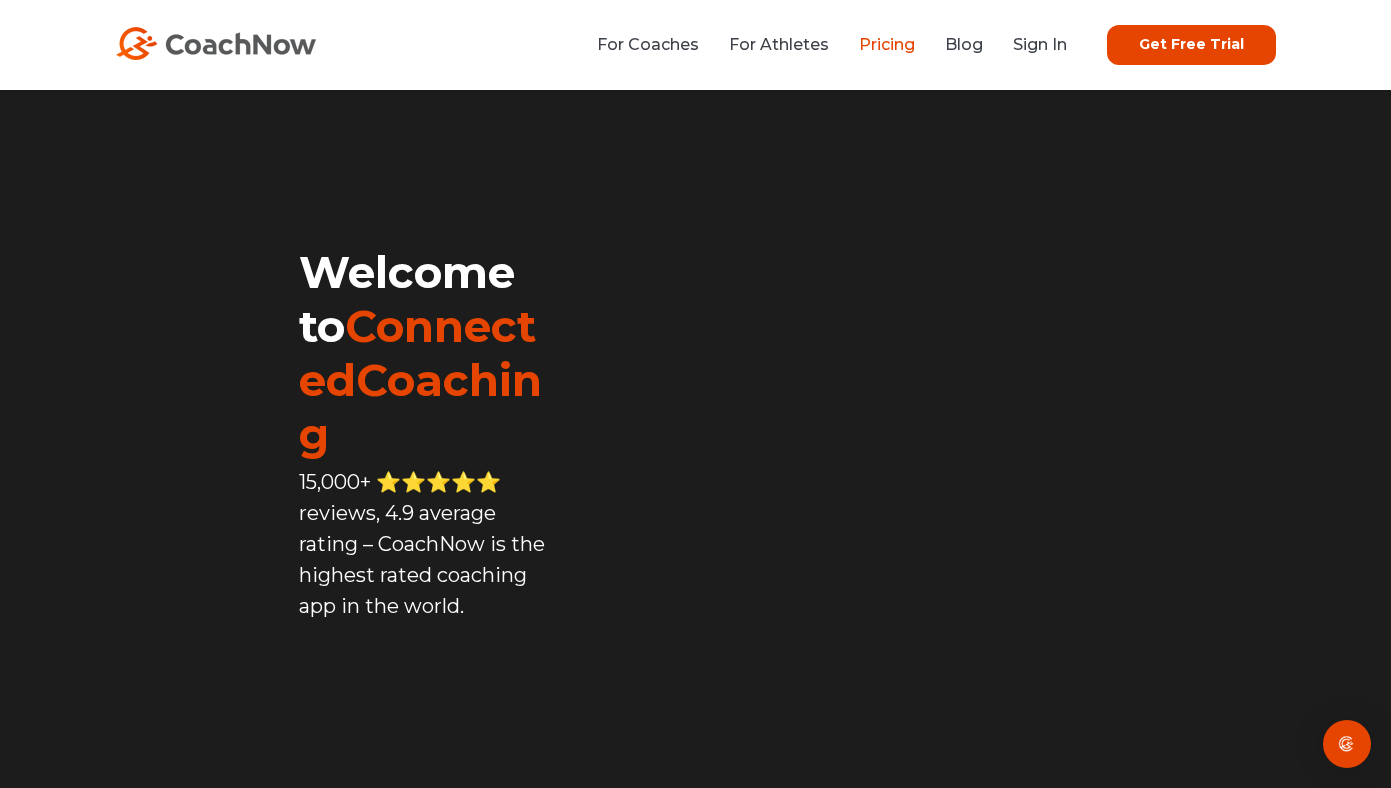 scroll, scrollTop: 0, scrollLeft: 0, axis: both 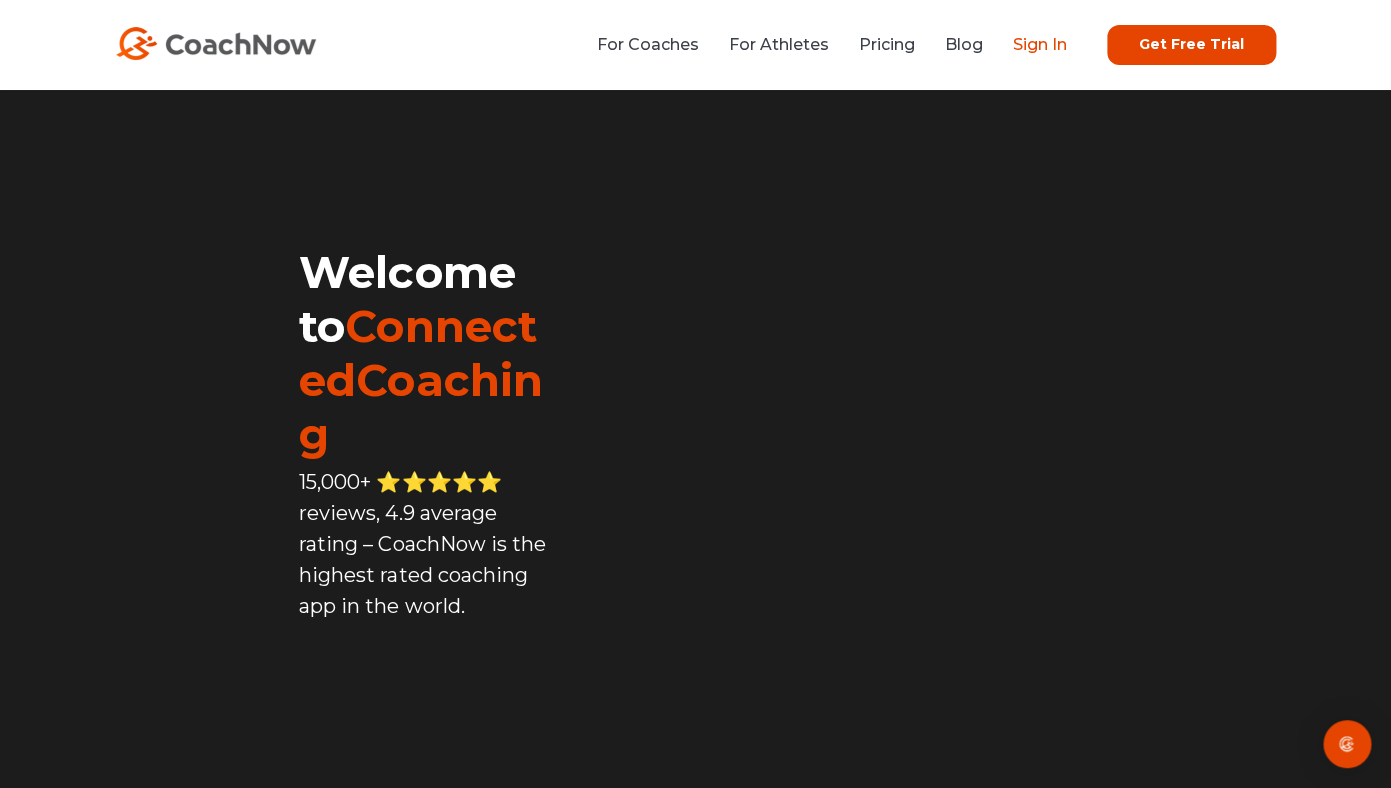 click on "Sign In" at bounding box center (1040, 44) 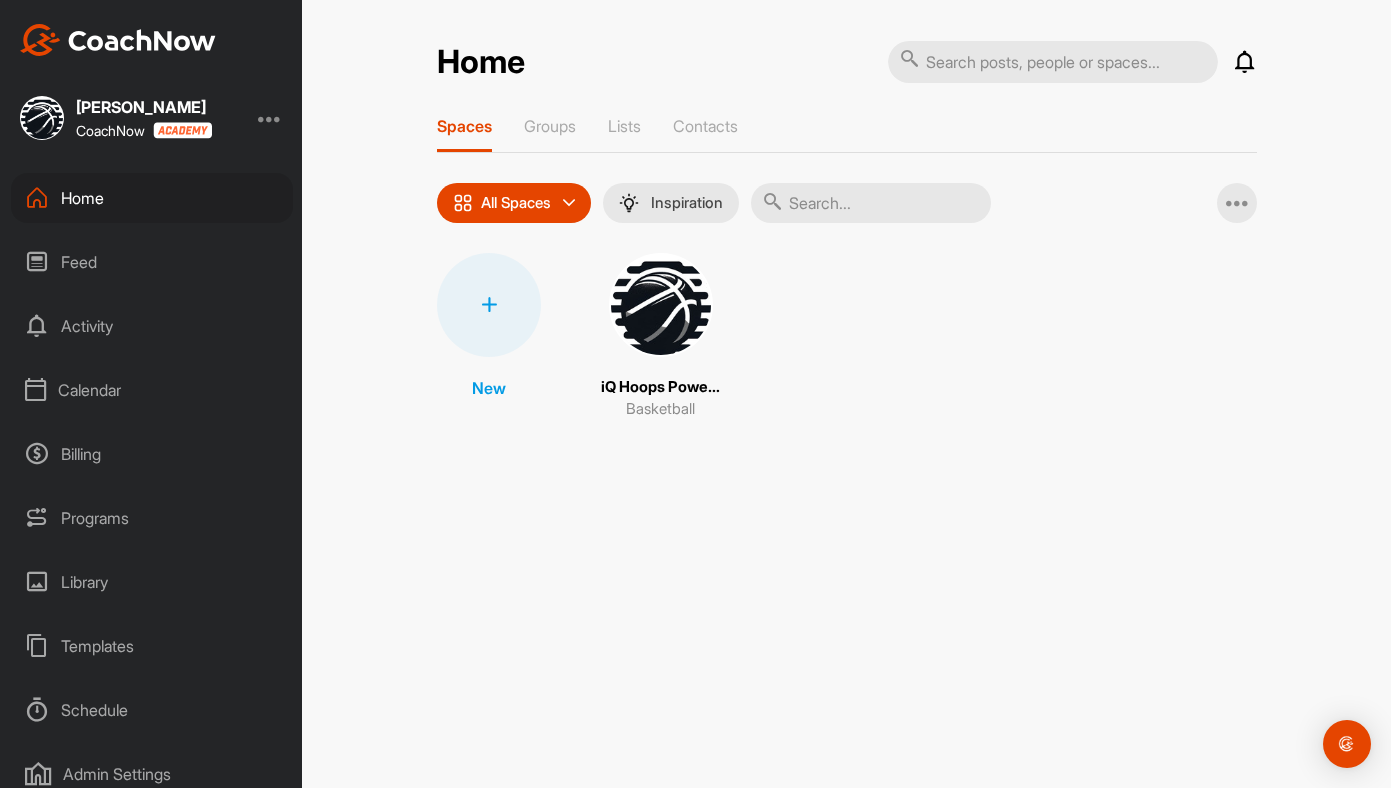 scroll, scrollTop: 0, scrollLeft: 0, axis: both 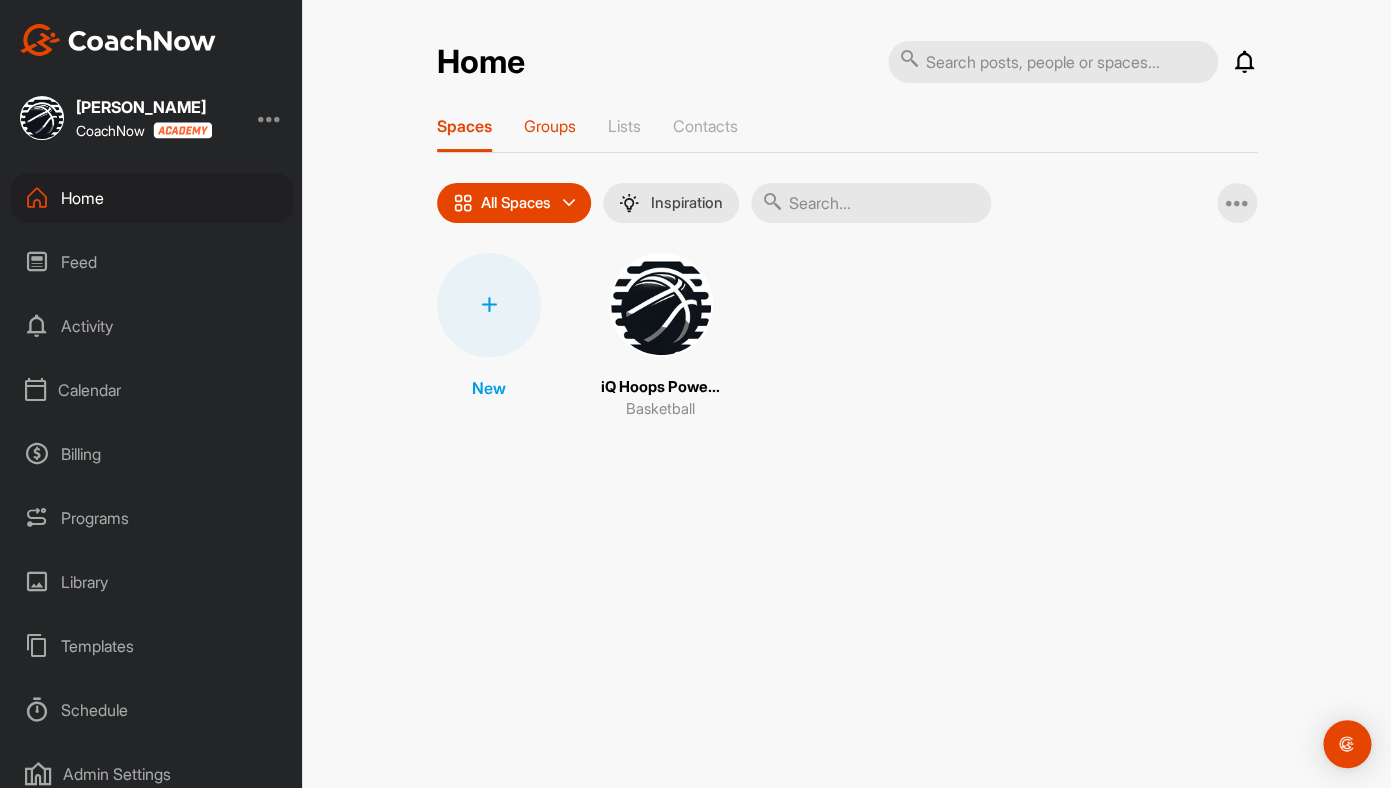 click on "Groups" at bounding box center (550, 126) 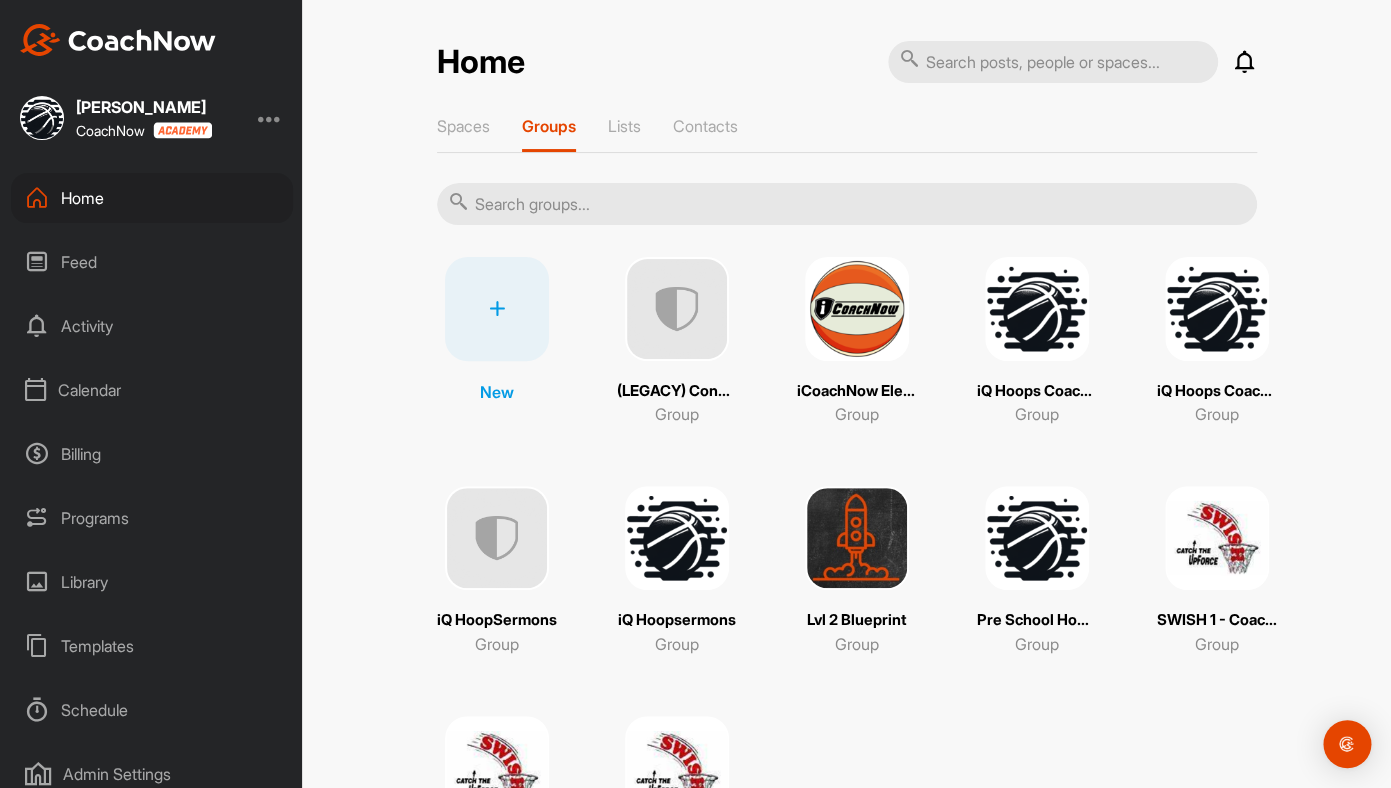 scroll, scrollTop: 163, scrollLeft: 0, axis: vertical 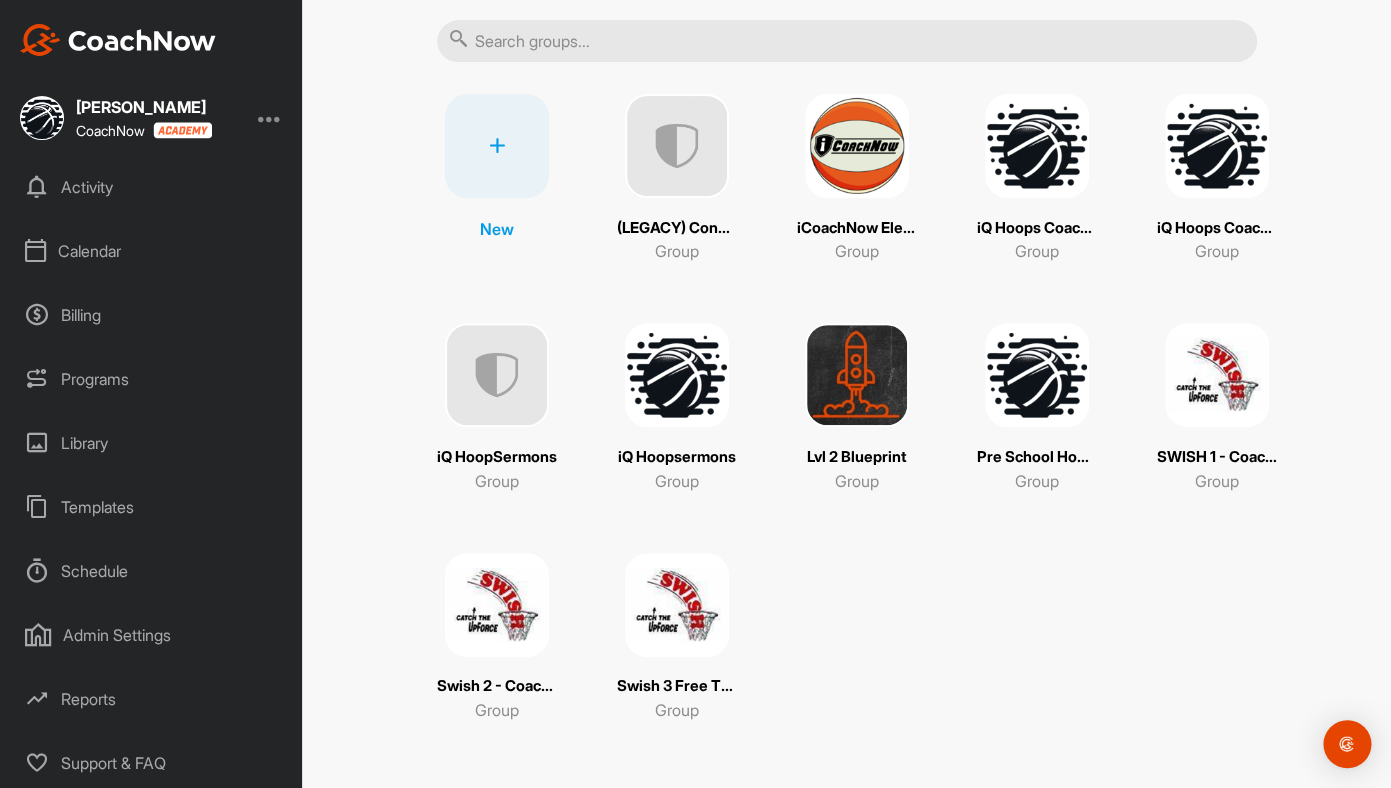 click on "Programs" at bounding box center (152, 379) 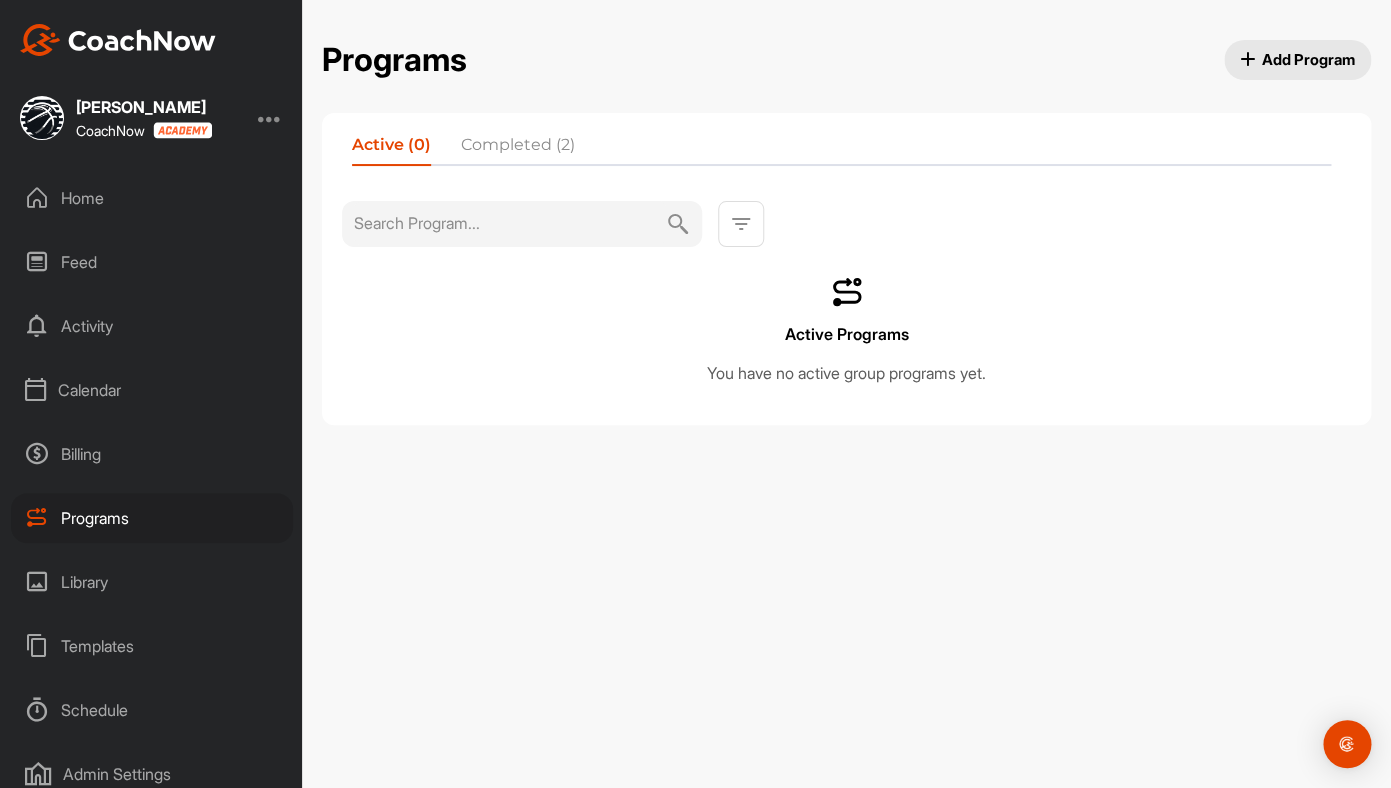 click on "Completed (2)" at bounding box center [518, 149] 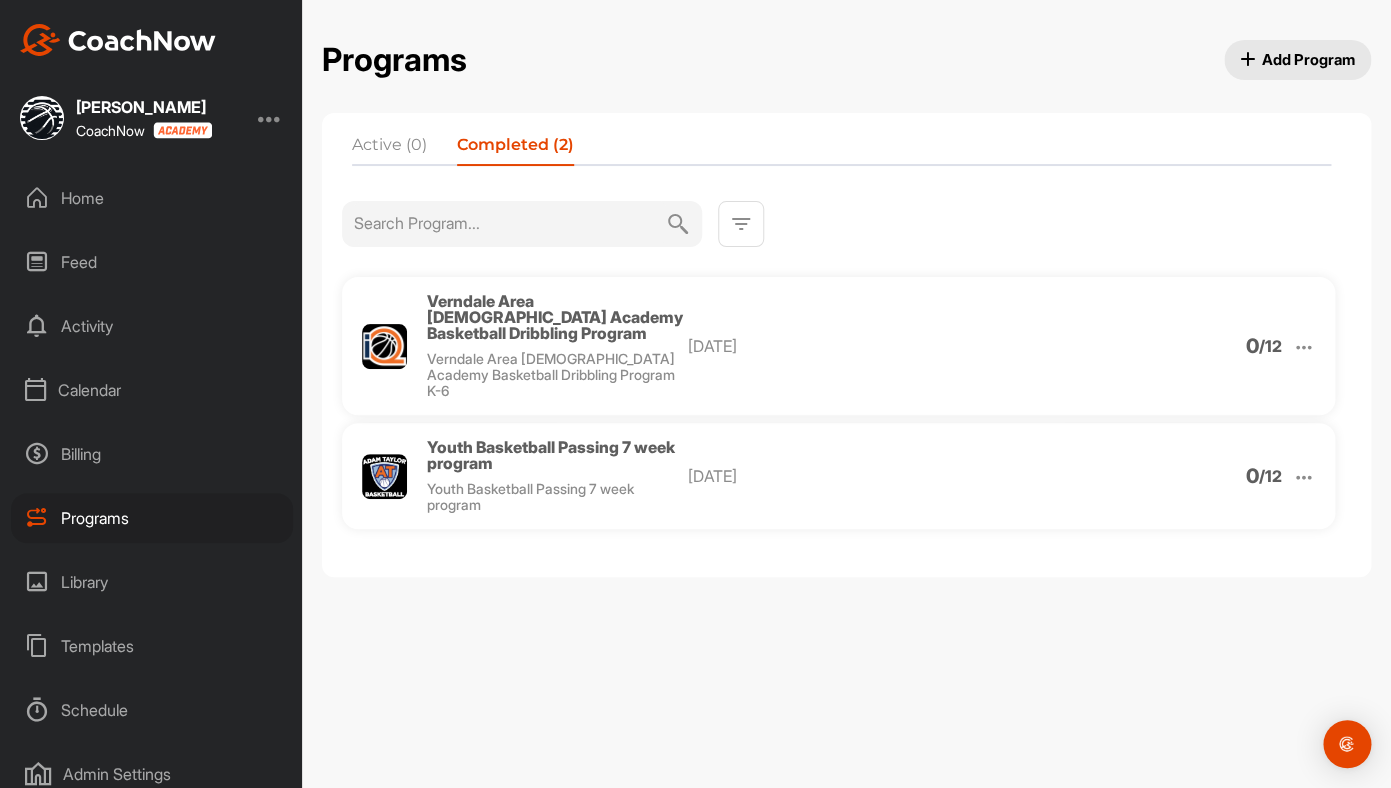 click on "Verndale Area [DEMOGRAPHIC_DATA] Academy Basketball Dribbling Program" at bounding box center [555, 317] 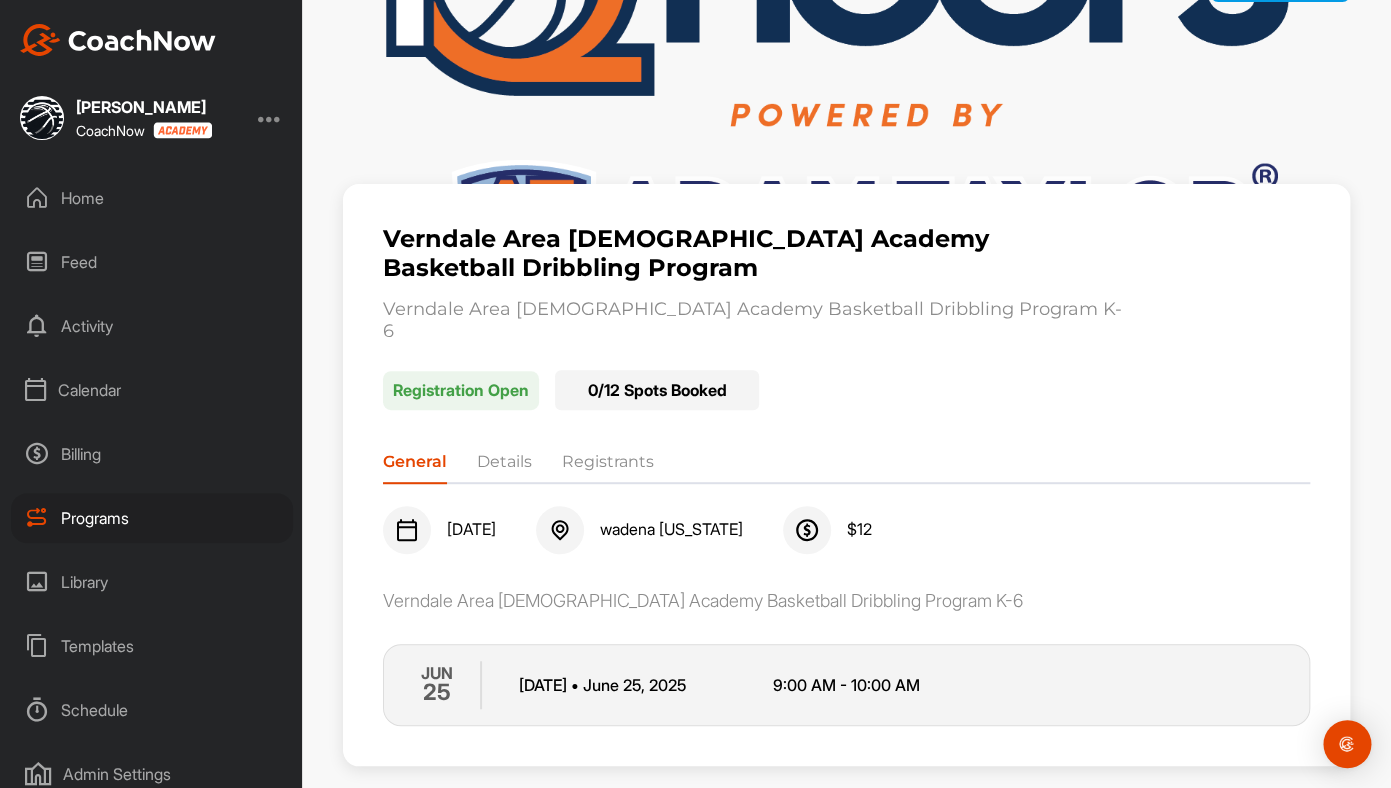 scroll, scrollTop: 117, scrollLeft: 0, axis: vertical 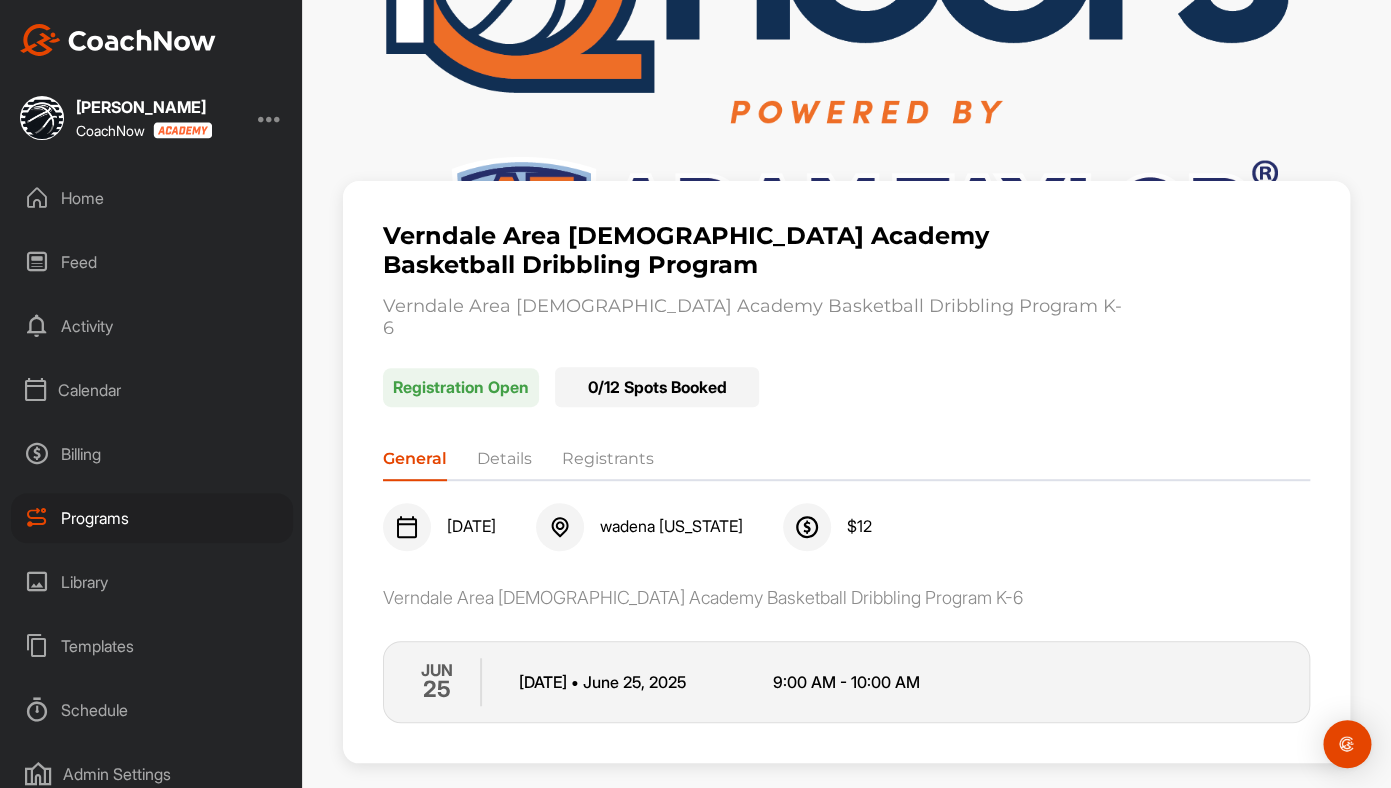 click on "Registrants" at bounding box center (608, 463) 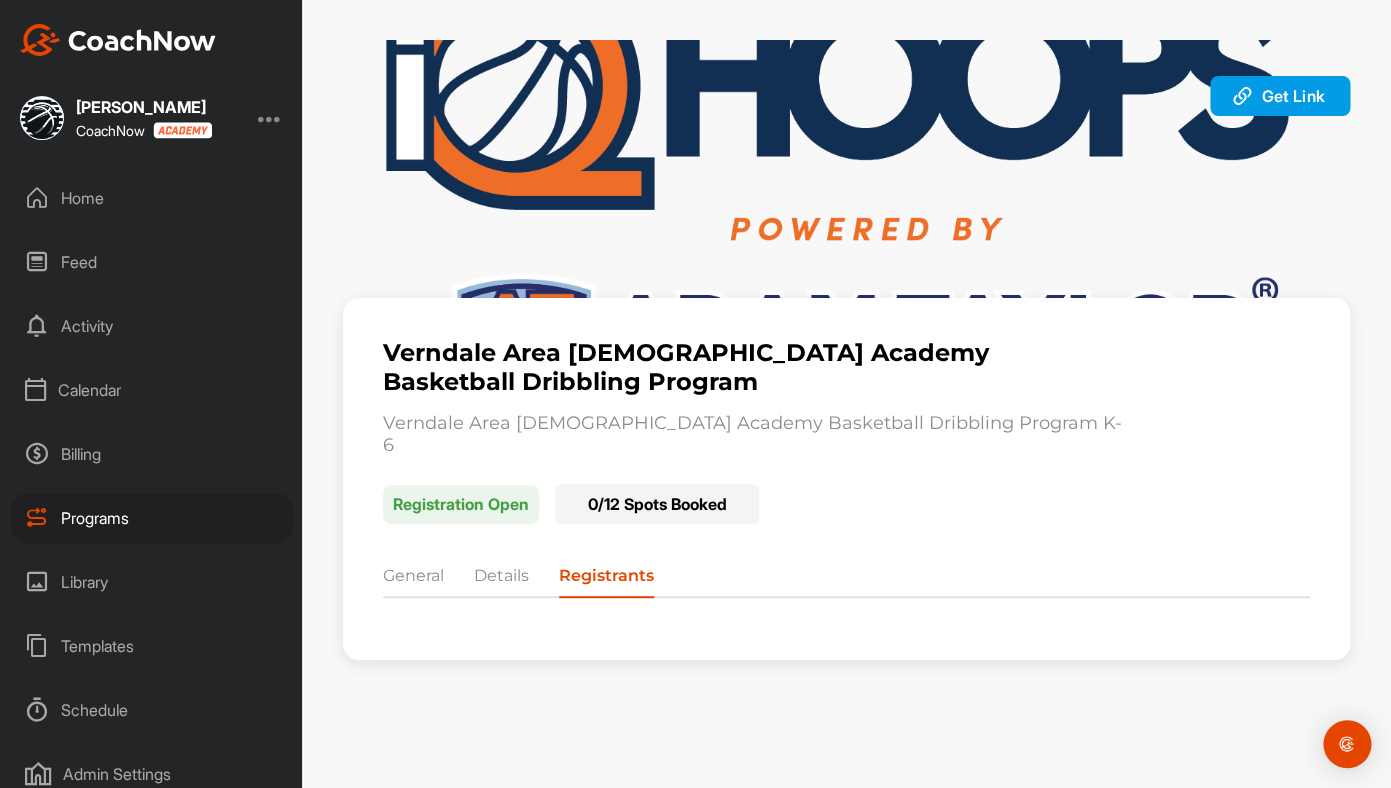 scroll, scrollTop: 0, scrollLeft: 0, axis: both 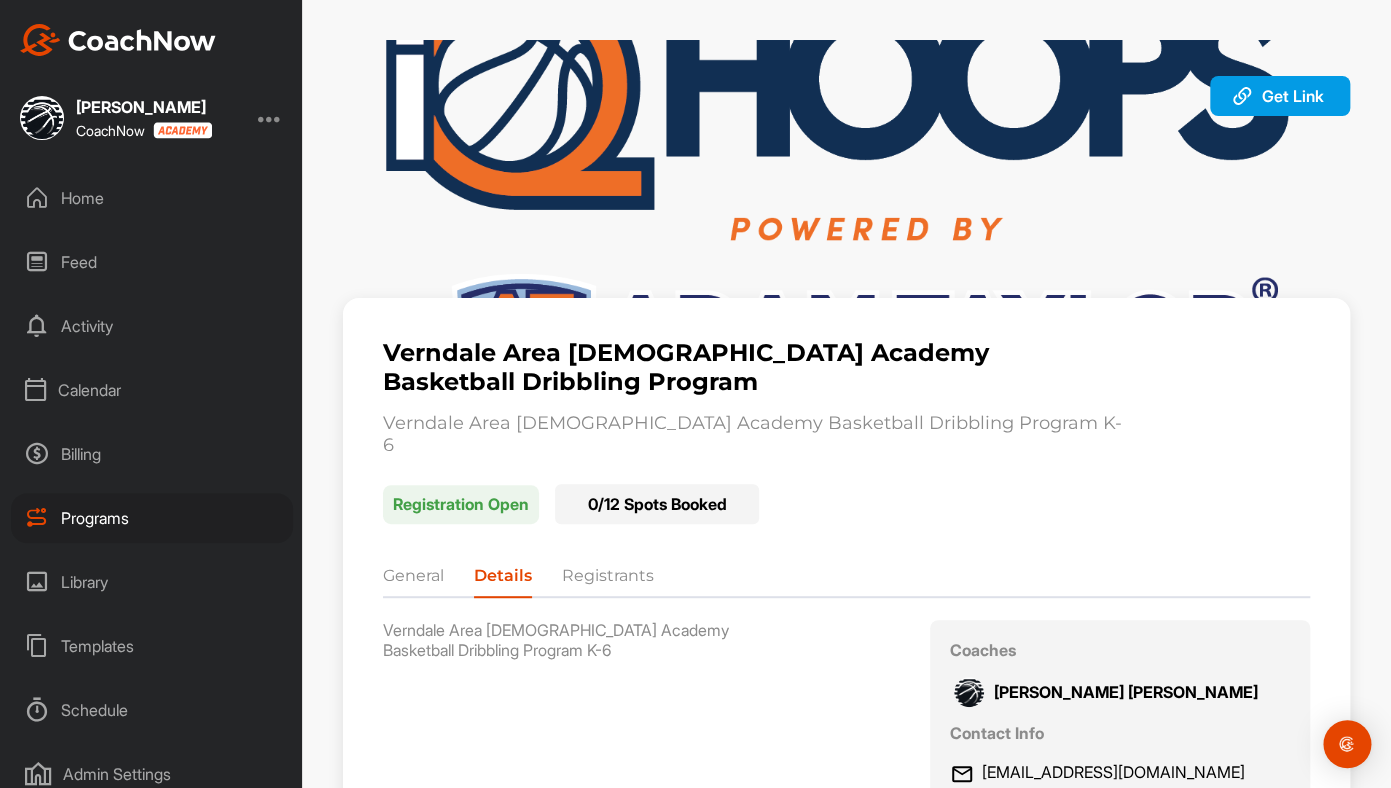 click on "General" at bounding box center (413, 580) 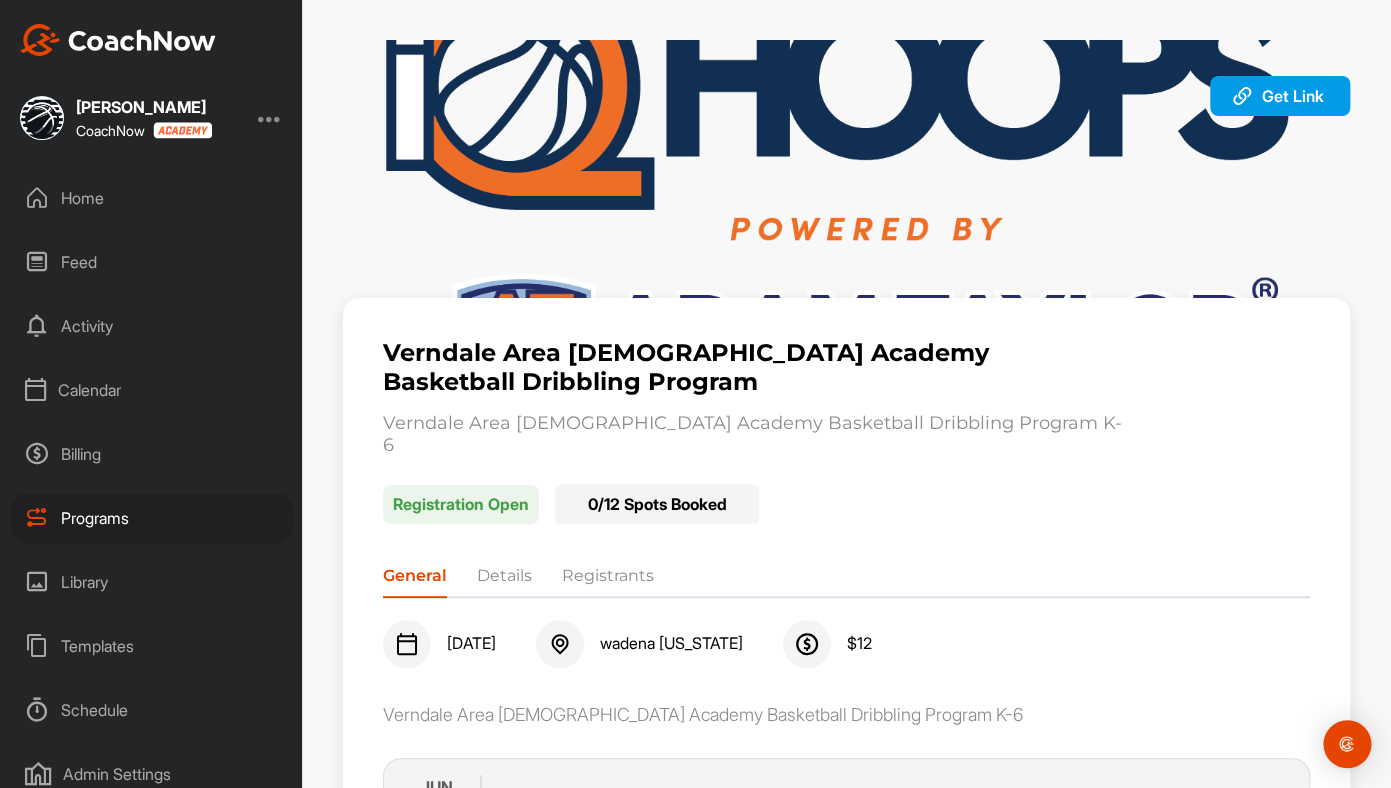 scroll, scrollTop: 117, scrollLeft: 0, axis: vertical 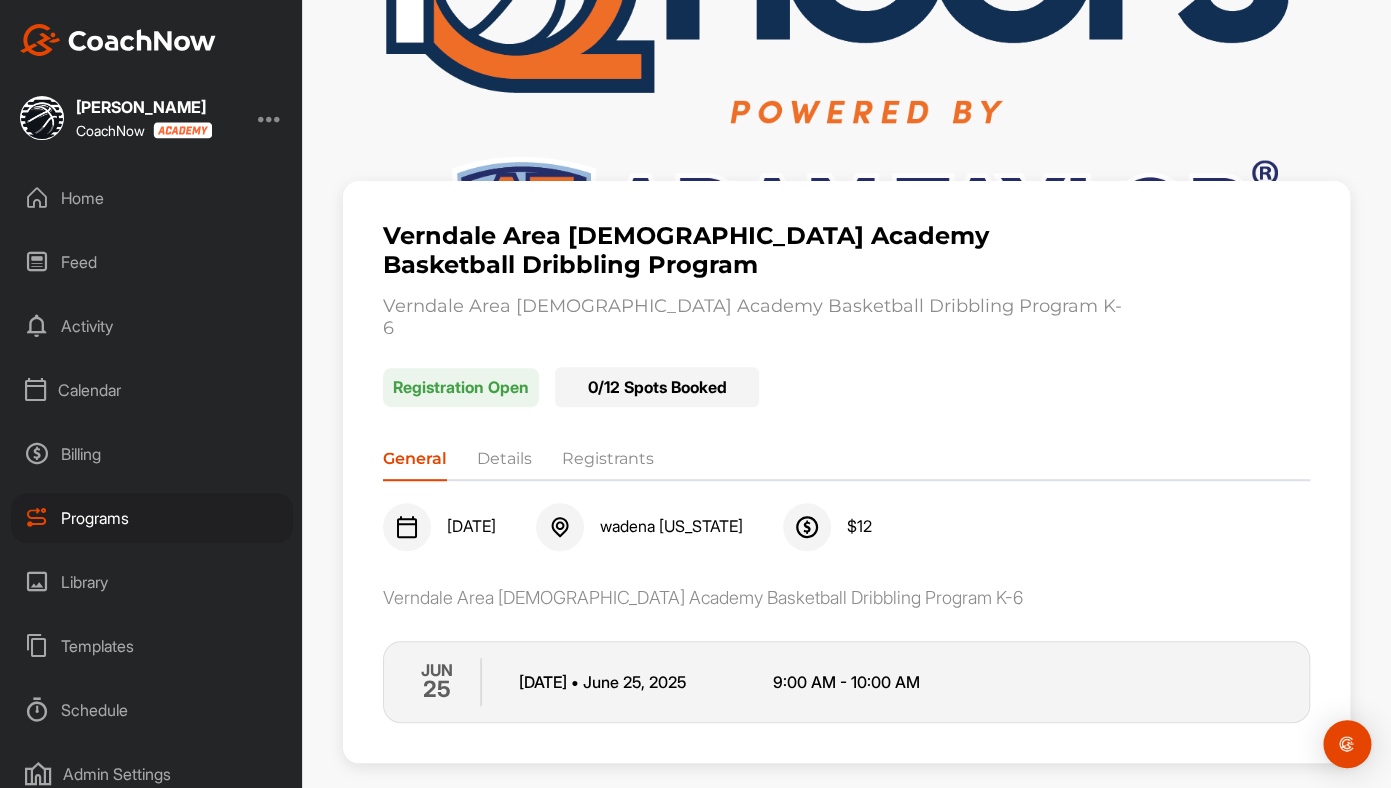 click on "Programs" at bounding box center (152, 518) 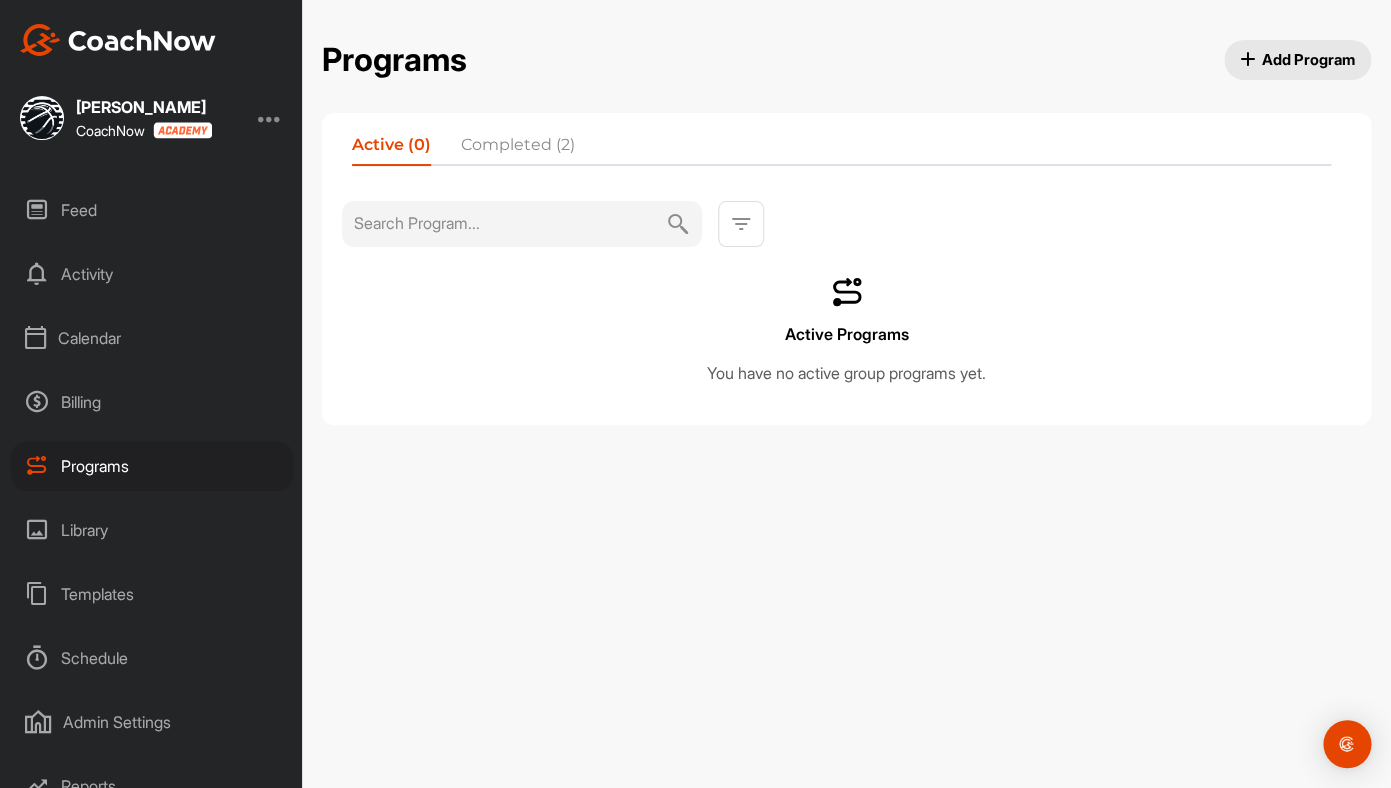 scroll, scrollTop: 44, scrollLeft: 0, axis: vertical 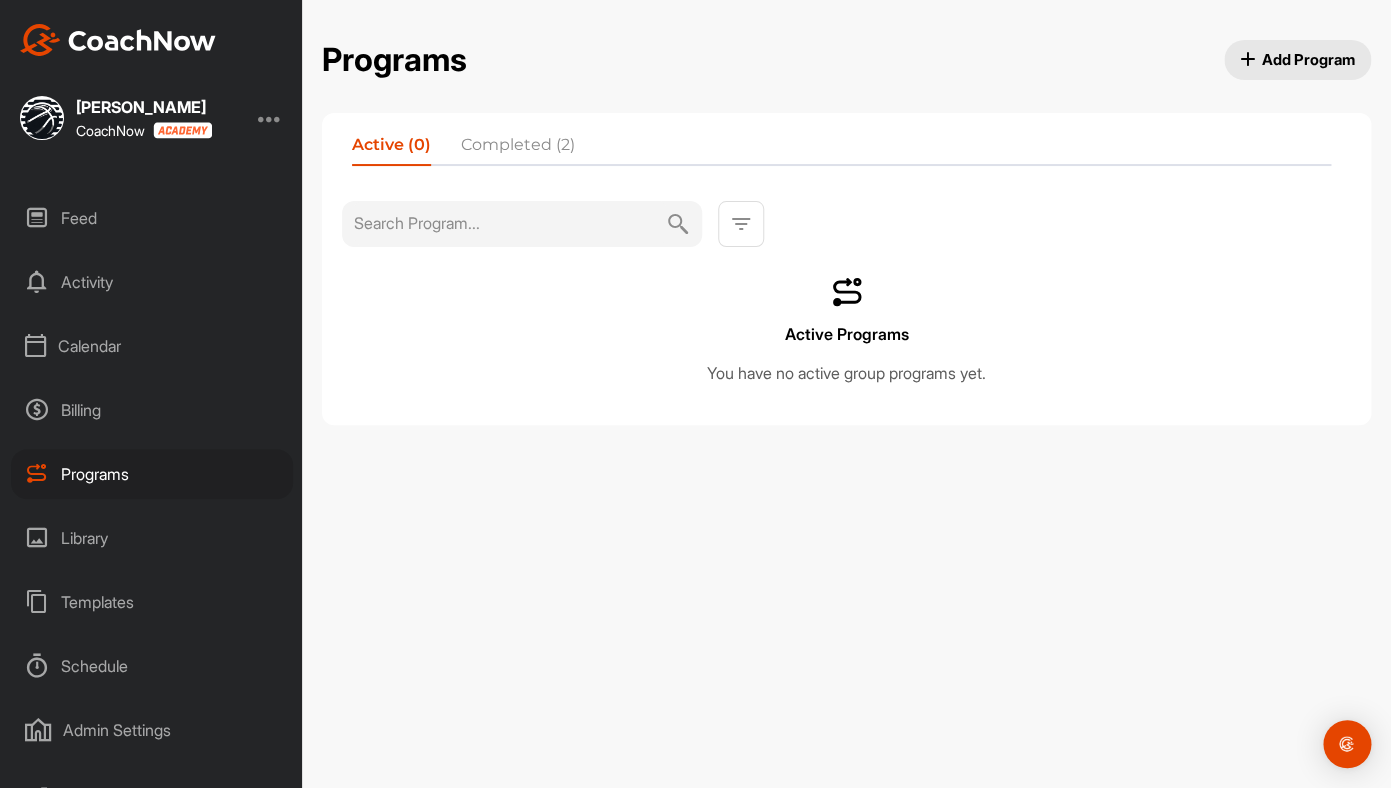 click on "Calendar" at bounding box center (152, 346) 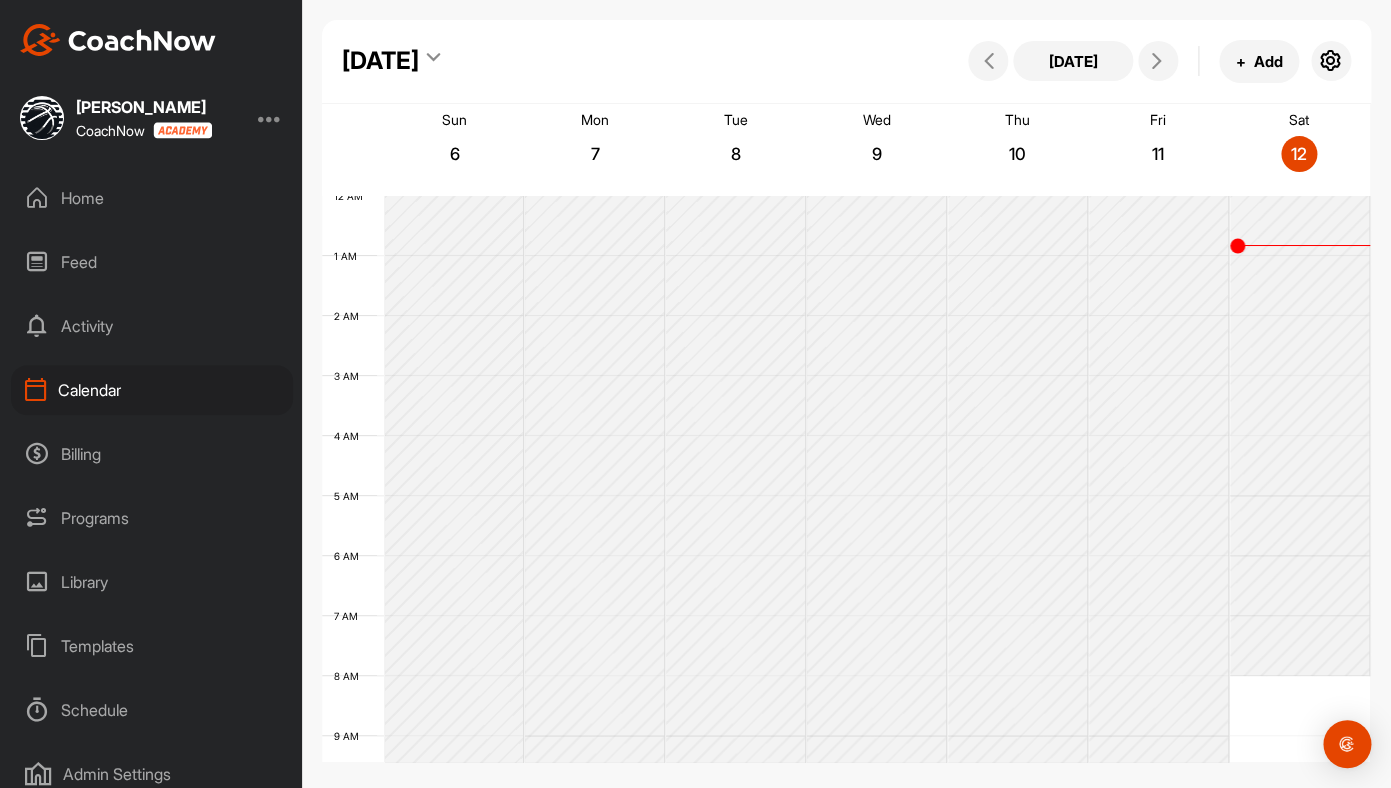 scroll, scrollTop: 346, scrollLeft: 0, axis: vertical 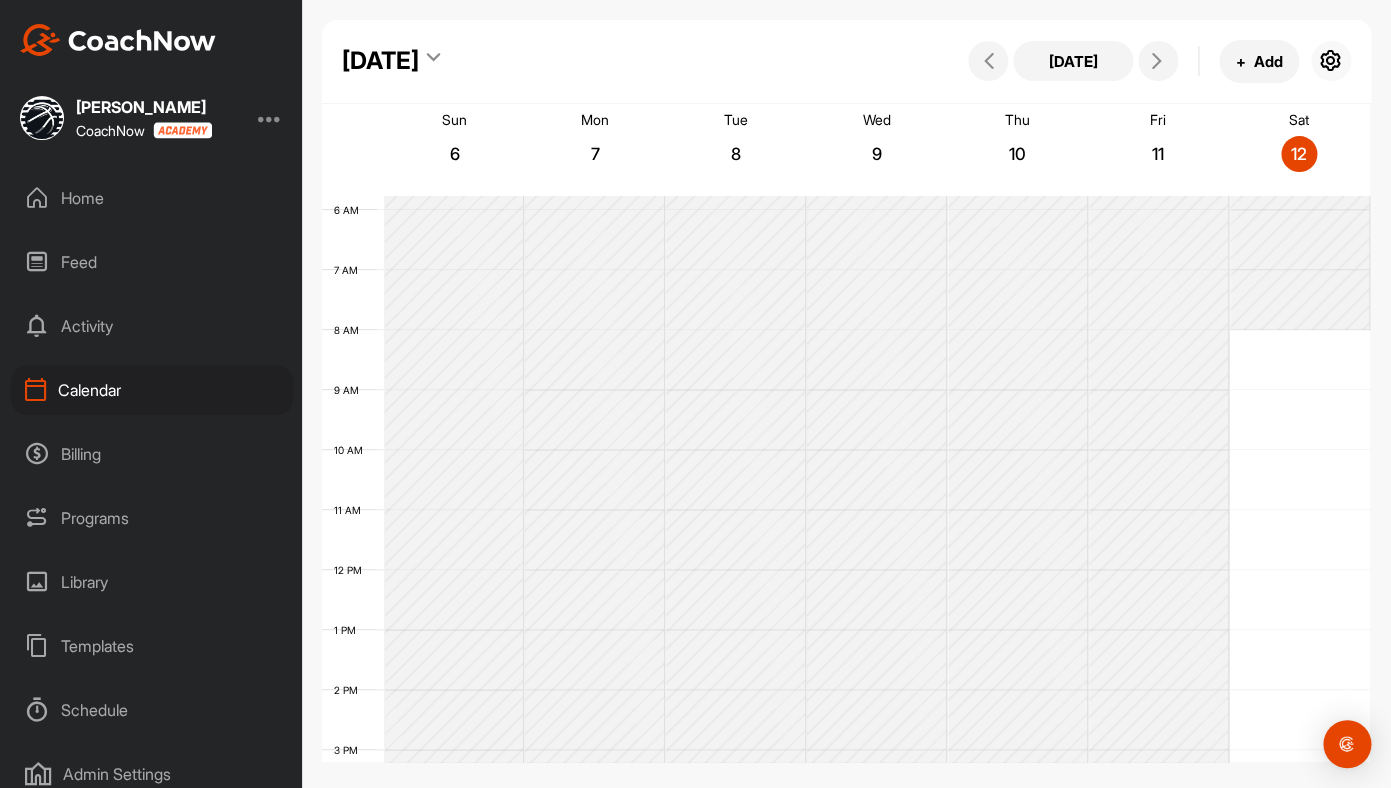 click at bounding box center [1331, 61] 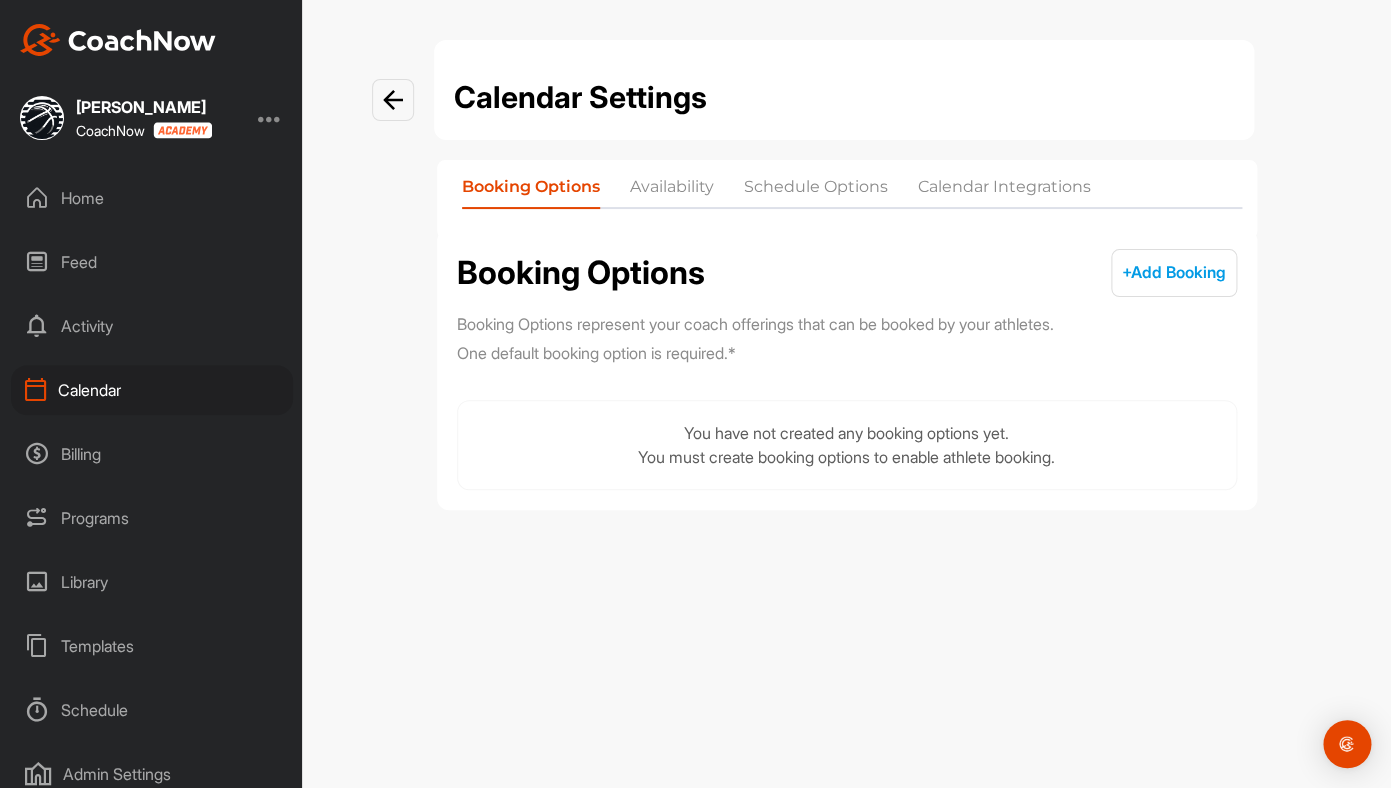 click on "Calendar Integrations" at bounding box center (1004, 191) 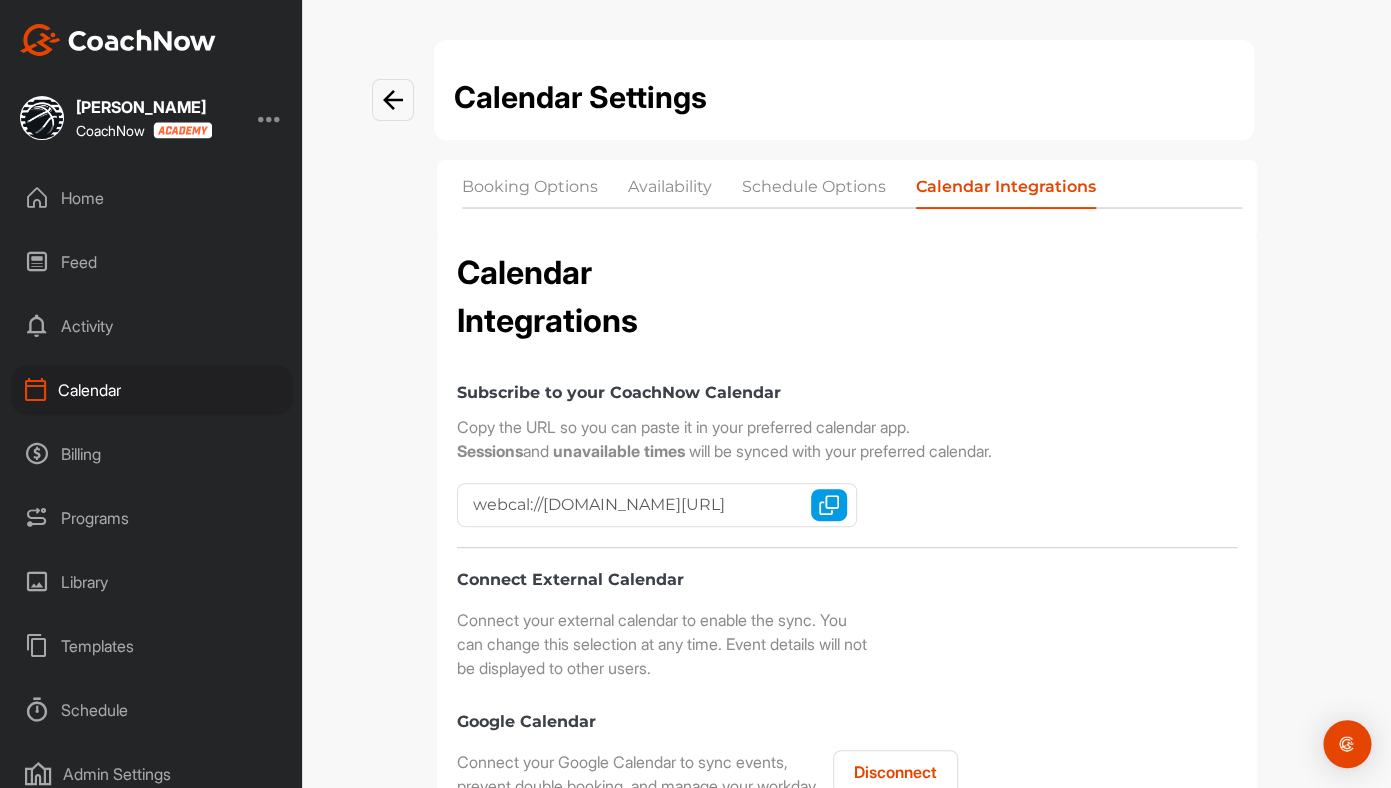 checkbox on "true" 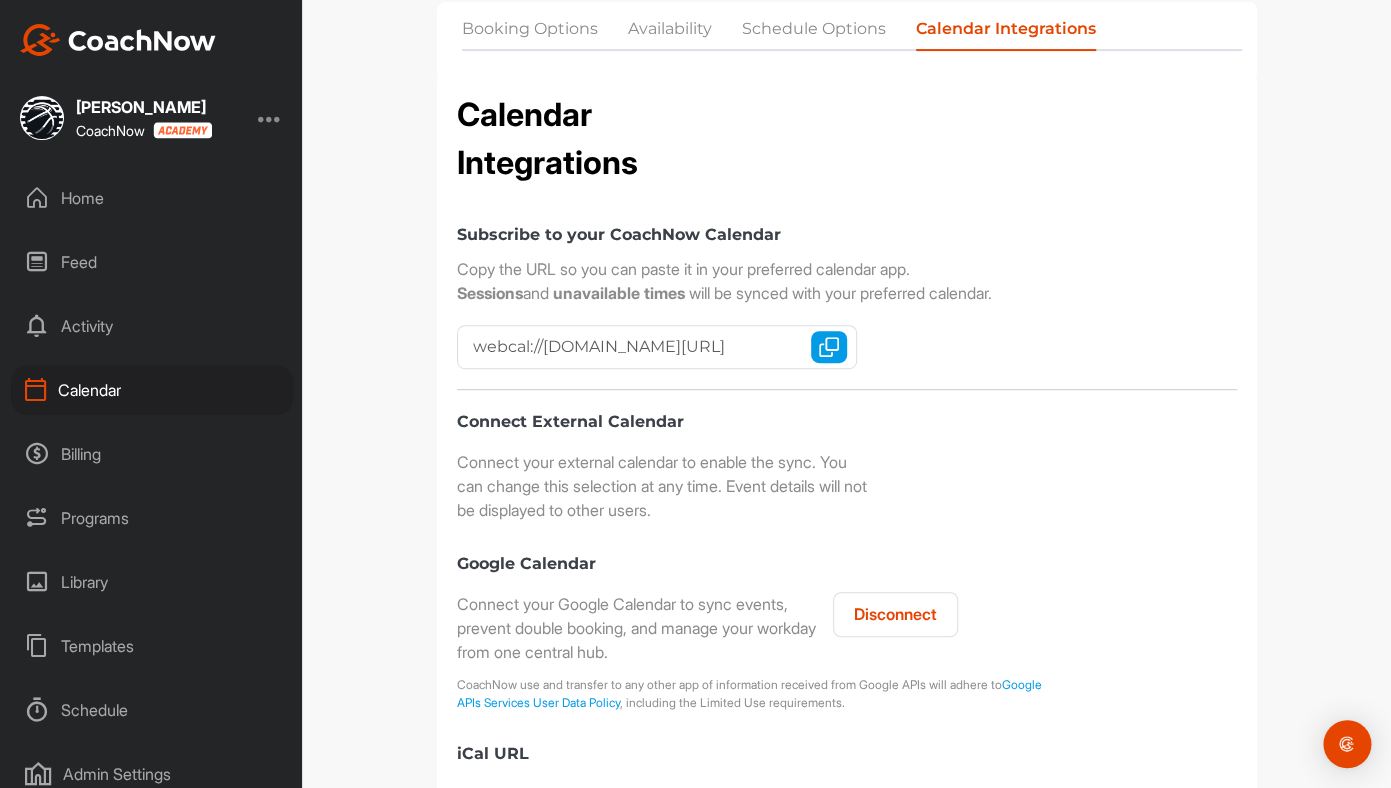scroll, scrollTop: 0, scrollLeft: 0, axis: both 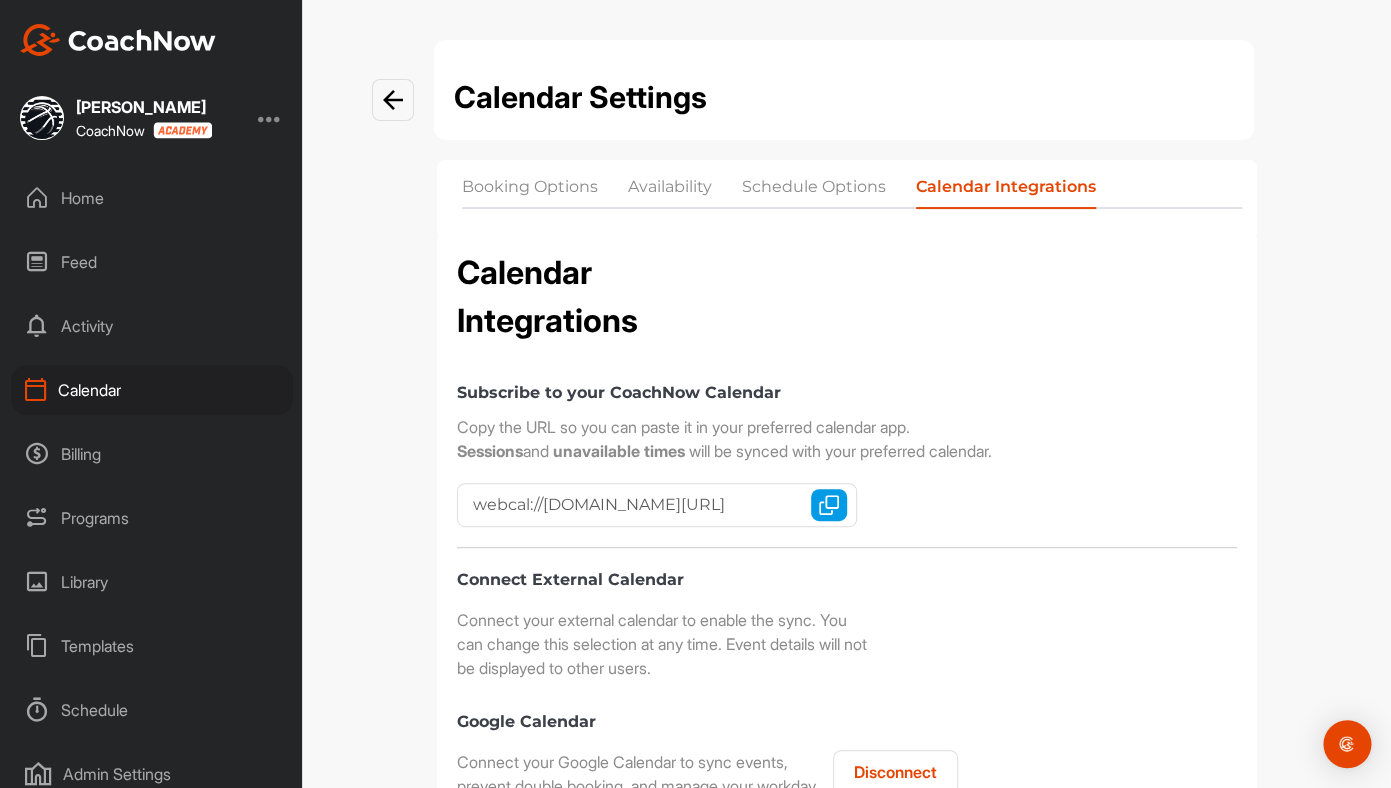 click on "Schedule Options" at bounding box center [814, 191] 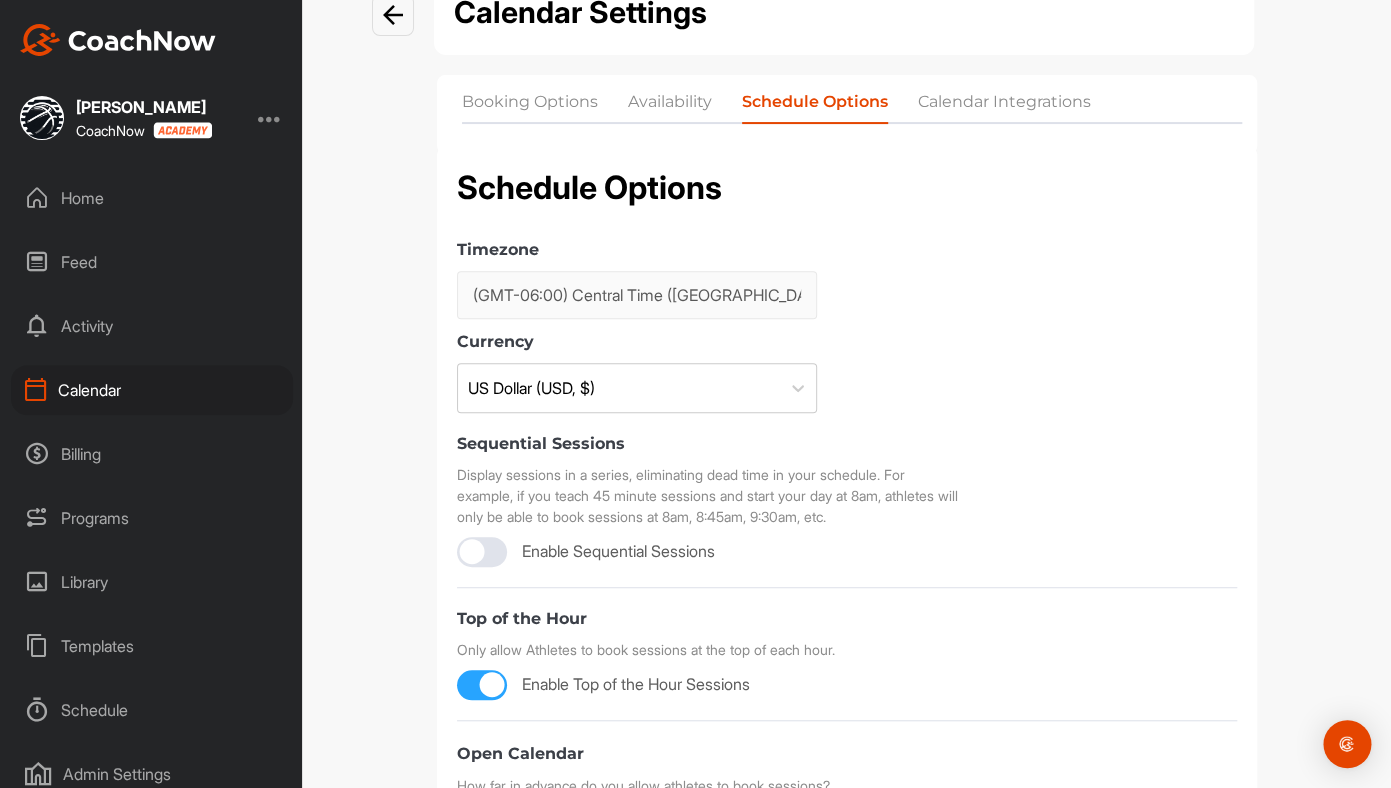 scroll, scrollTop: 0, scrollLeft: 0, axis: both 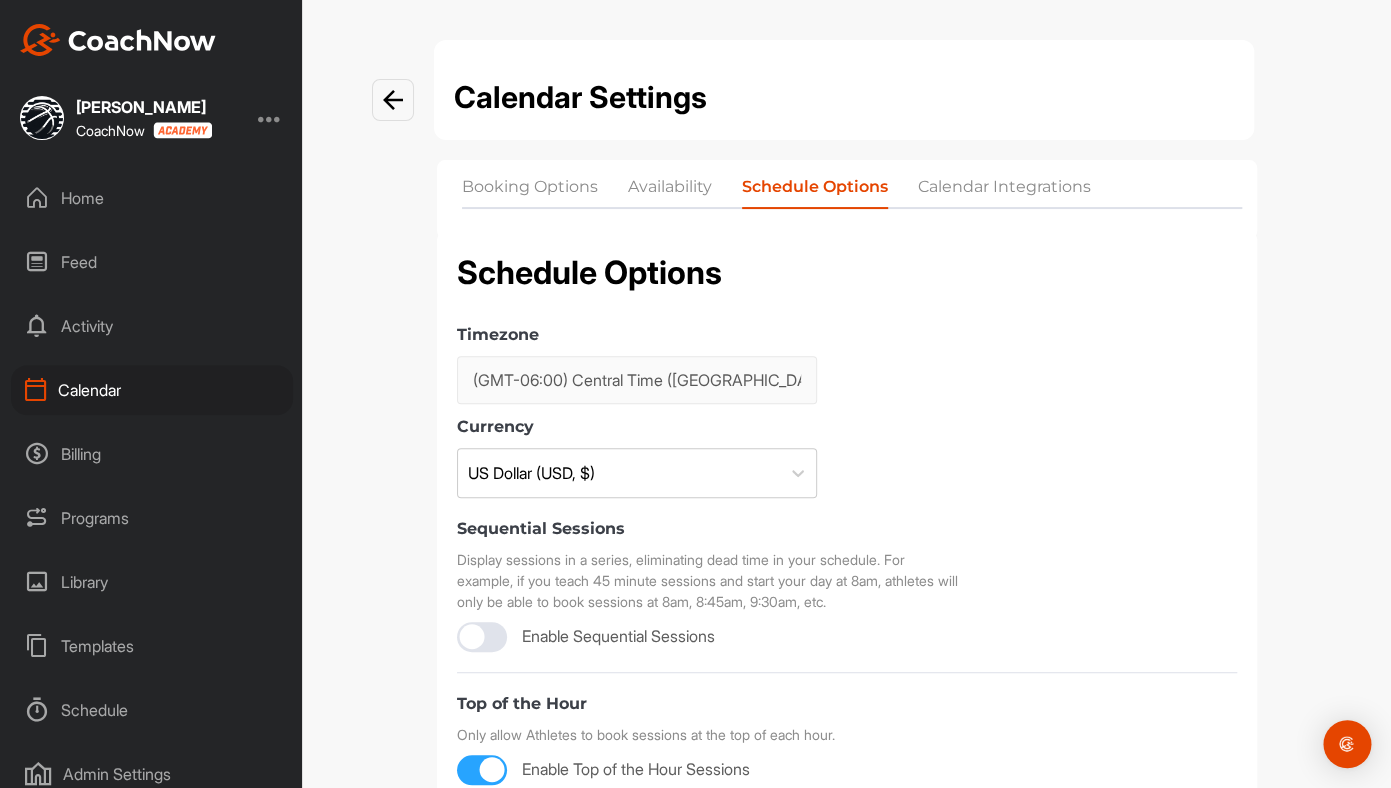 click on "Availability" at bounding box center (670, 191) 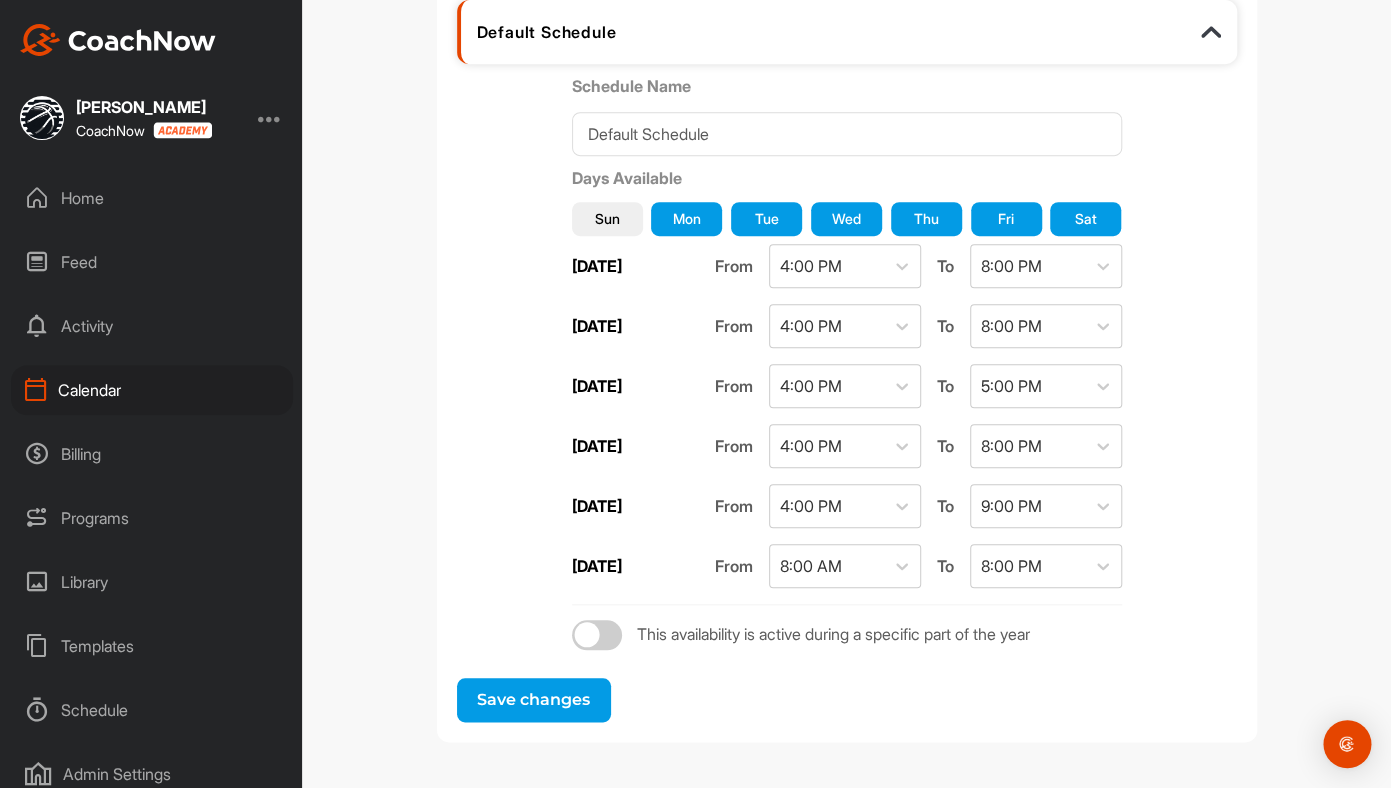 scroll, scrollTop: 0, scrollLeft: 0, axis: both 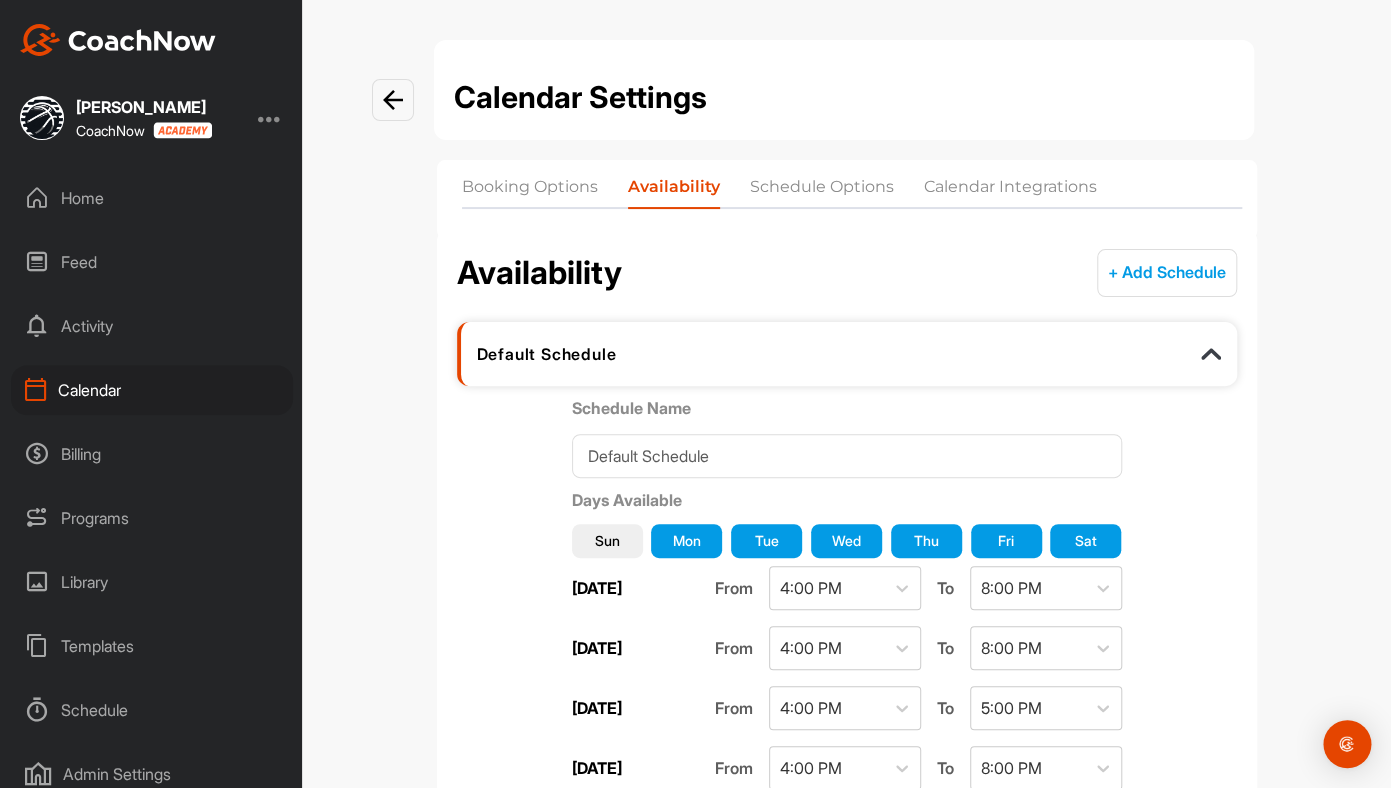click on "Booking Options" at bounding box center [530, 191] 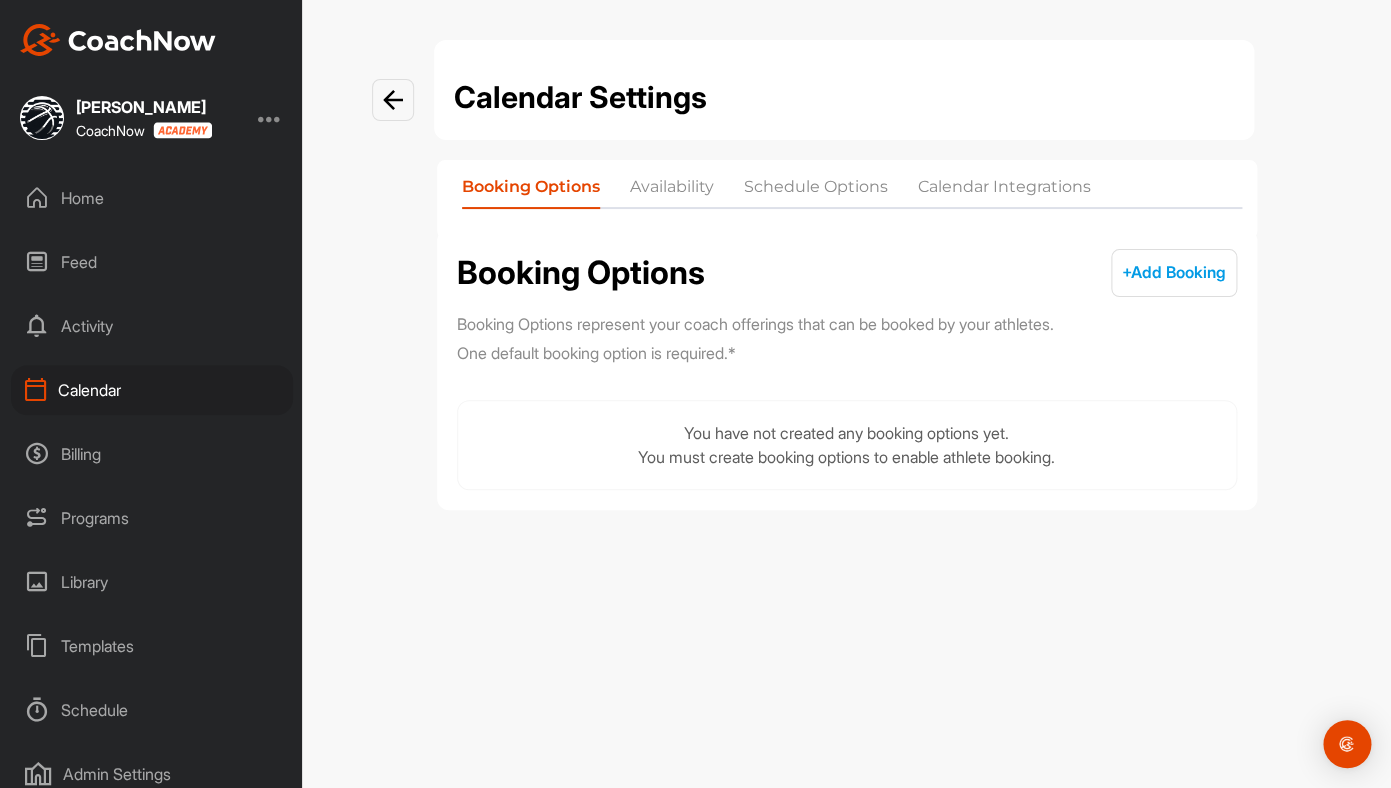 click on "Availability" at bounding box center (672, 191) 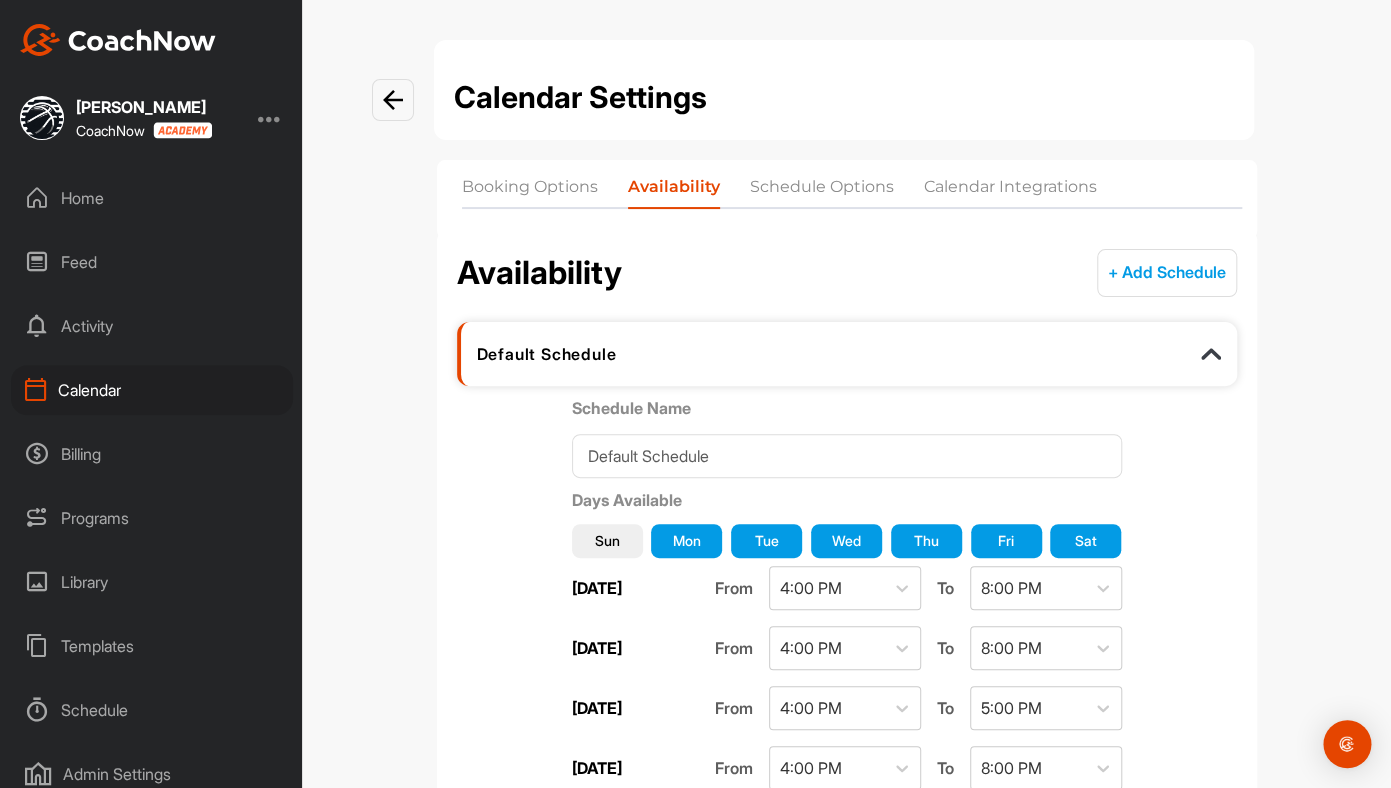 click on "Schedule Options" at bounding box center (822, 191) 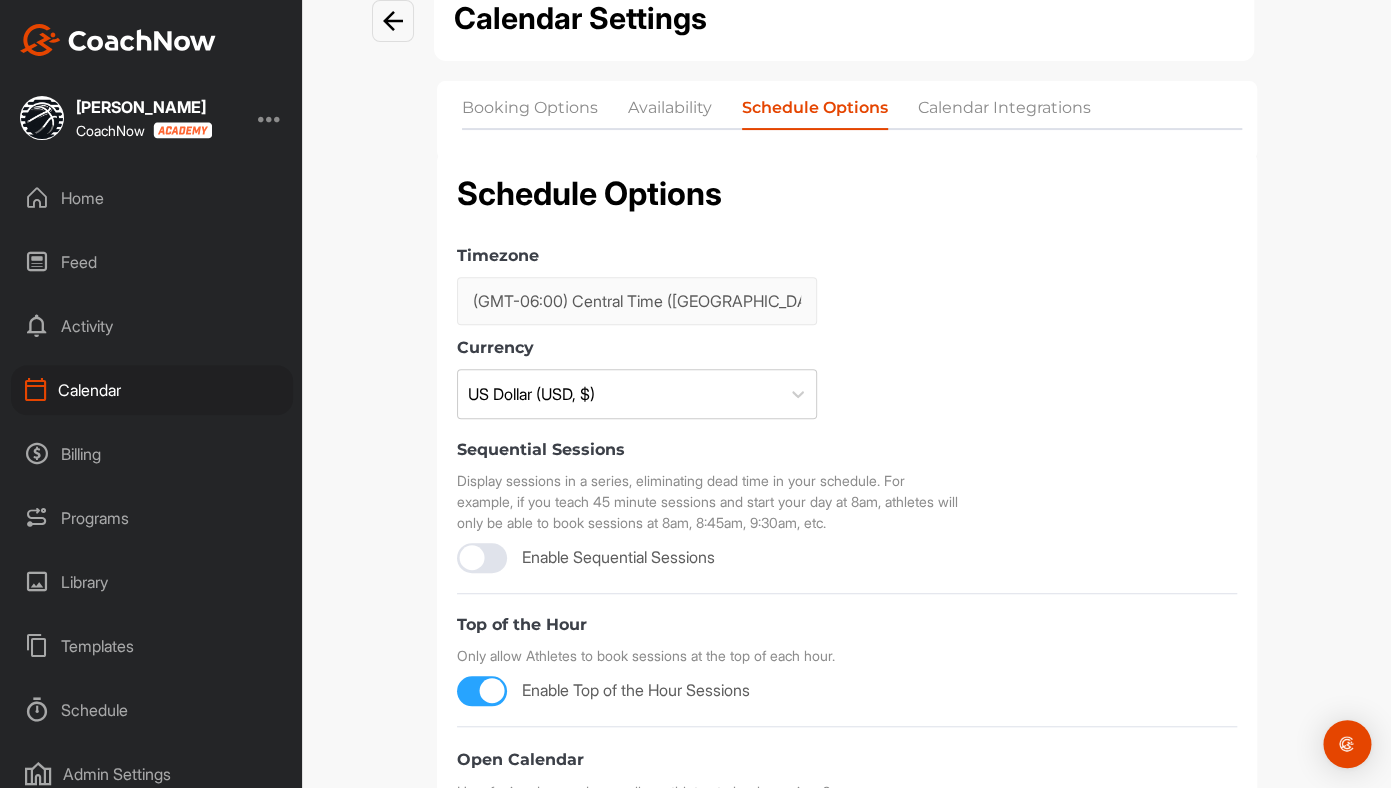 scroll, scrollTop: 0, scrollLeft: 0, axis: both 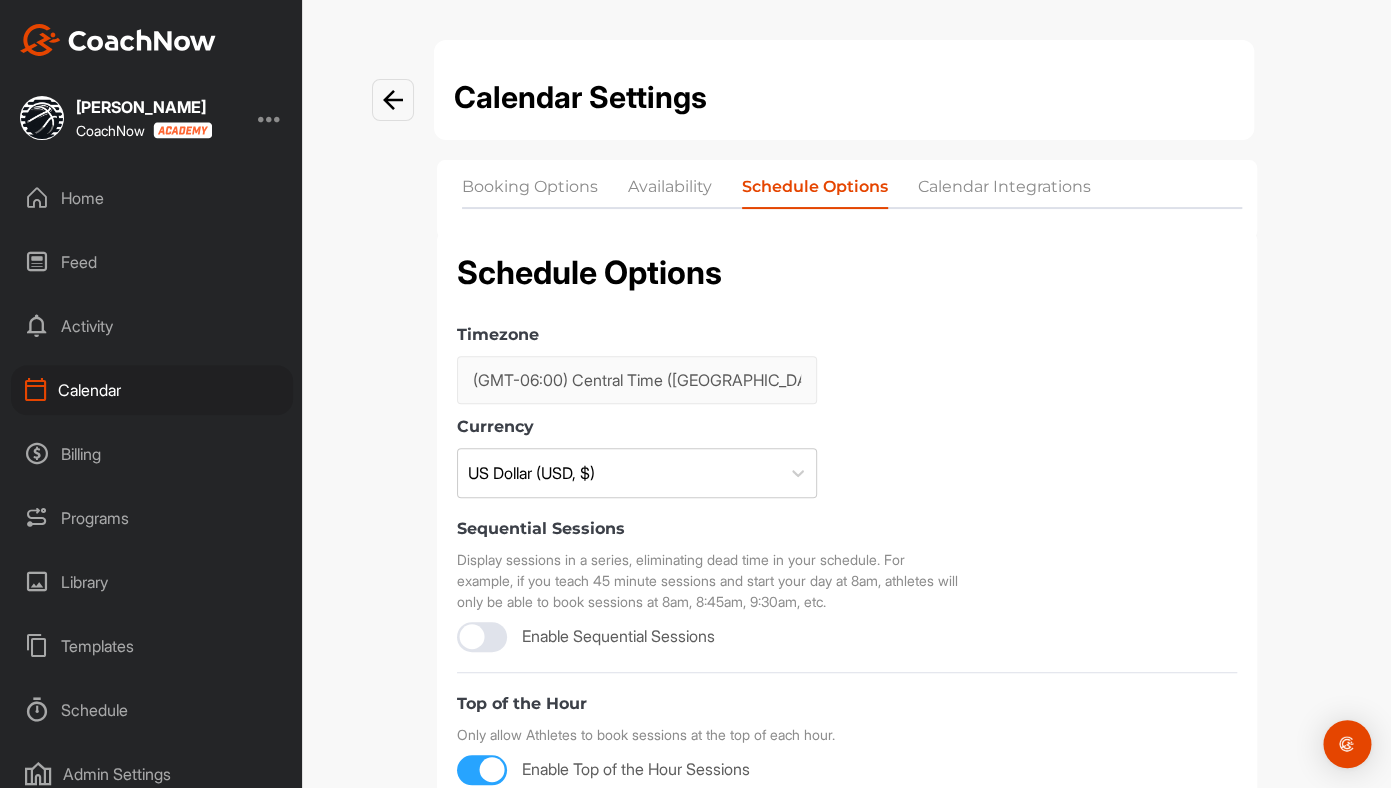 click on "Calendar Integrations" at bounding box center [1004, 191] 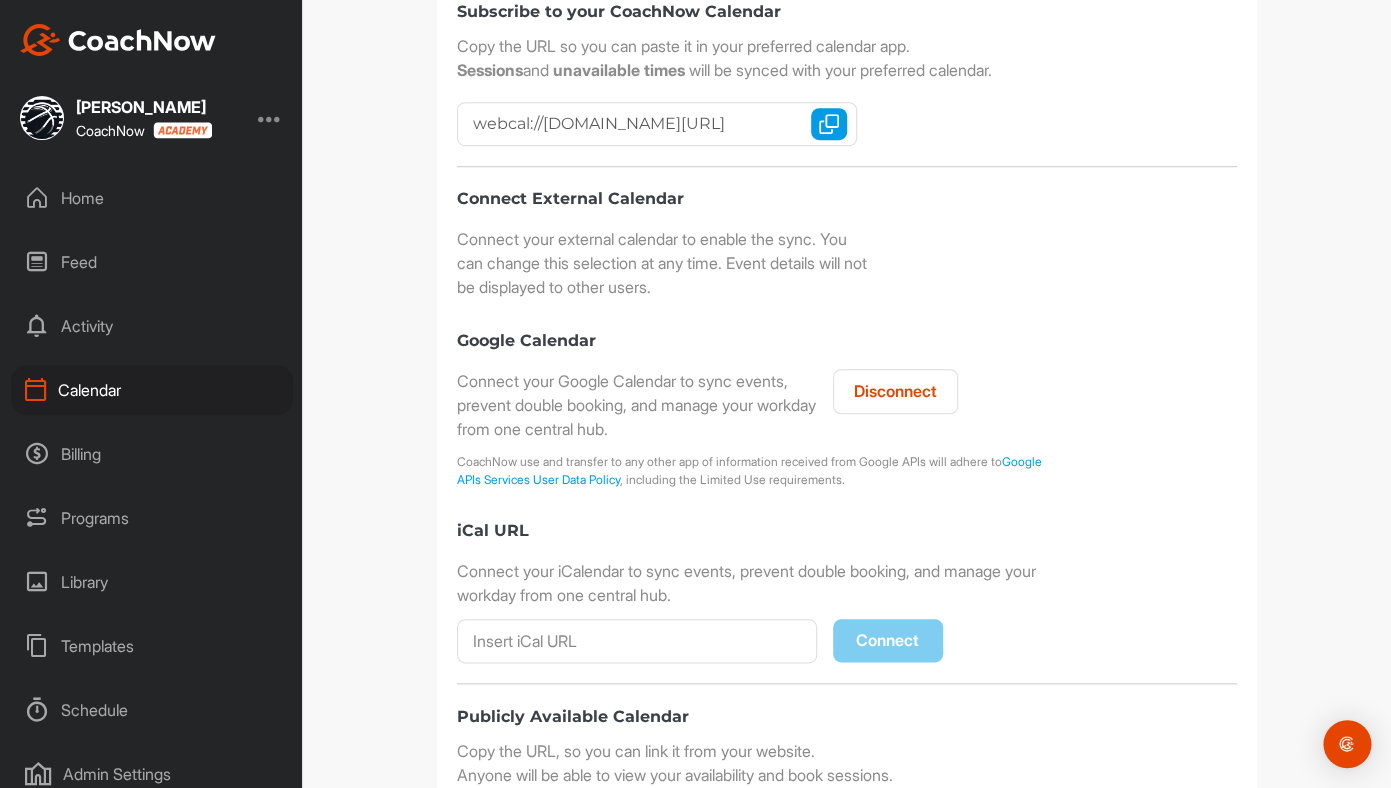 scroll, scrollTop: 569, scrollLeft: 0, axis: vertical 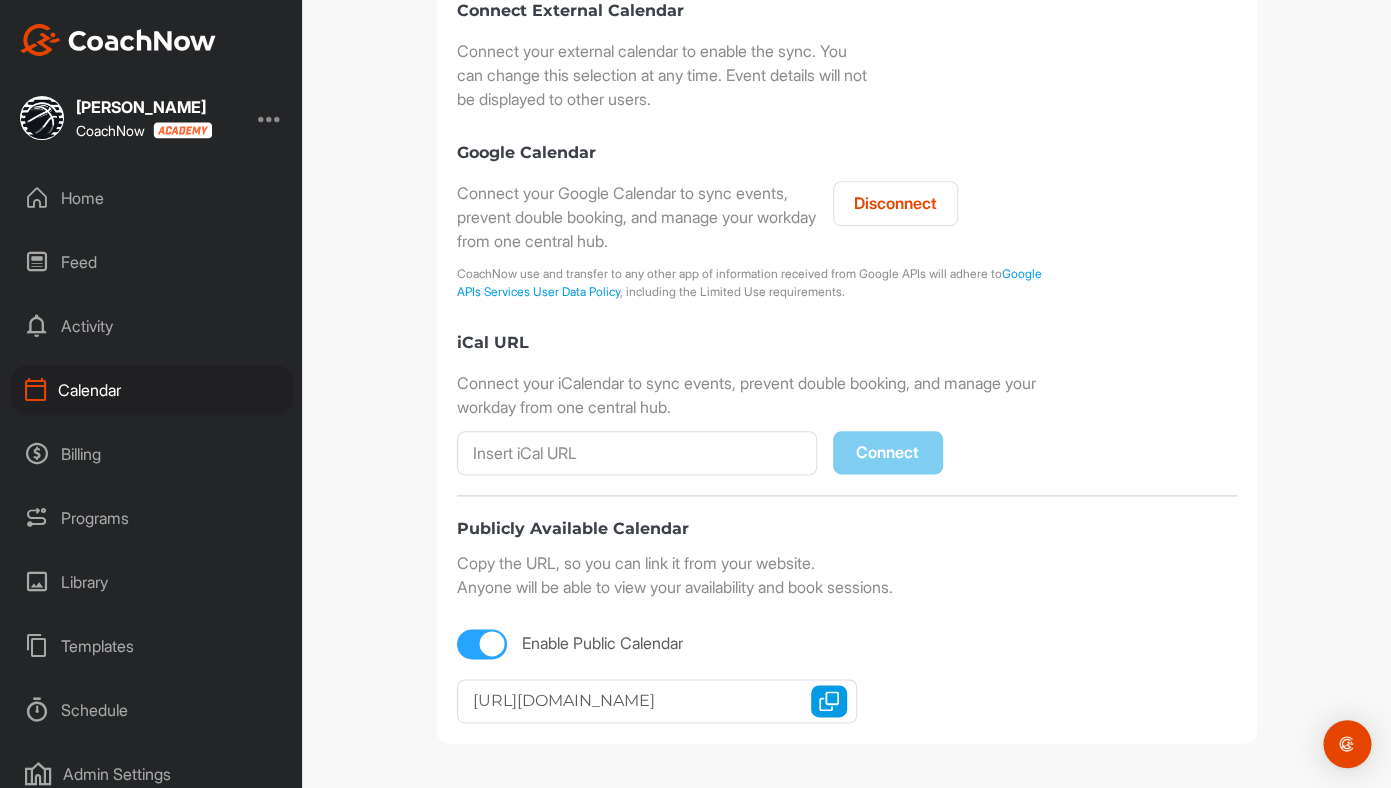 click on "Calendar" at bounding box center (152, 390) 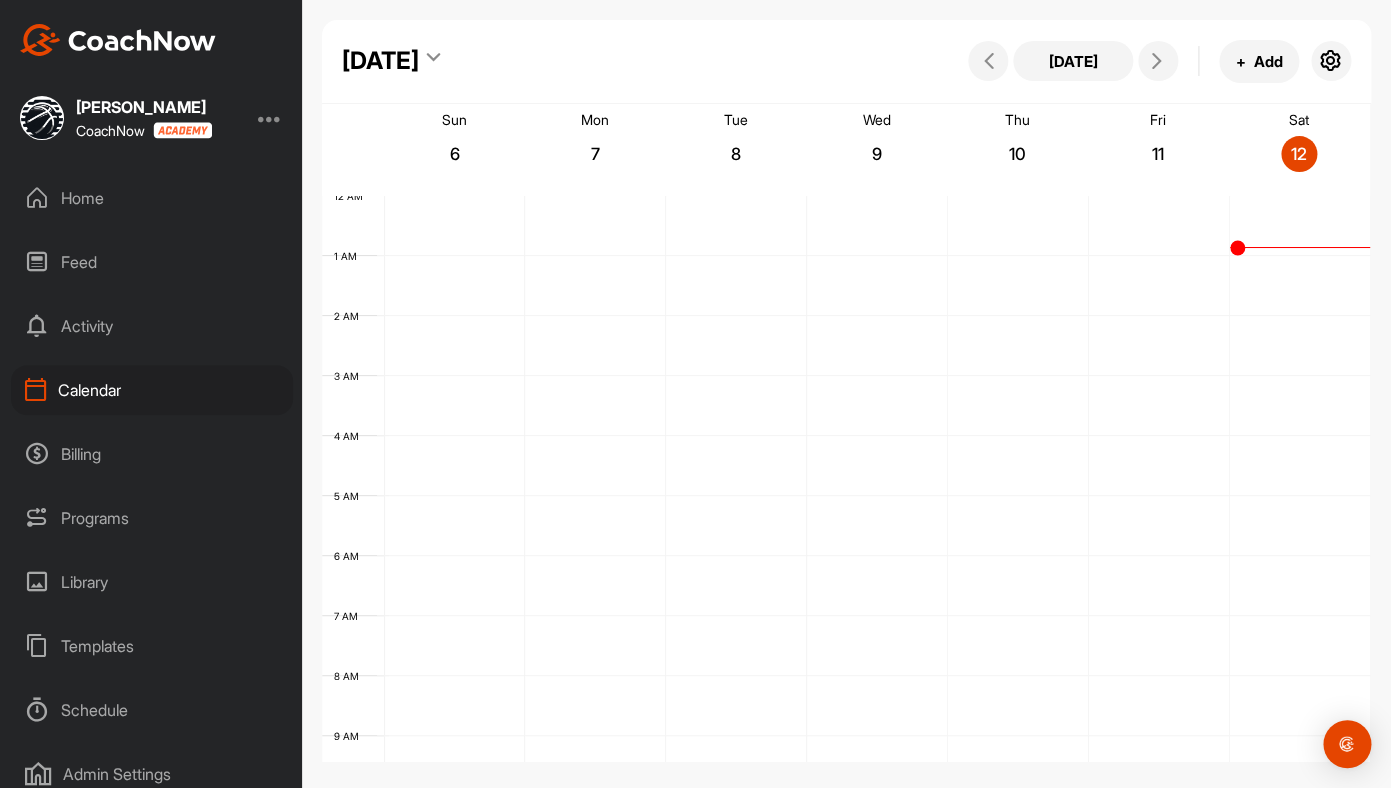 scroll, scrollTop: 346, scrollLeft: 0, axis: vertical 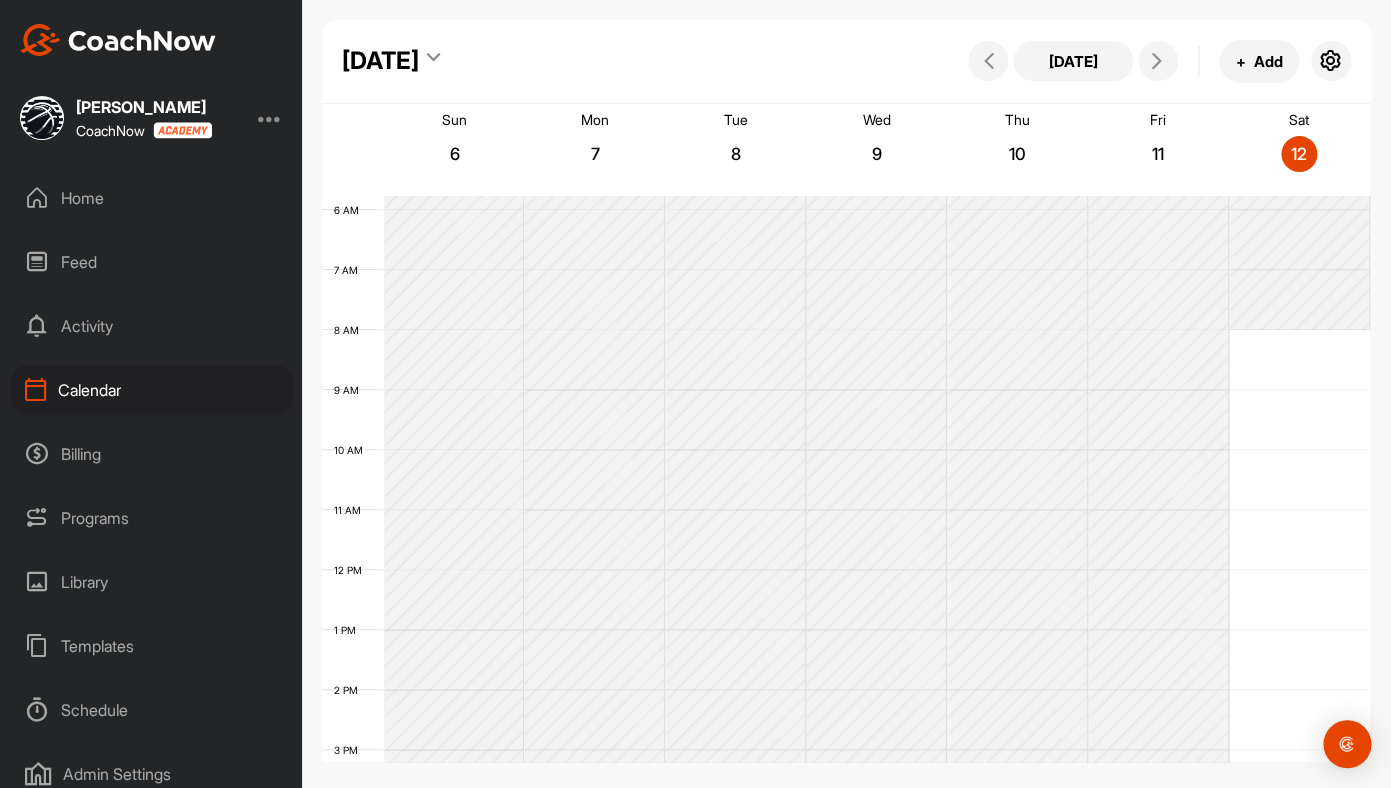click on "Feed" at bounding box center [152, 262] 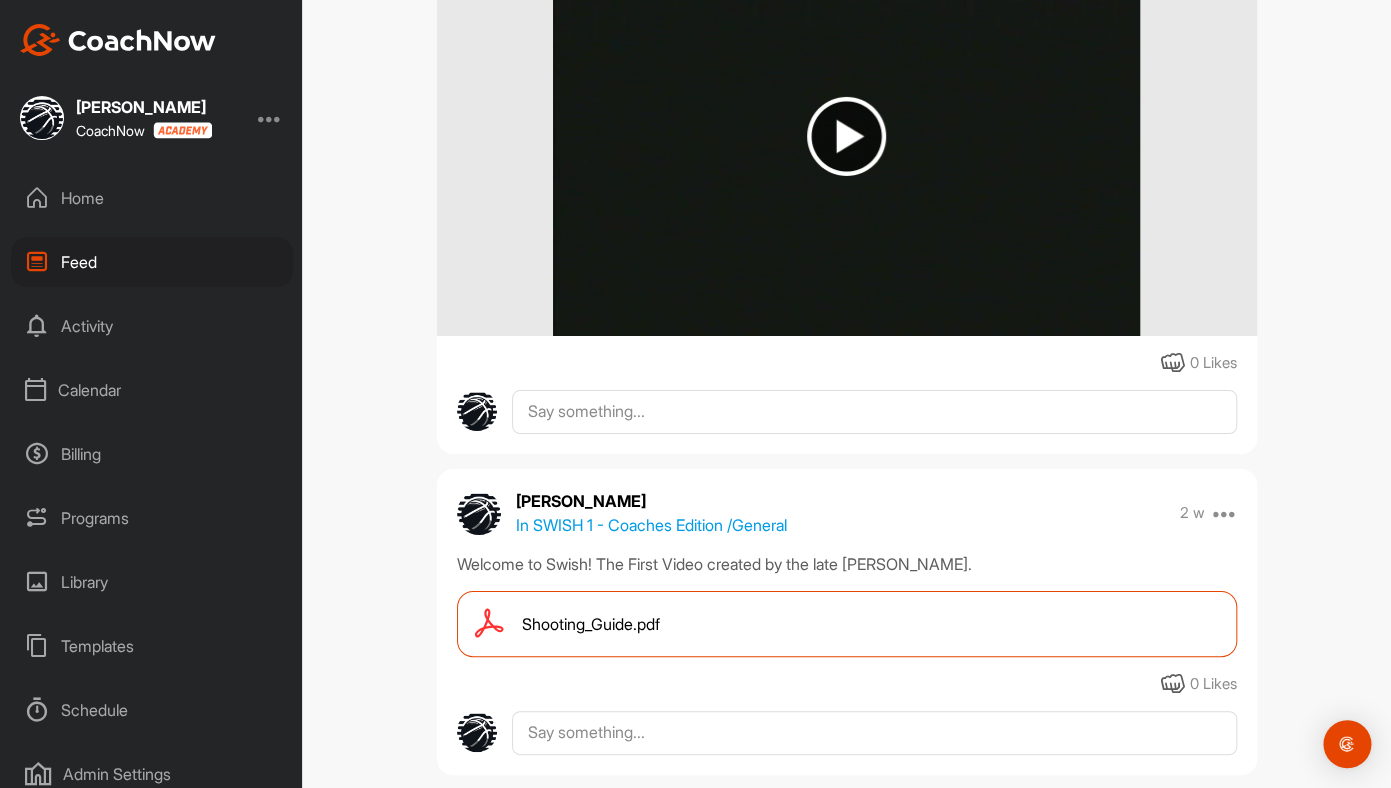 scroll, scrollTop: 2503, scrollLeft: 0, axis: vertical 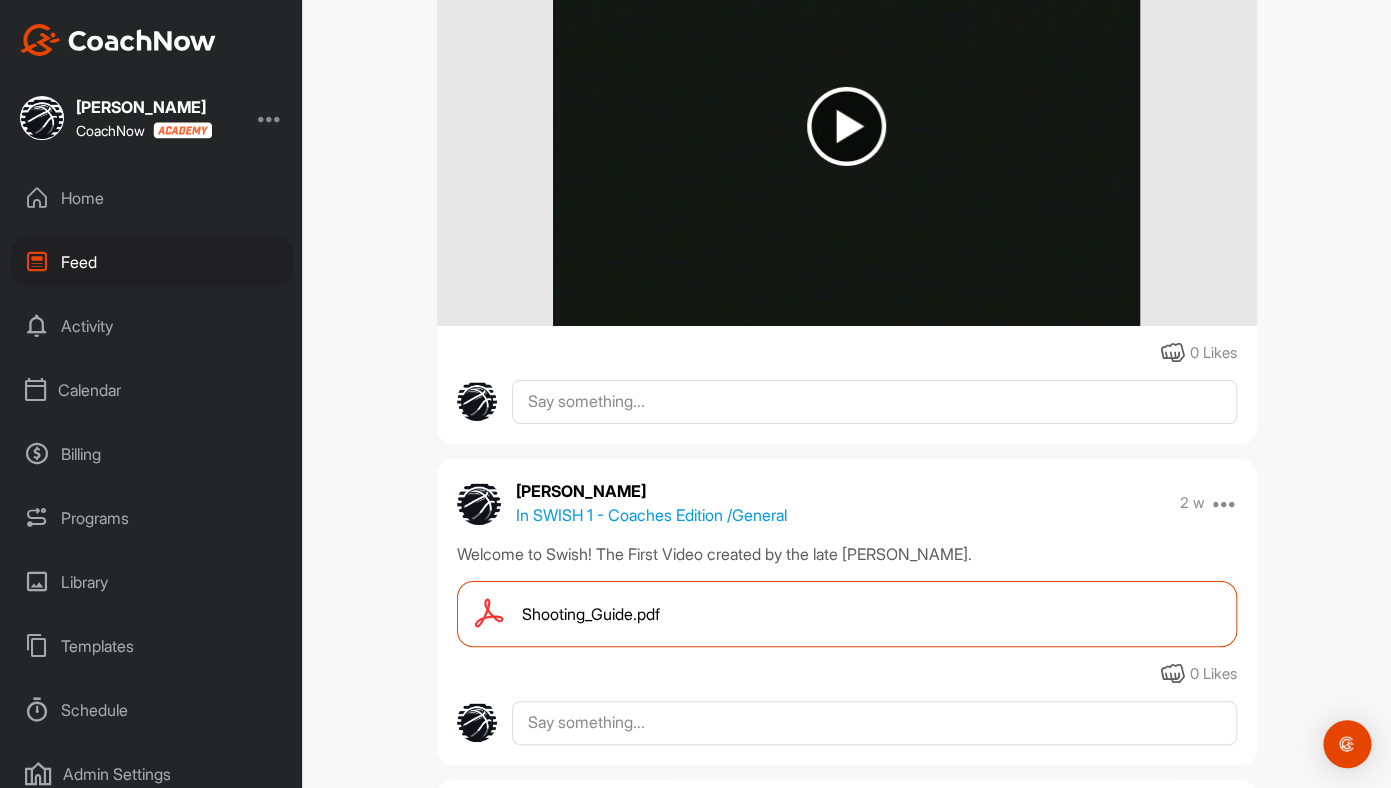 click at bounding box center (846, 126) 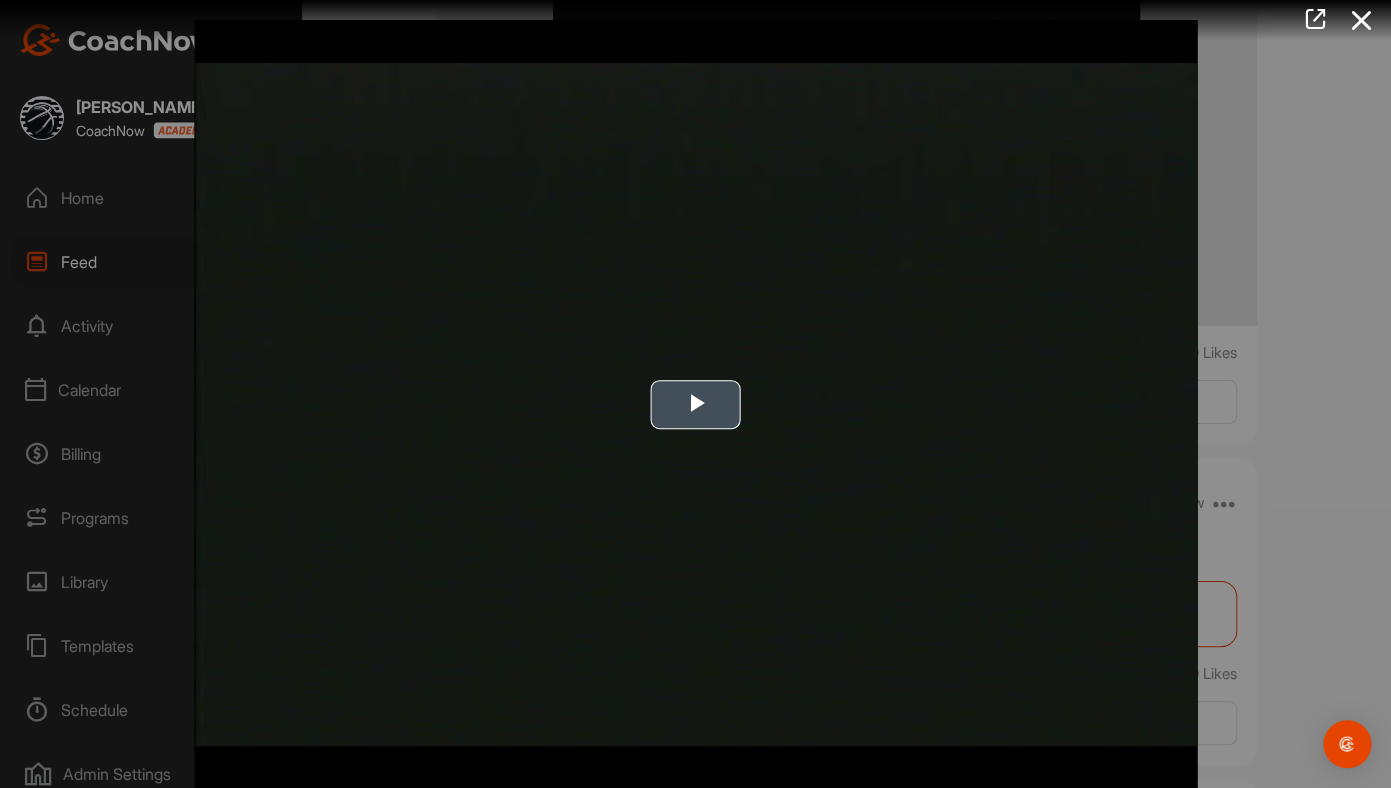 click at bounding box center [696, 404] 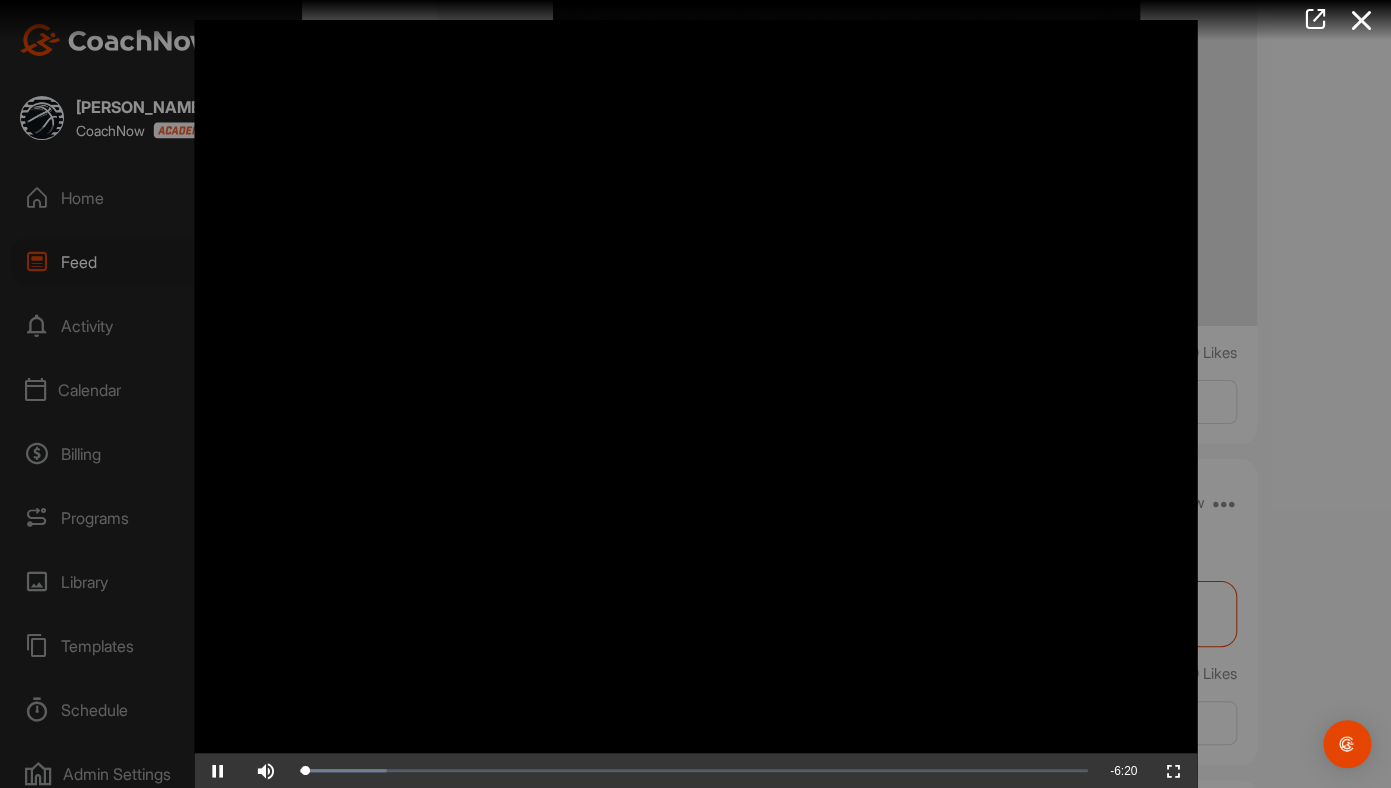 click at bounding box center [695, 394] 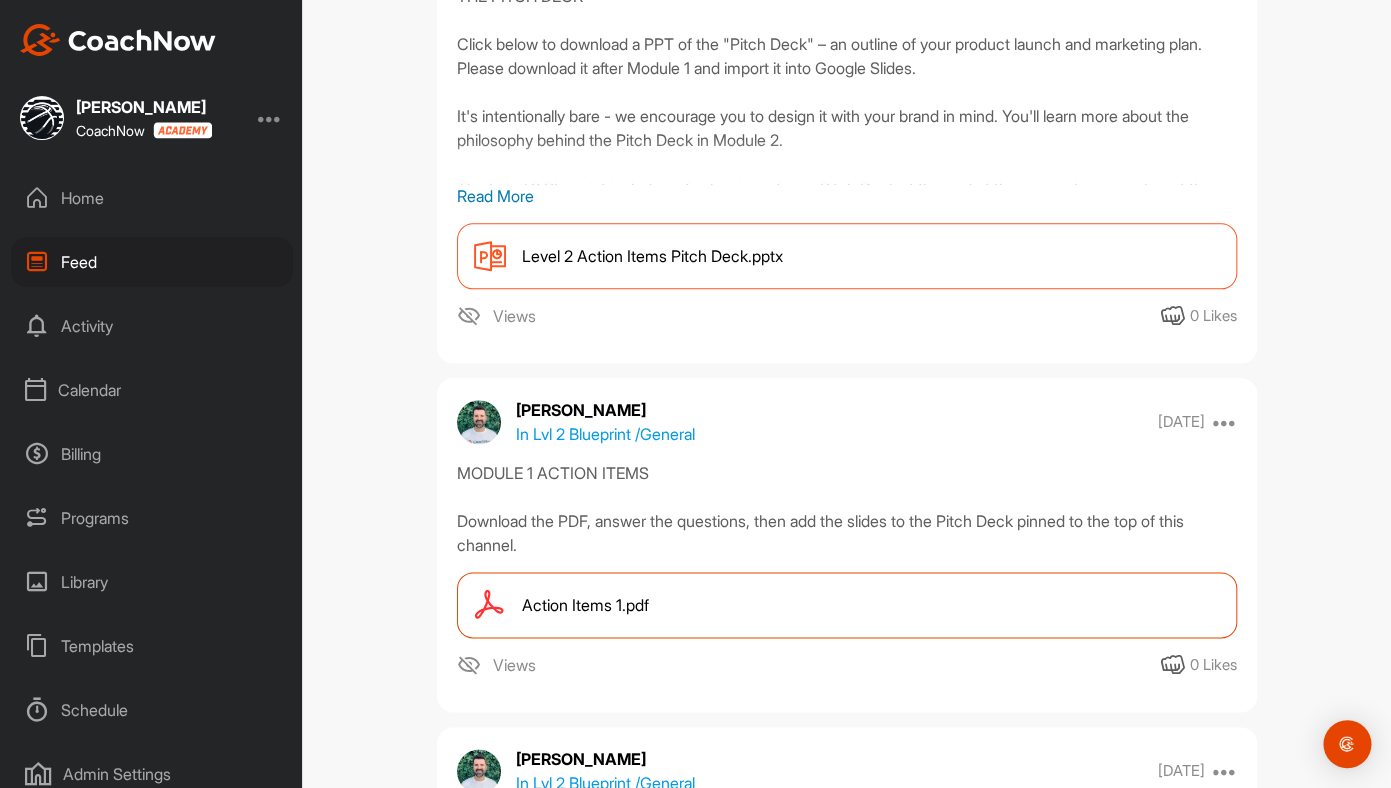 scroll, scrollTop: 3388, scrollLeft: 0, axis: vertical 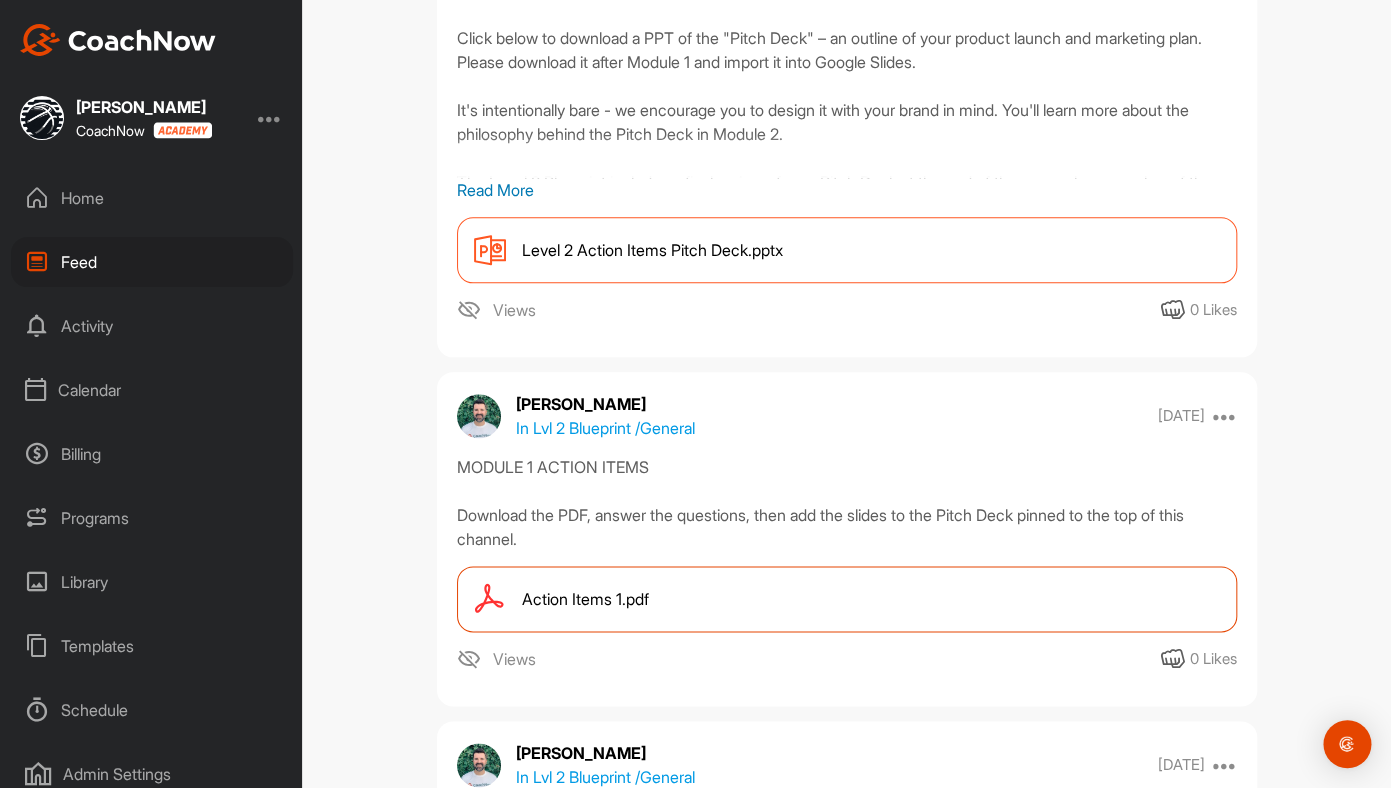 click on "Activity" at bounding box center (152, 326) 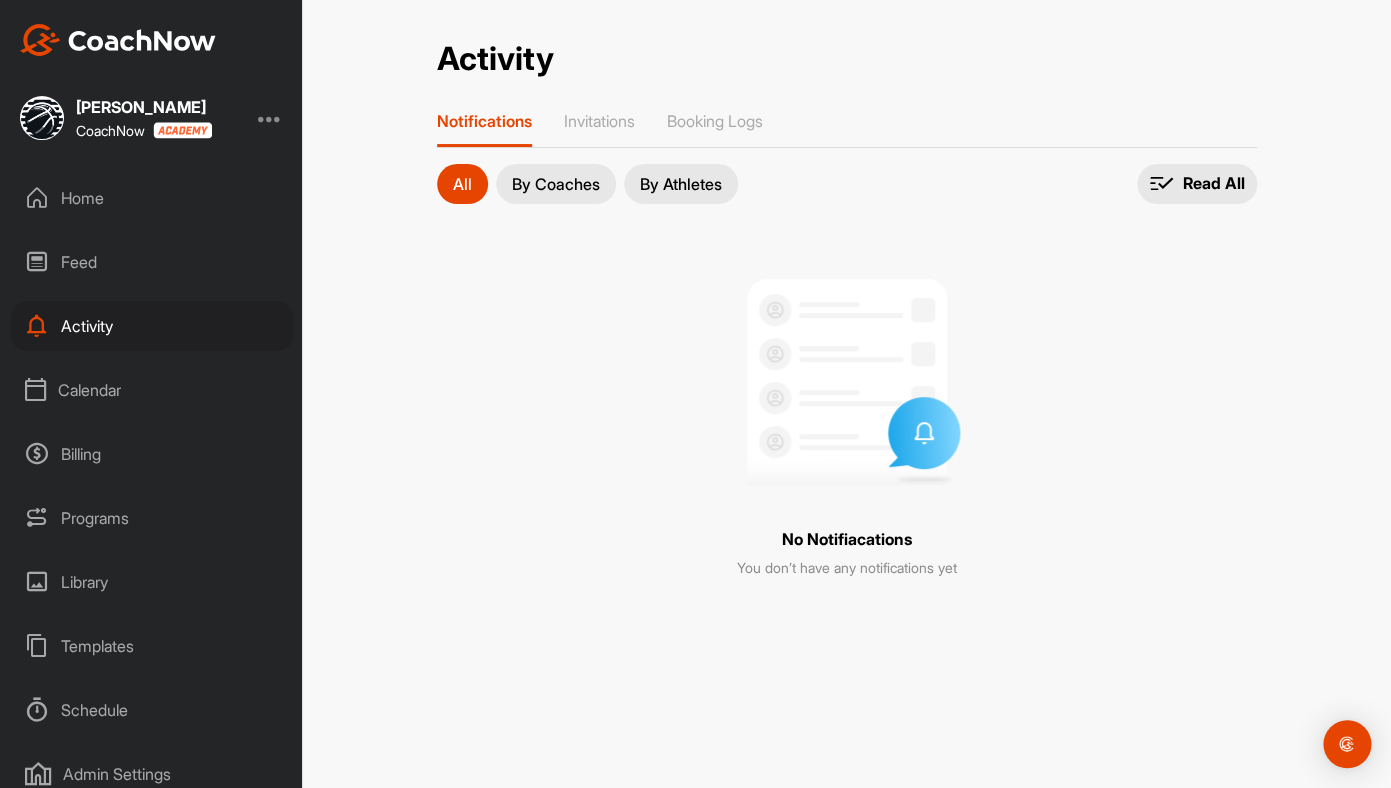 click on "By Coaches" at bounding box center (556, 184) 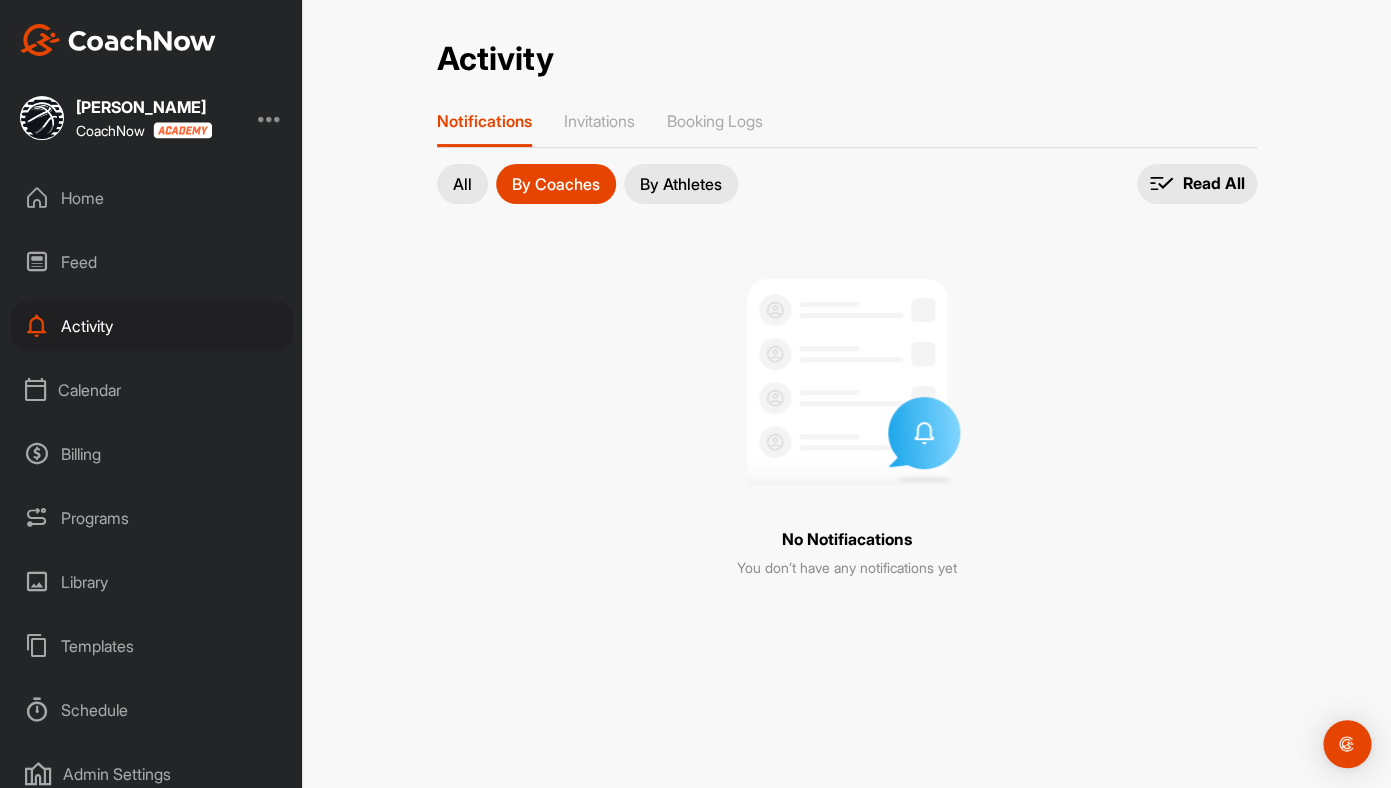 click on "Calendar" at bounding box center (152, 390) 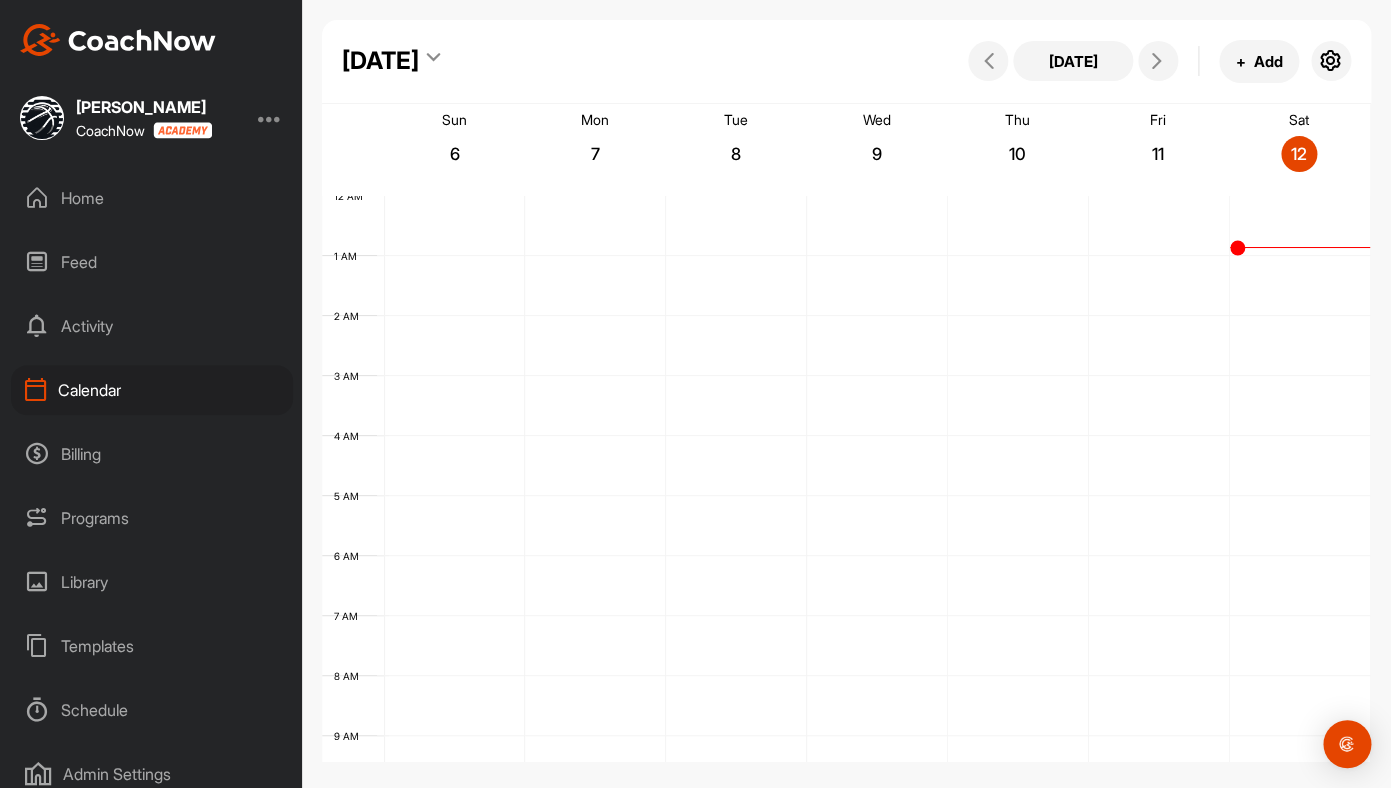 scroll, scrollTop: 346, scrollLeft: 0, axis: vertical 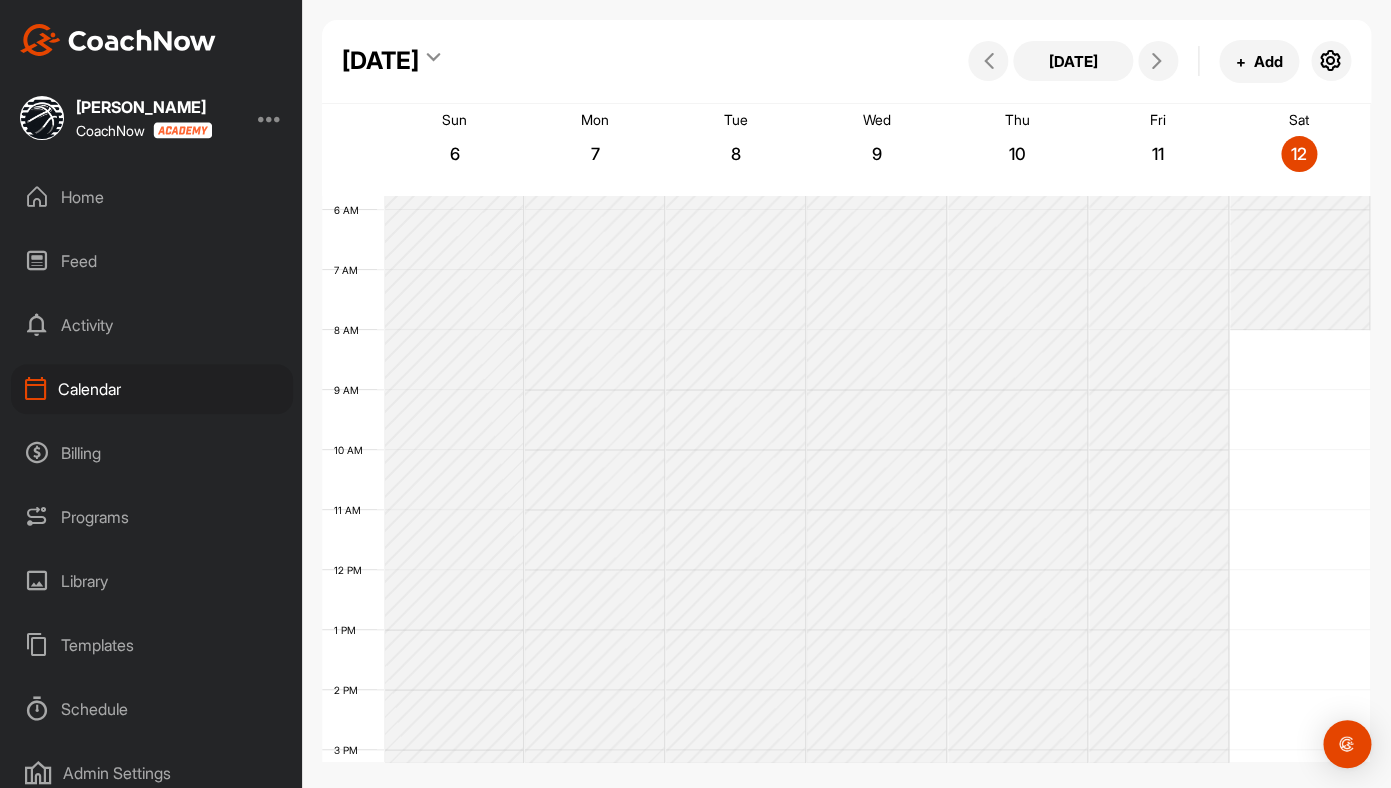 click at bounding box center (433, 61) 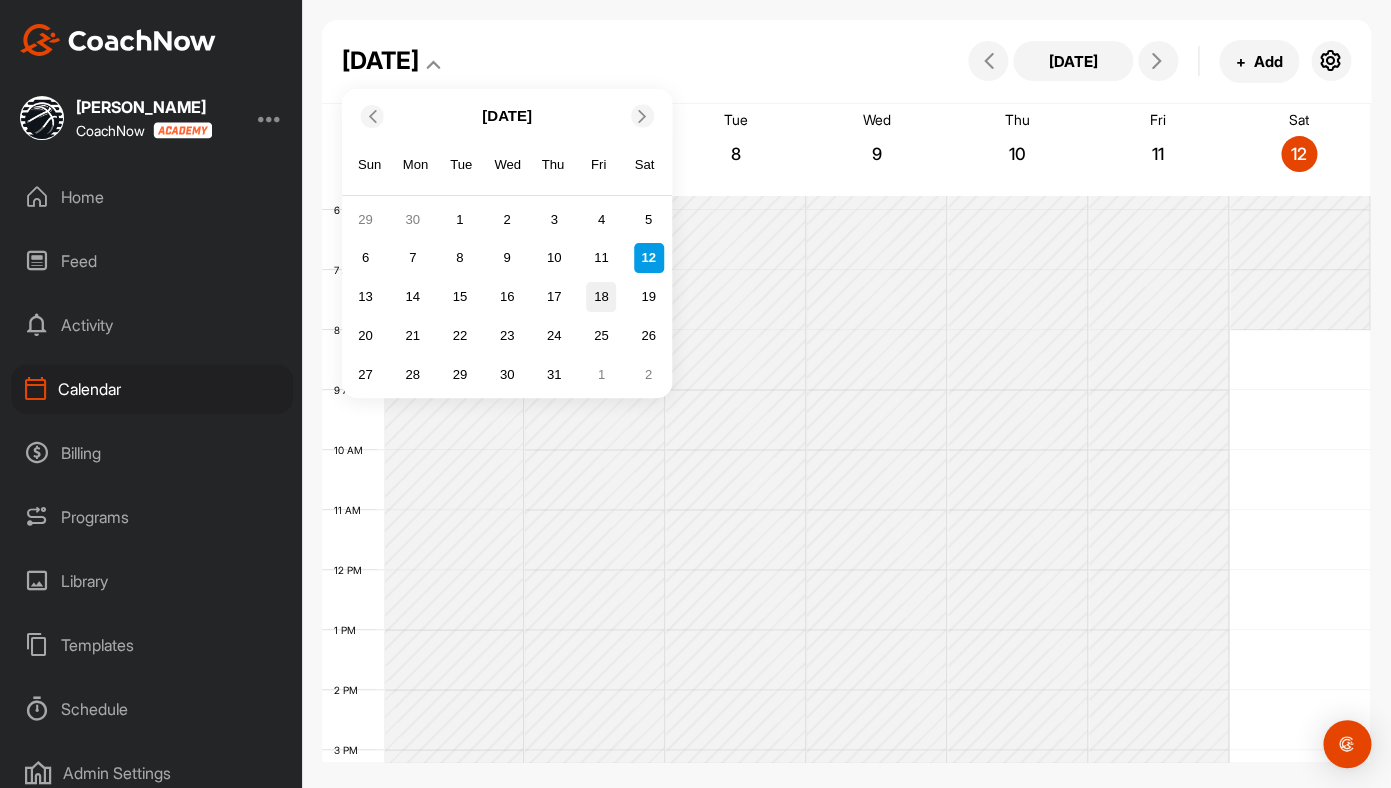 click on "18" at bounding box center [601, 297] 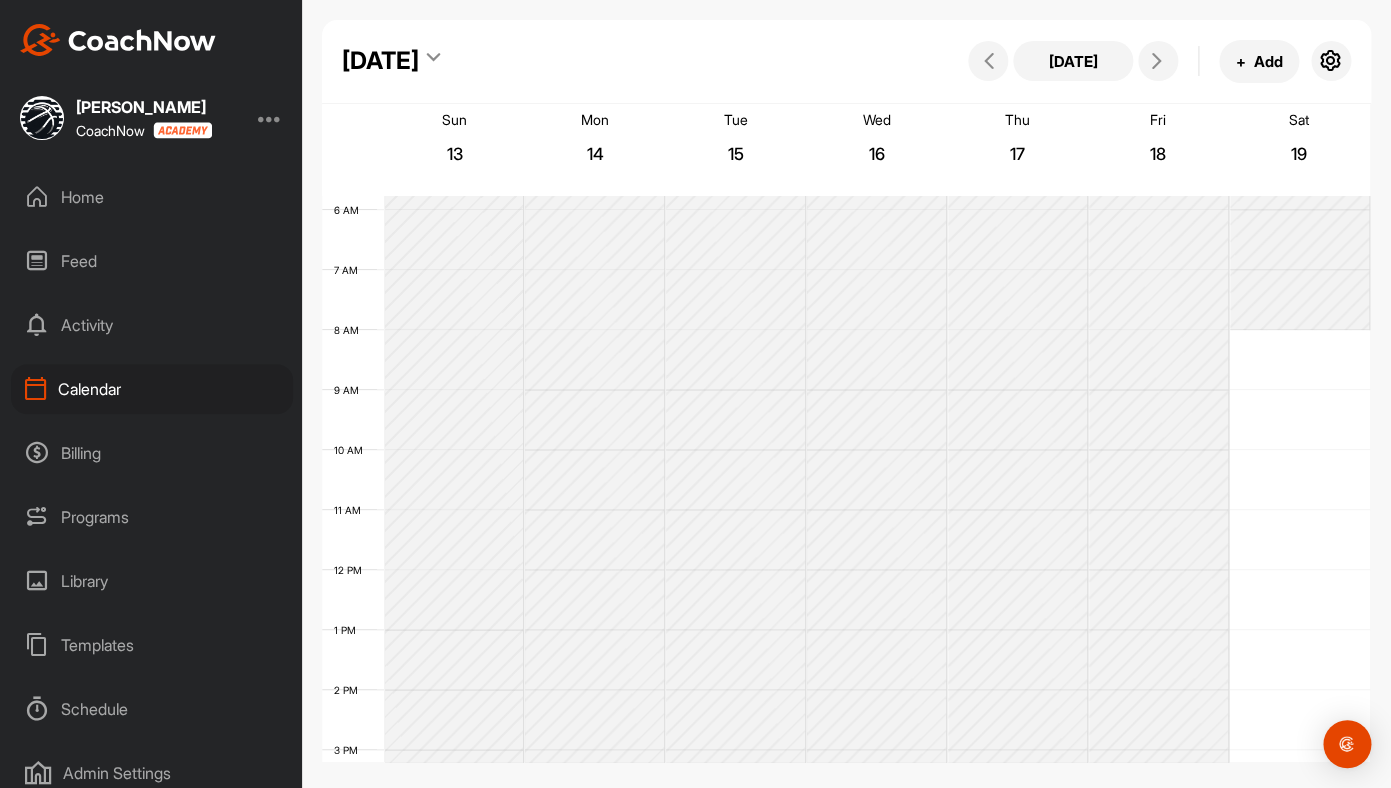 click on "Programs" at bounding box center [152, 517] 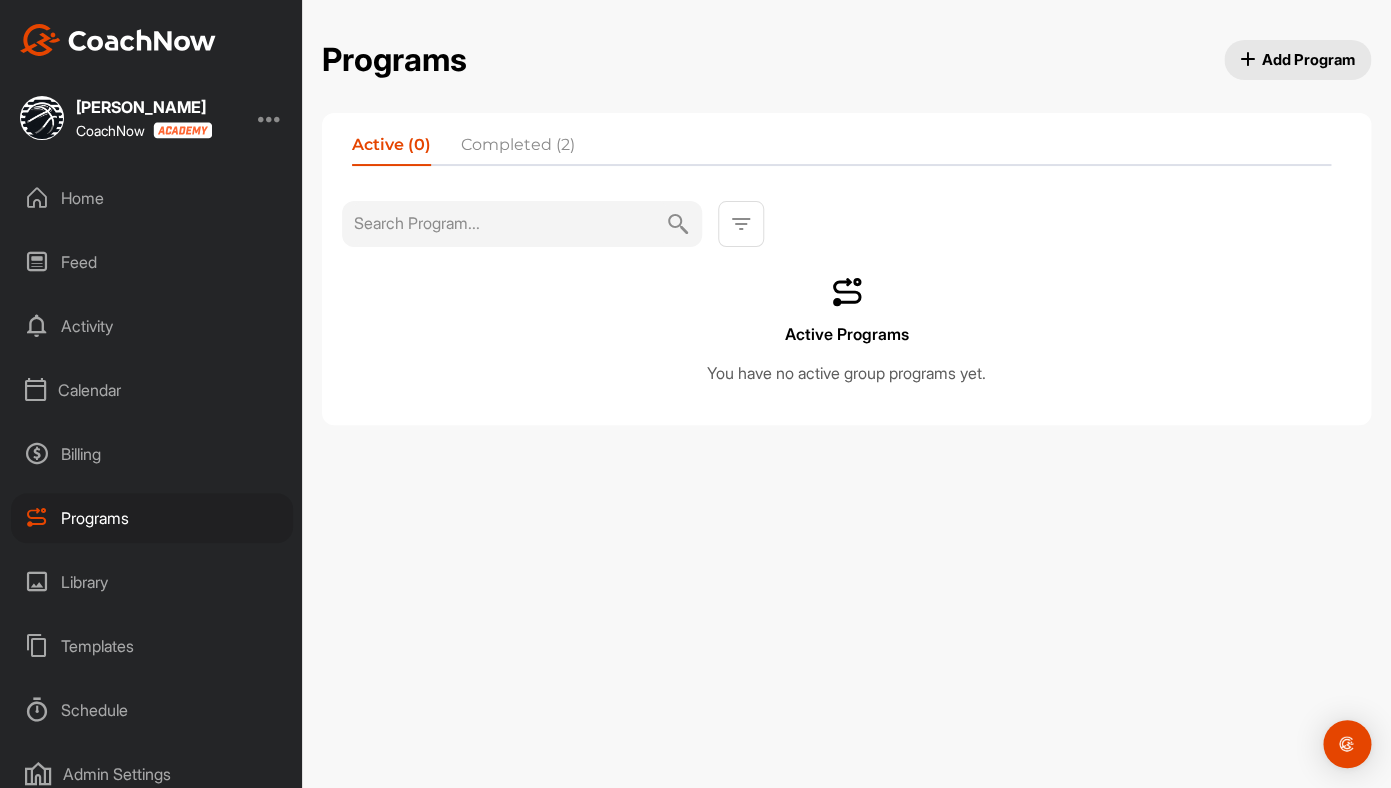 click on "Active (0) Completed (2) Active Programs You have no active group programs yet." at bounding box center (846, 269) 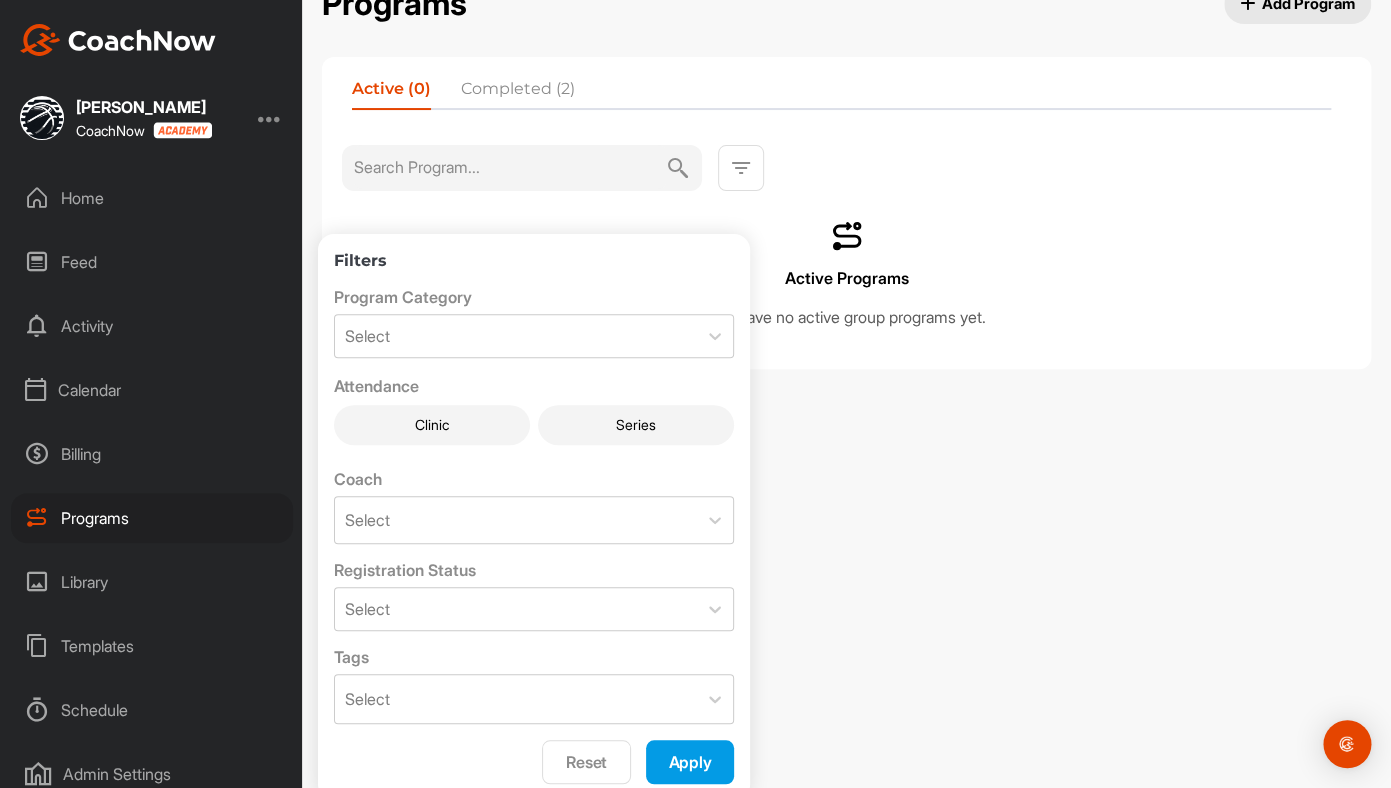 scroll, scrollTop: 69, scrollLeft: 0, axis: vertical 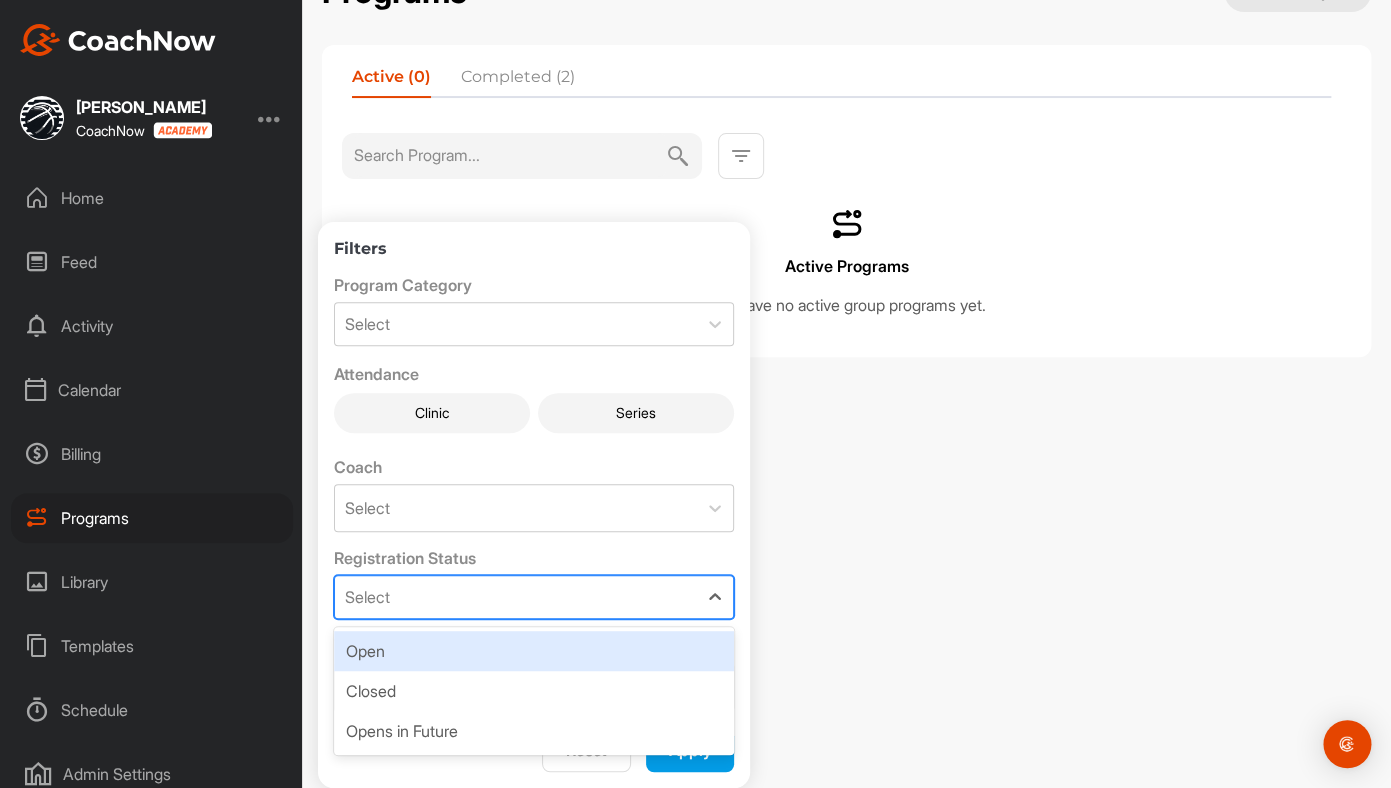 click on "Select" at bounding box center [516, 597] 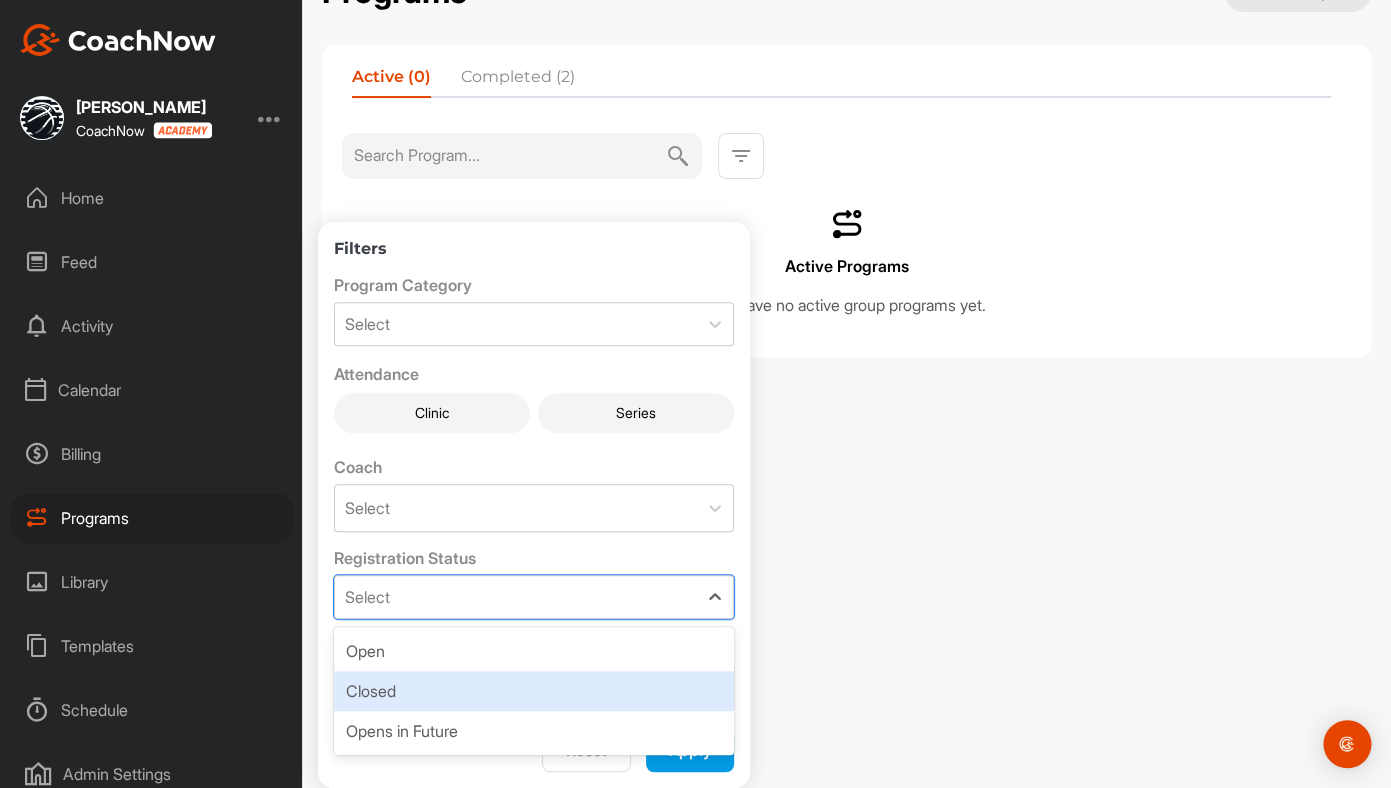 click on "Closed" at bounding box center [534, 691] 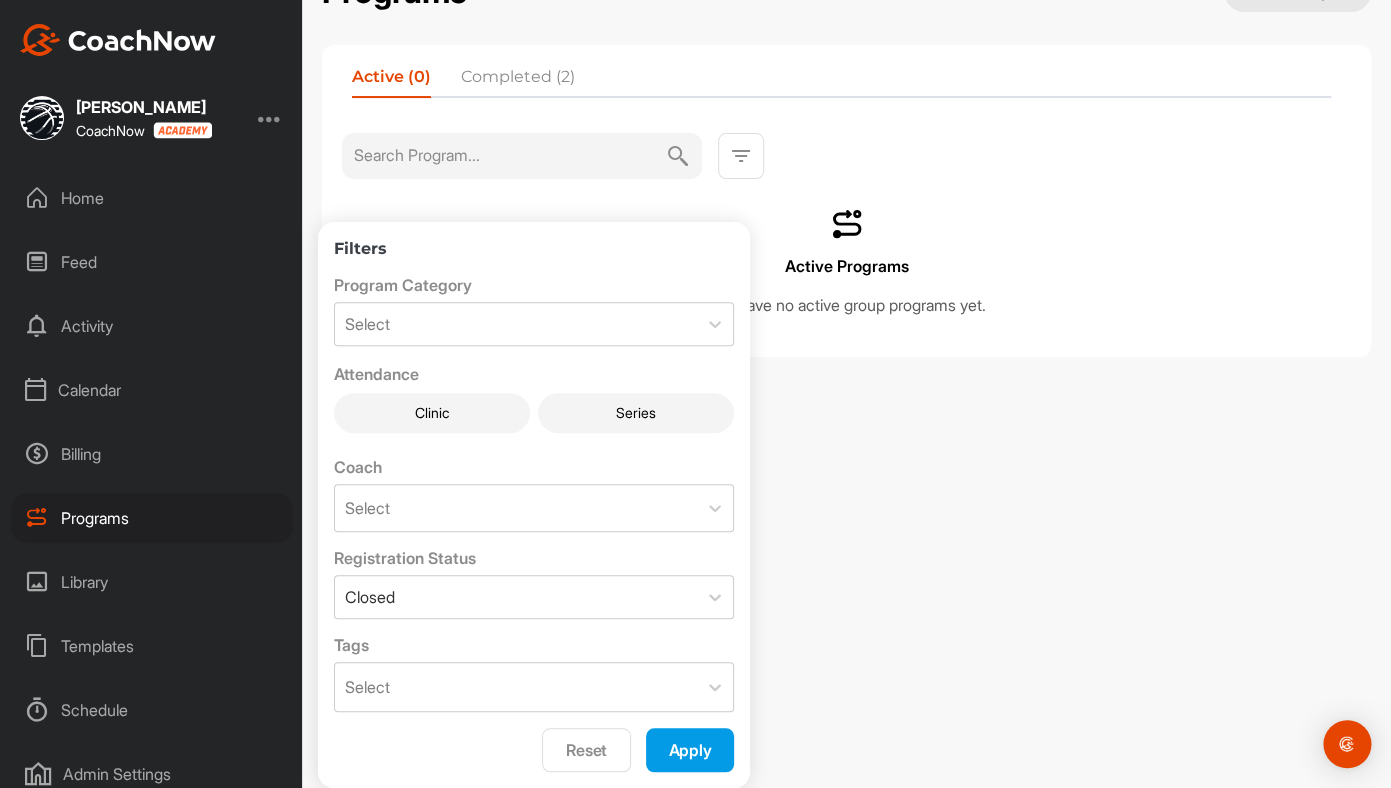 click on "Apply" at bounding box center [690, 750] 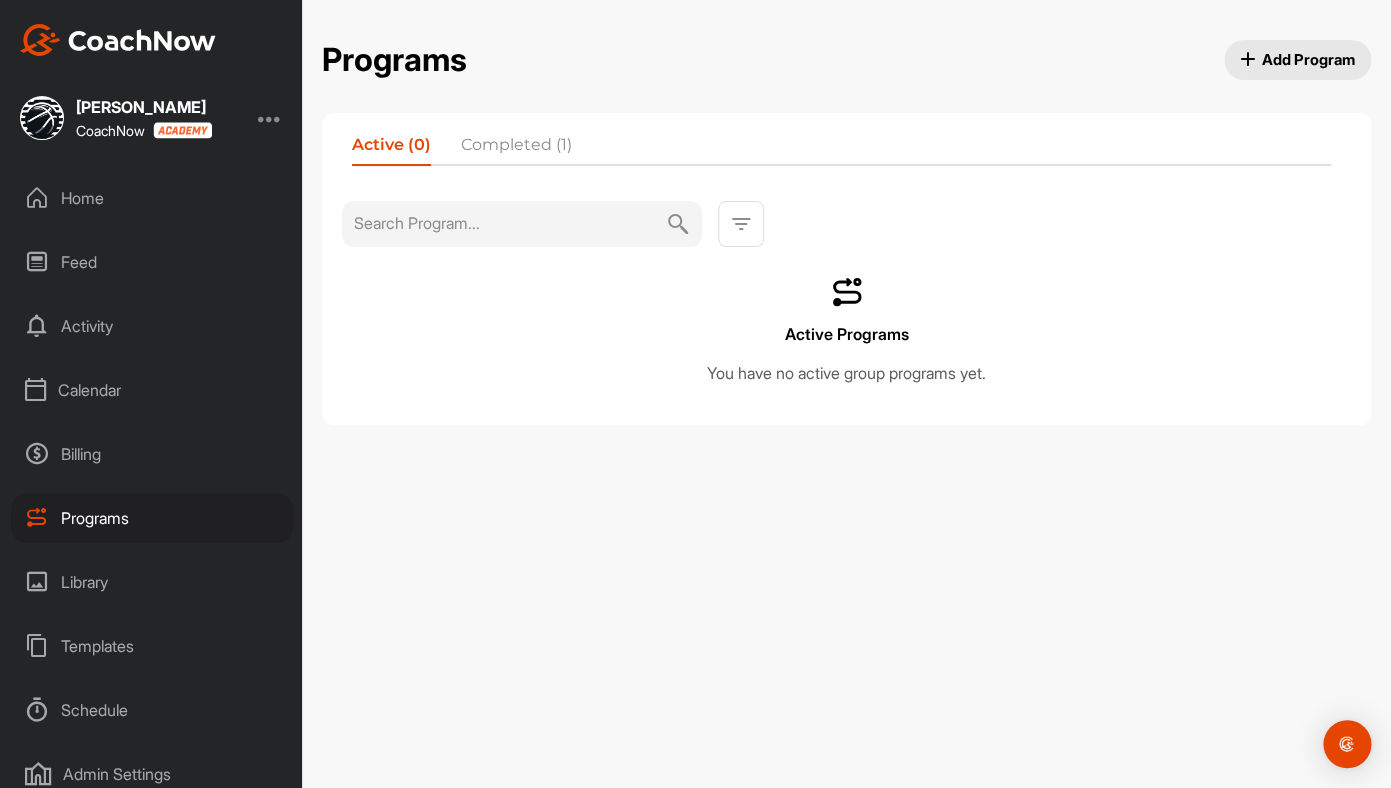 click on "Completed (1)" at bounding box center [516, 149] 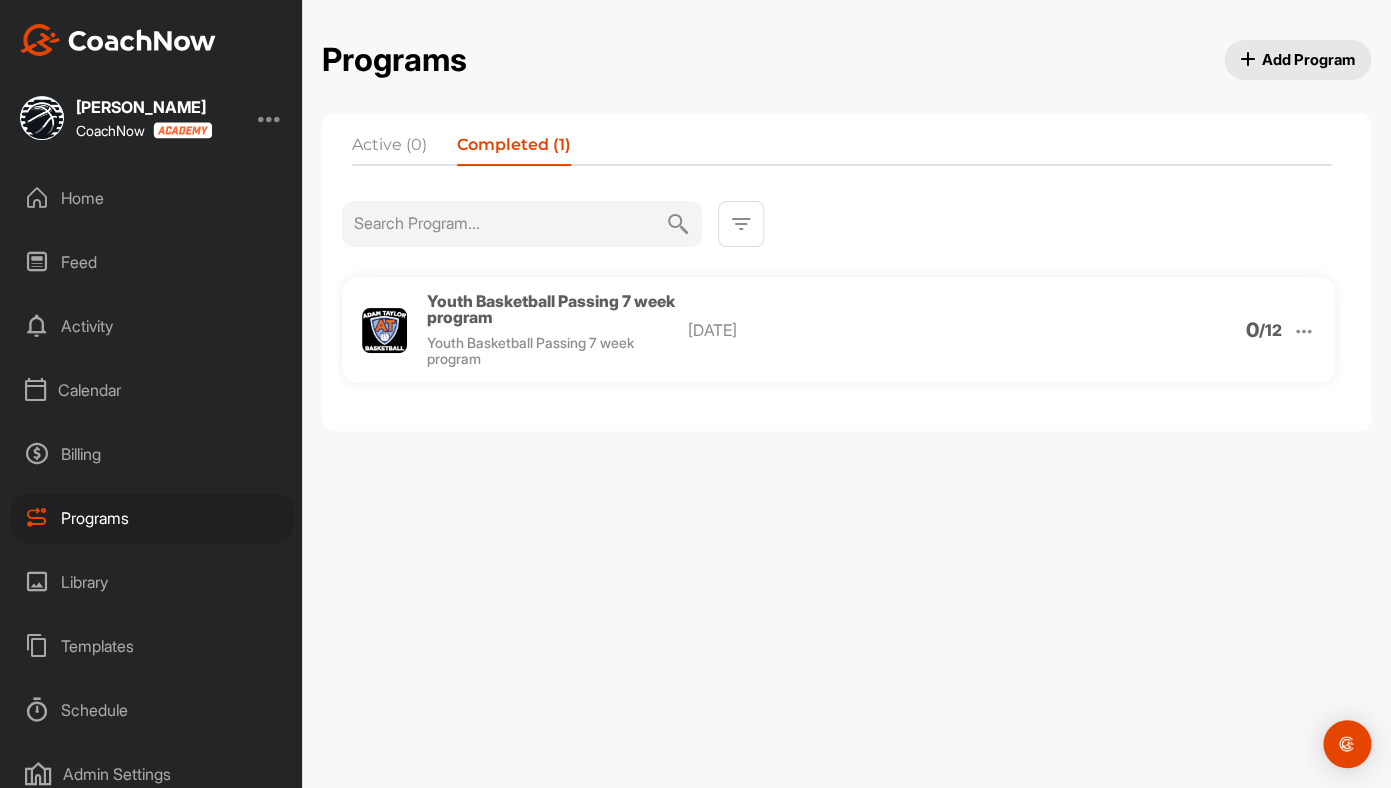 click at bounding box center (1303, 331) 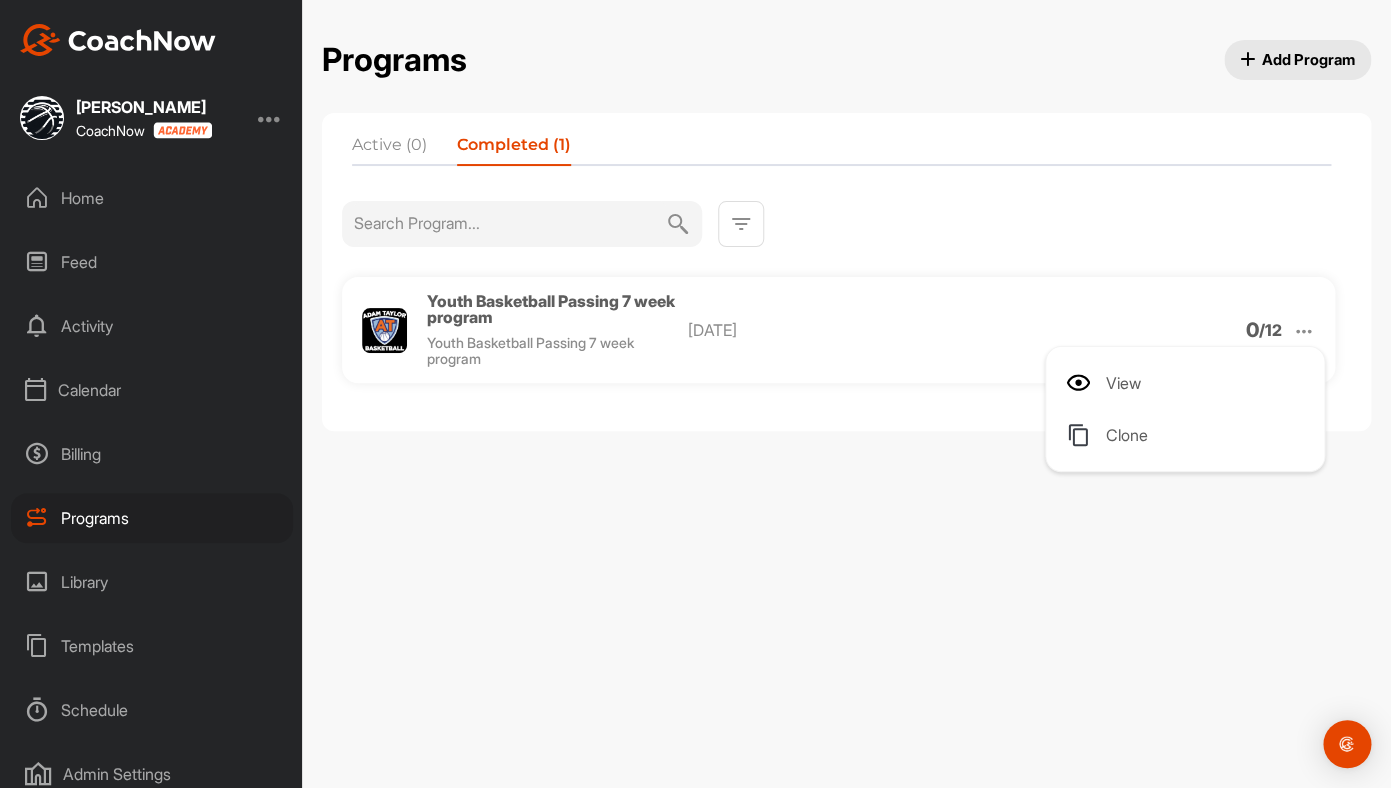 click on "Active (0)" at bounding box center [389, 149] 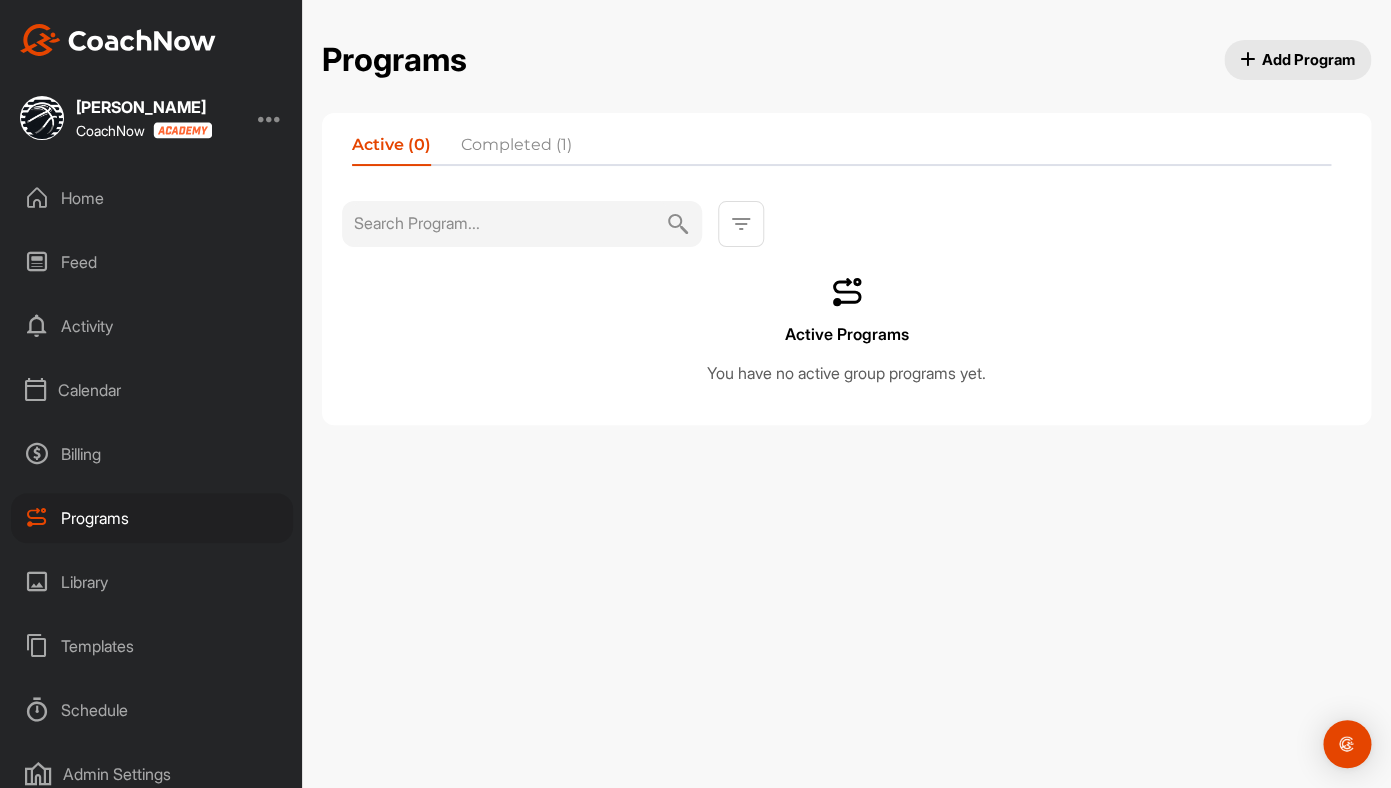 click on "Completed (1)" at bounding box center (516, 149) 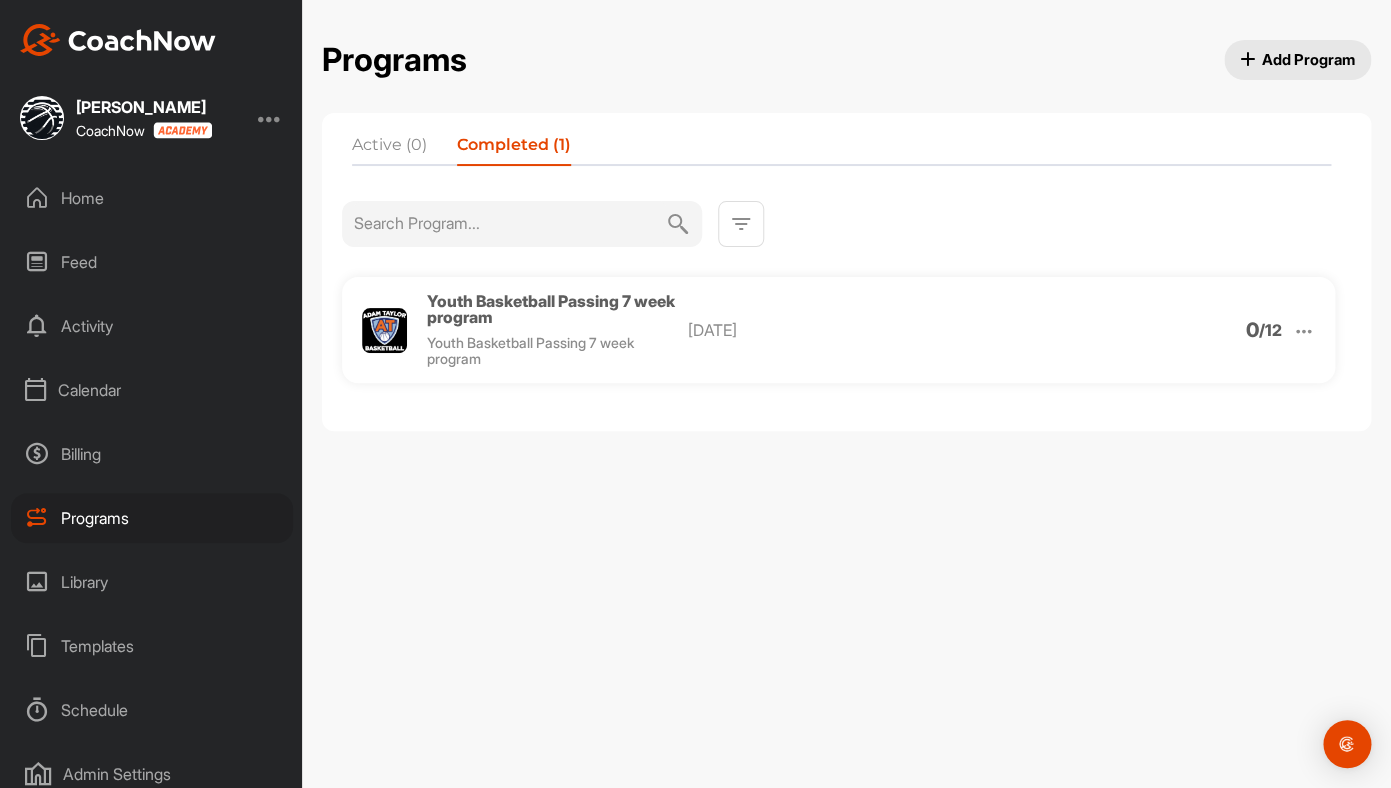 click on "Billing" at bounding box center (152, 454) 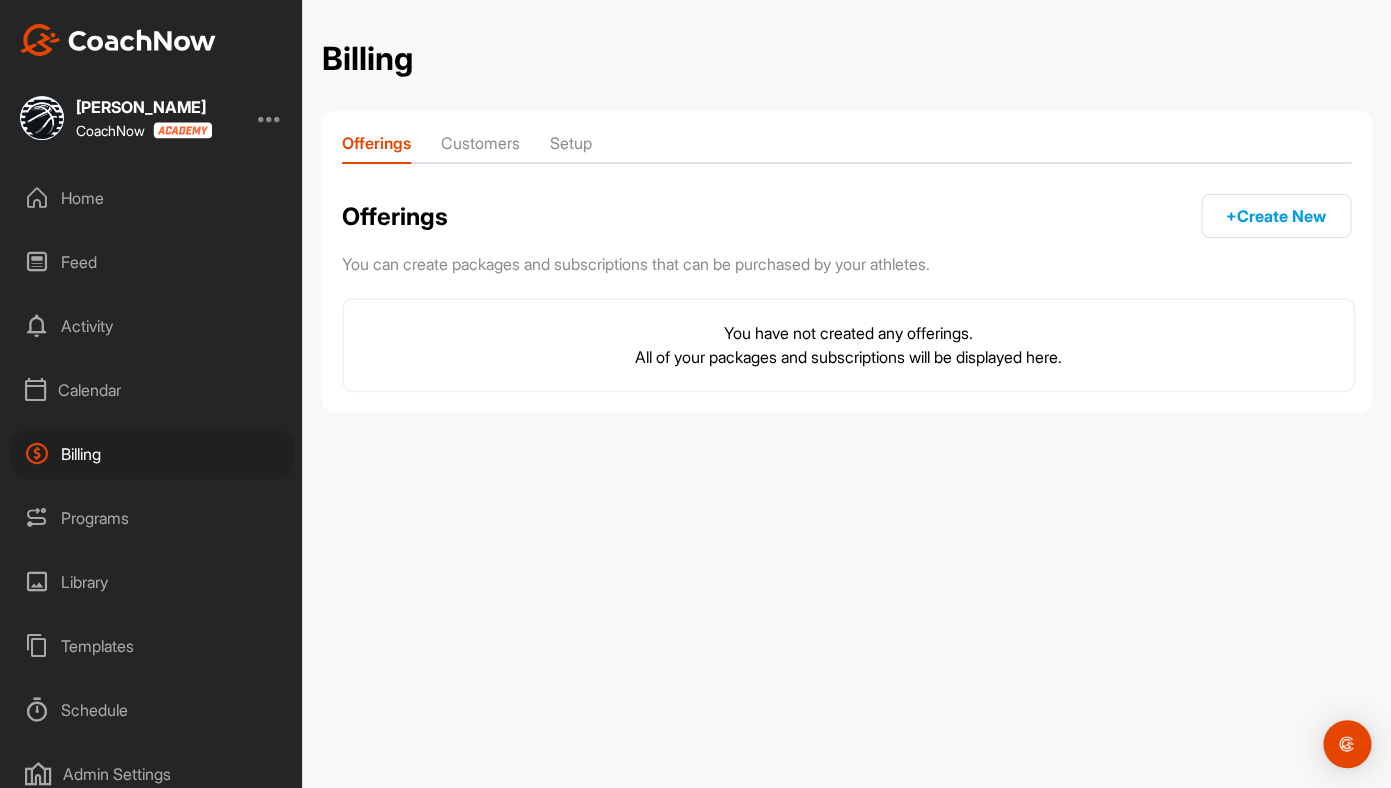 click on "Programs" at bounding box center (152, 518) 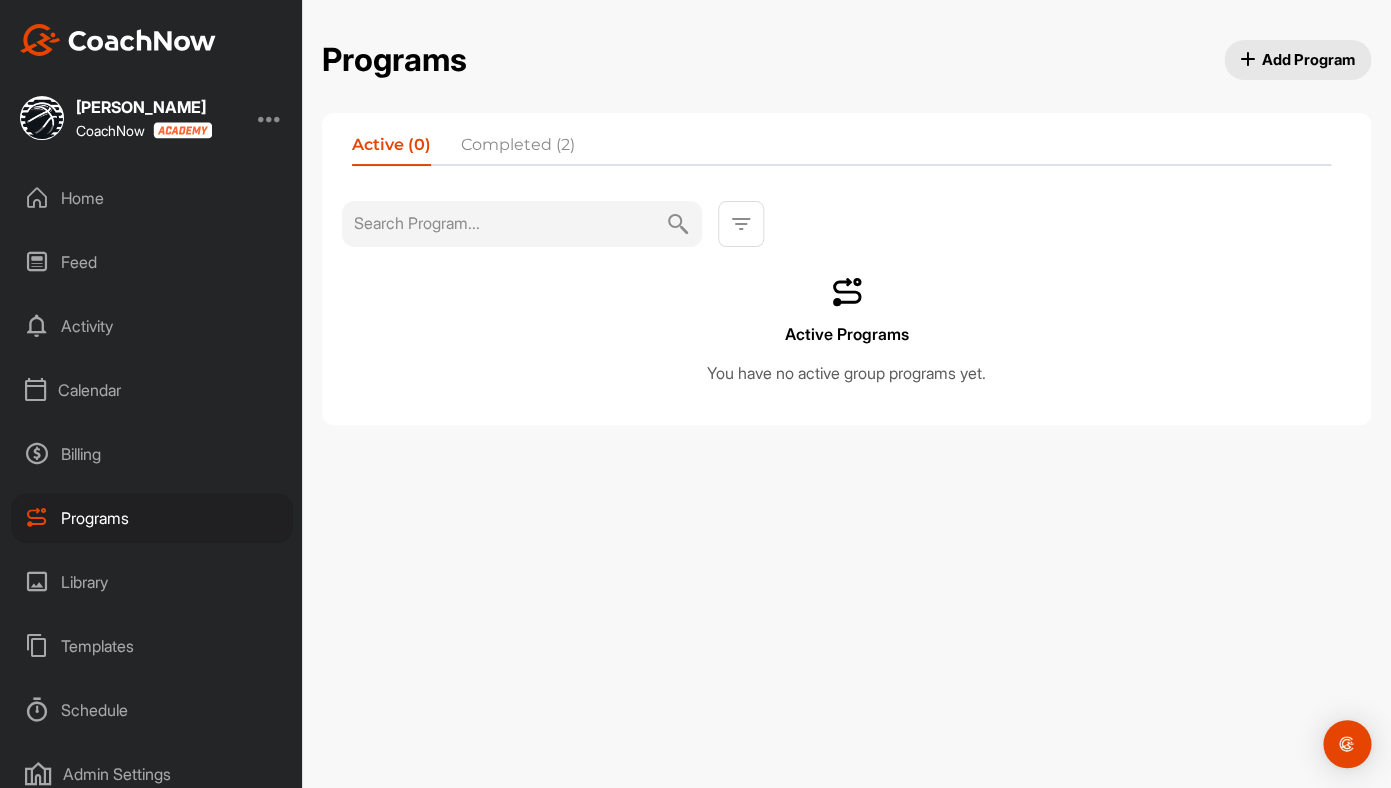 click on "Completed (2)" at bounding box center [518, 149] 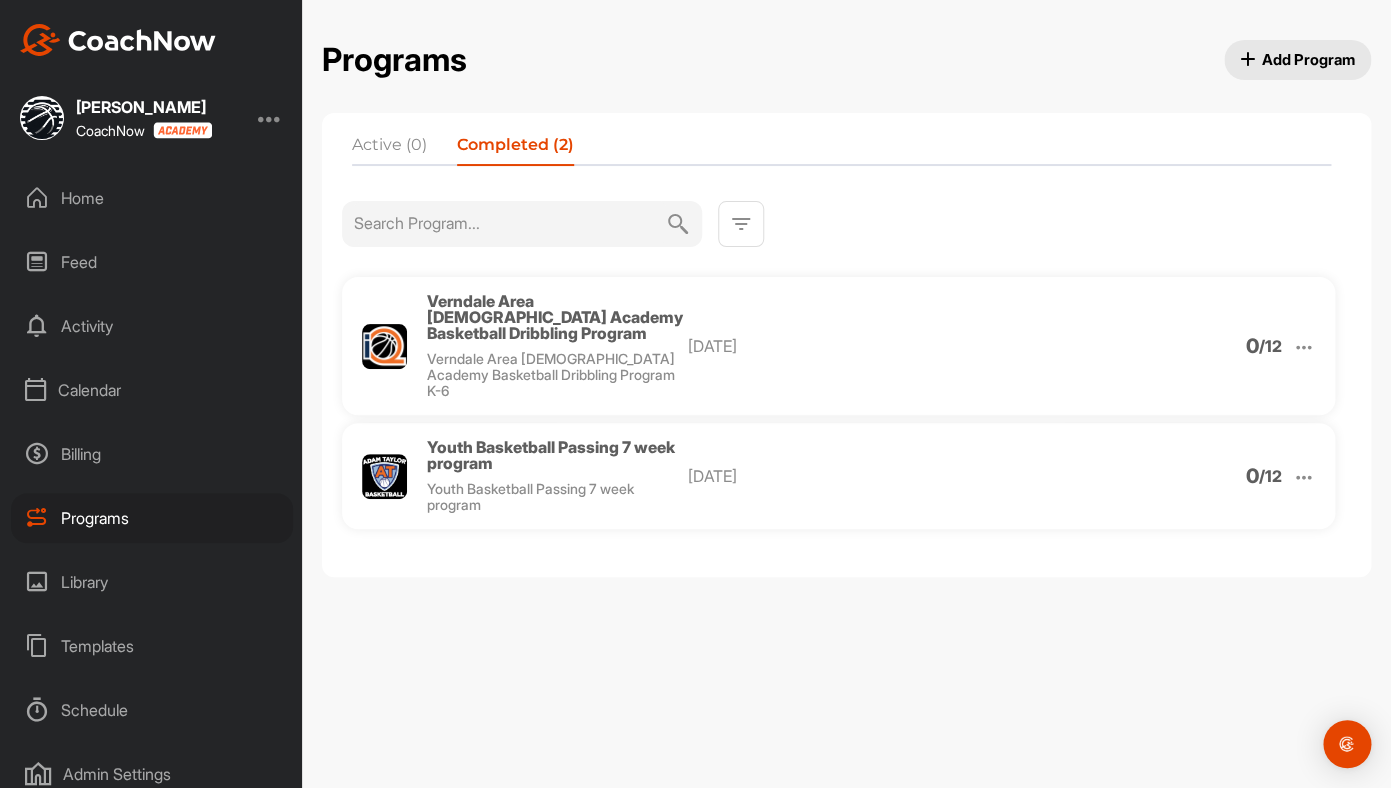 click at bounding box center [741, 224] 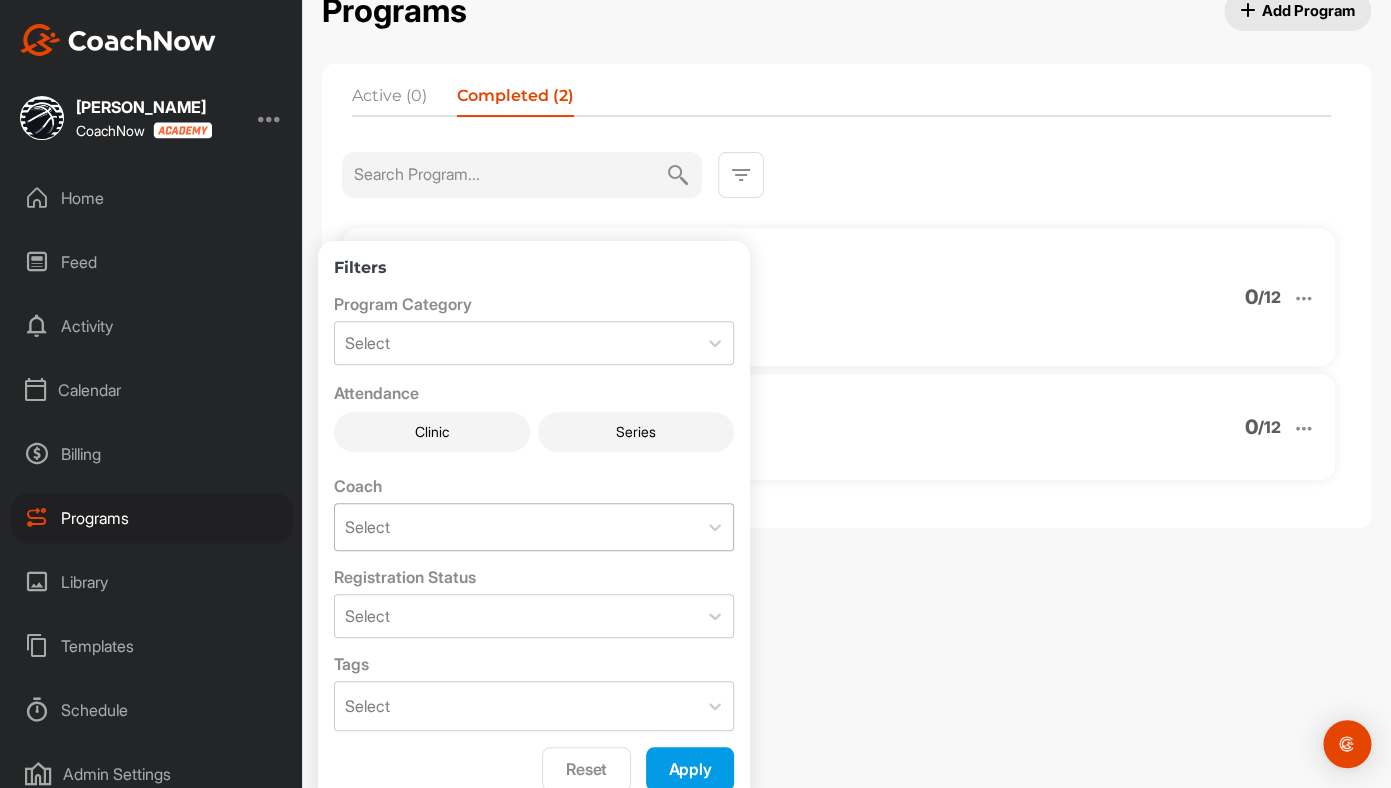 scroll, scrollTop: 54, scrollLeft: 0, axis: vertical 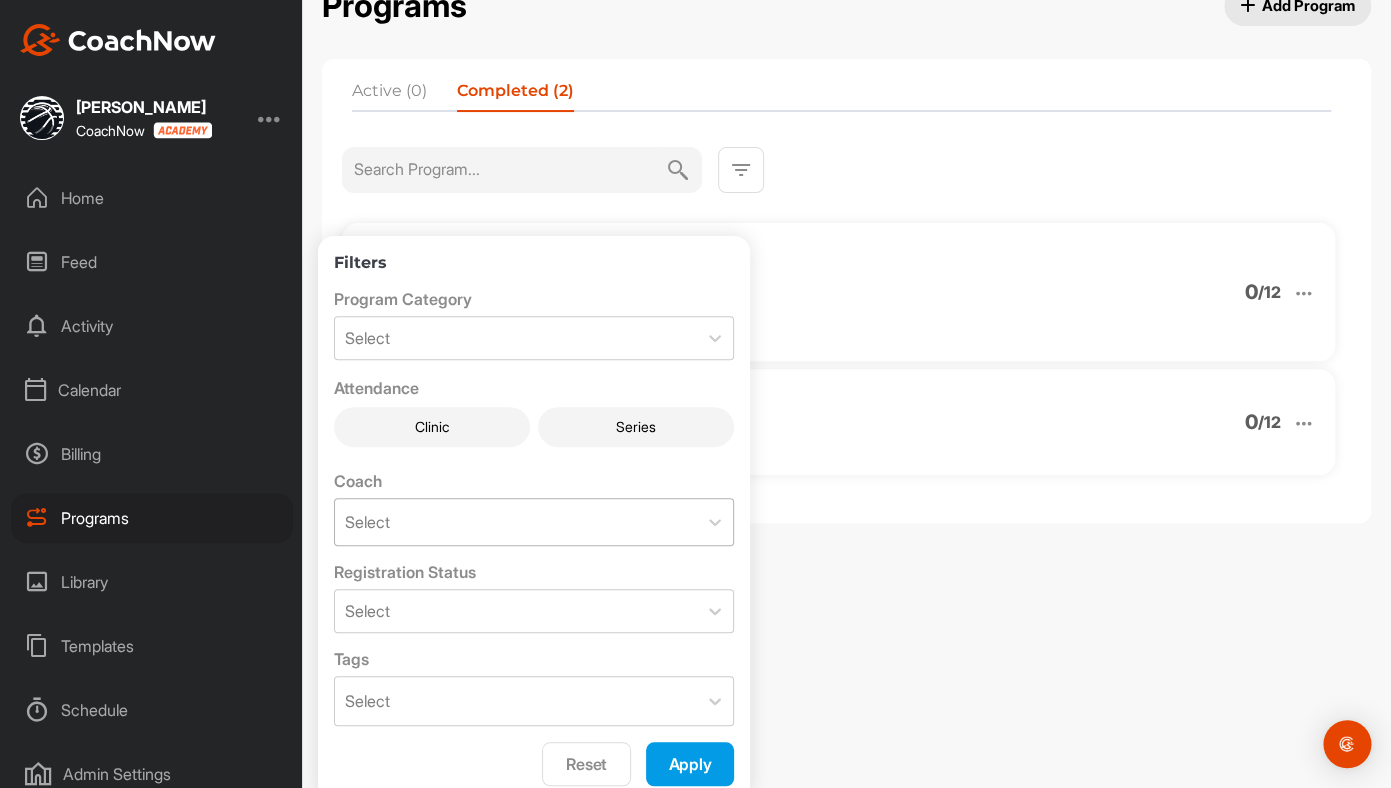 click on "Select" at bounding box center [516, 522] 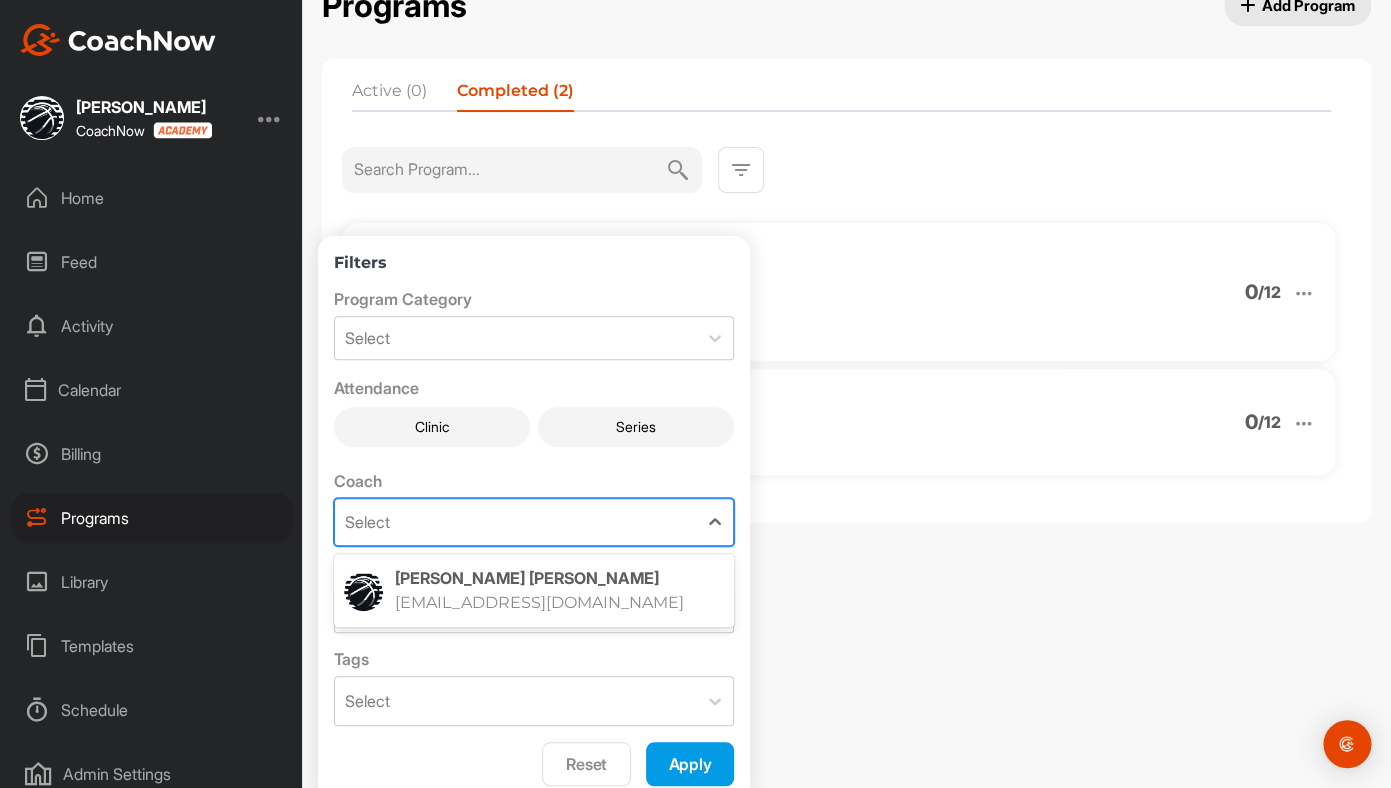 click on "[EMAIL_ADDRESS][DOMAIN_NAME]" at bounding box center (539, 603) 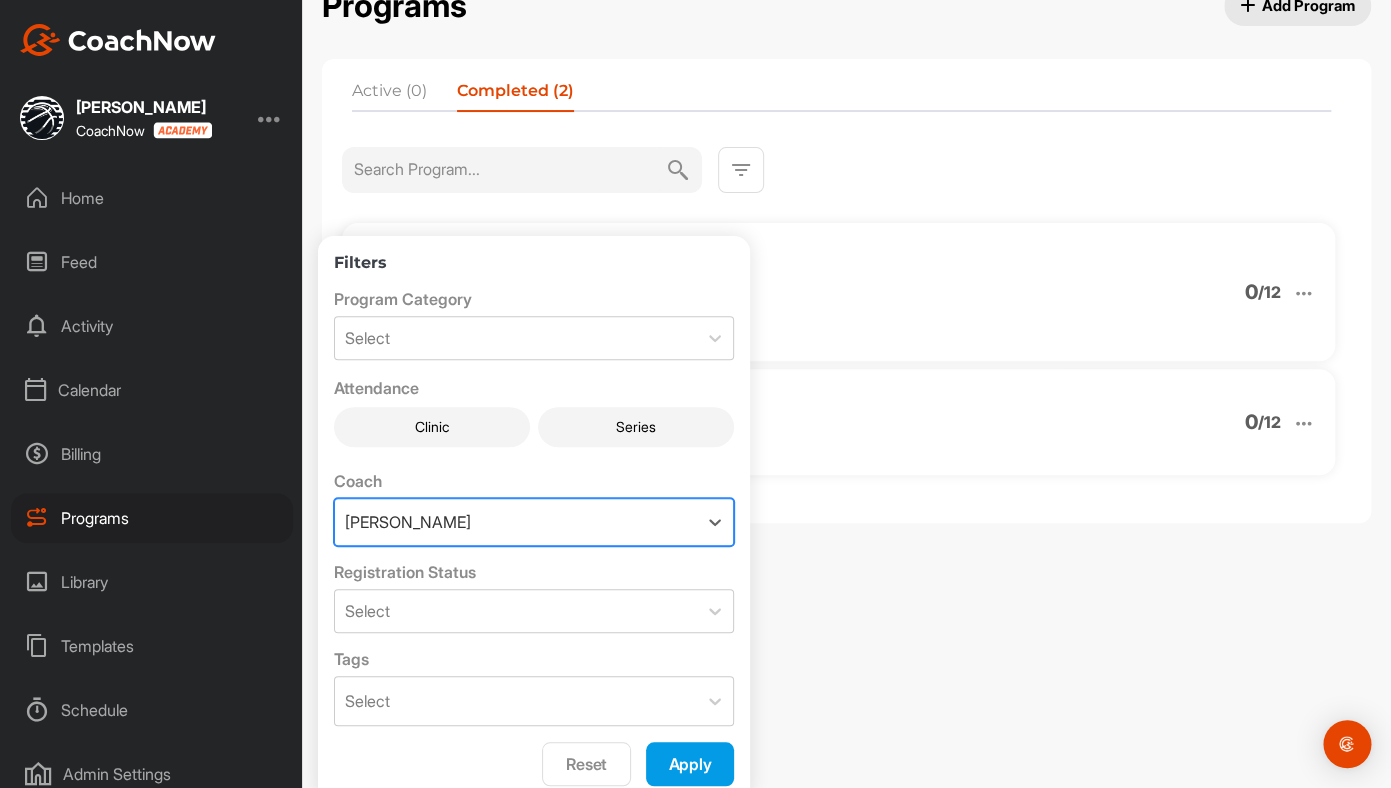 scroll, scrollTop: 69, scrollLeft: 0, axis: vertical 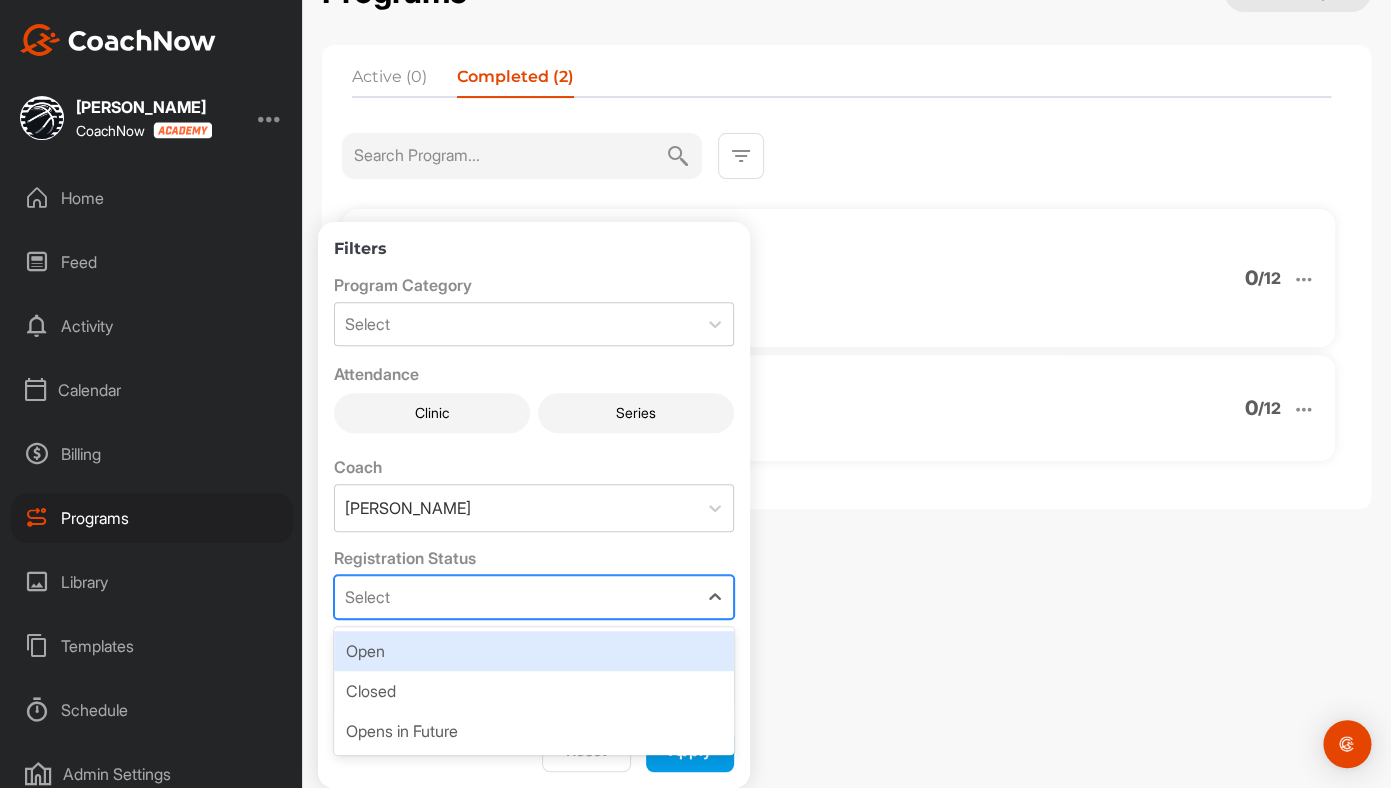 click on "Select" at bounding box center [516, 597] 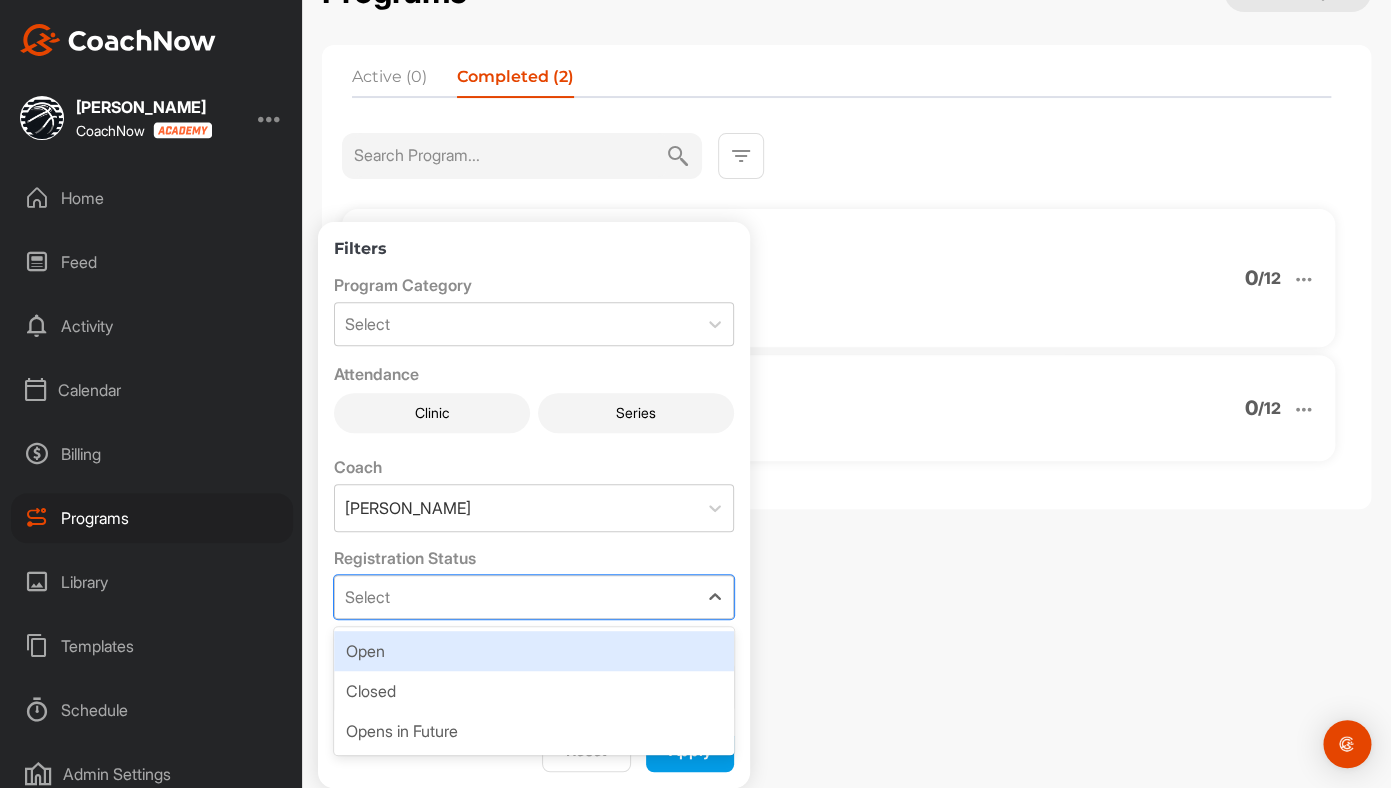 click on "Programs   Add Program Active (0) Completed (2) Verndale Area [DEMOGRAPHIC_DATA] Academy Basketball Dribbling Program Verndale Area [DEMOGRAPHIC_DATA] Academy Basketball Dribbling Program K-6 [DATE] 0 / 12 Youth Basketball Passing 7 week program Youth Basketball Passing 7 week program [DATE] 0 / 12 Filters Program Category Select Attendance Clinic Series Coach [PERSON_NAME] Registration Status      option Open focused, 1 of 3. 3 results available. Use Up and Down to choose options, press Enter to select the currently focused option, press Escape to exit the menu, press Tab to select the option and exit the menu. Select Tags Select Reset Apply" at bounding box center (846, 394) 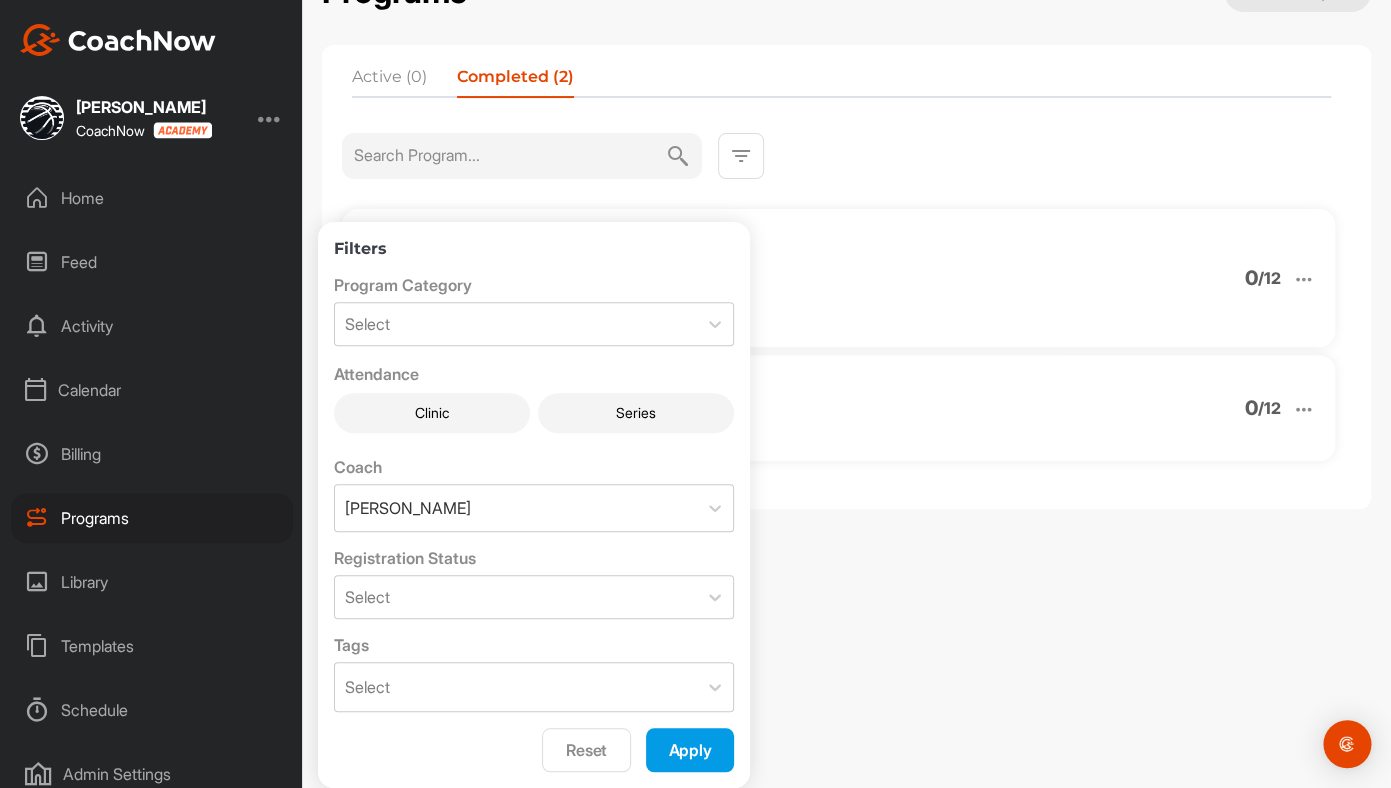 scroll, scrollTop: 64, scrollLeft: 0, axis: vertical 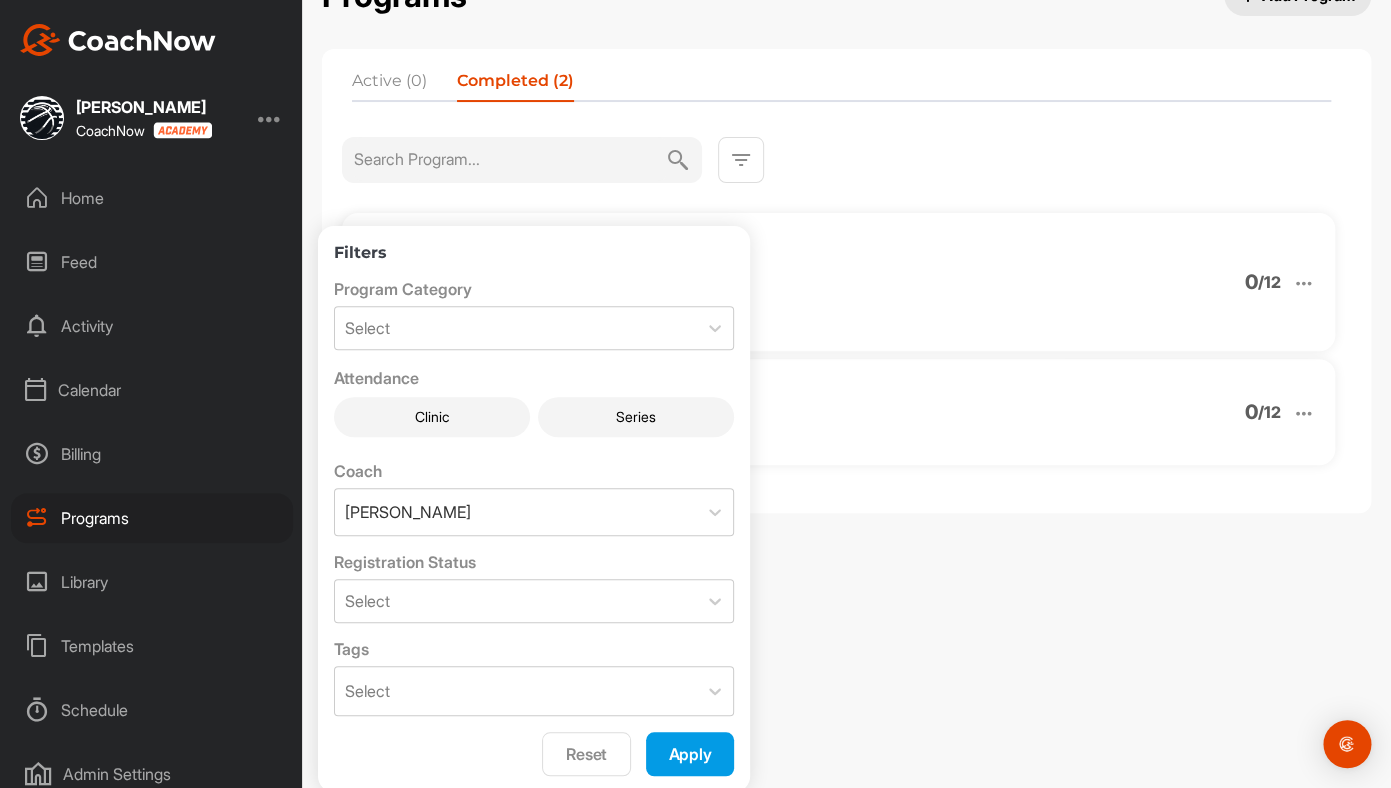 click on "Reset" at bounding box center (586, 754) 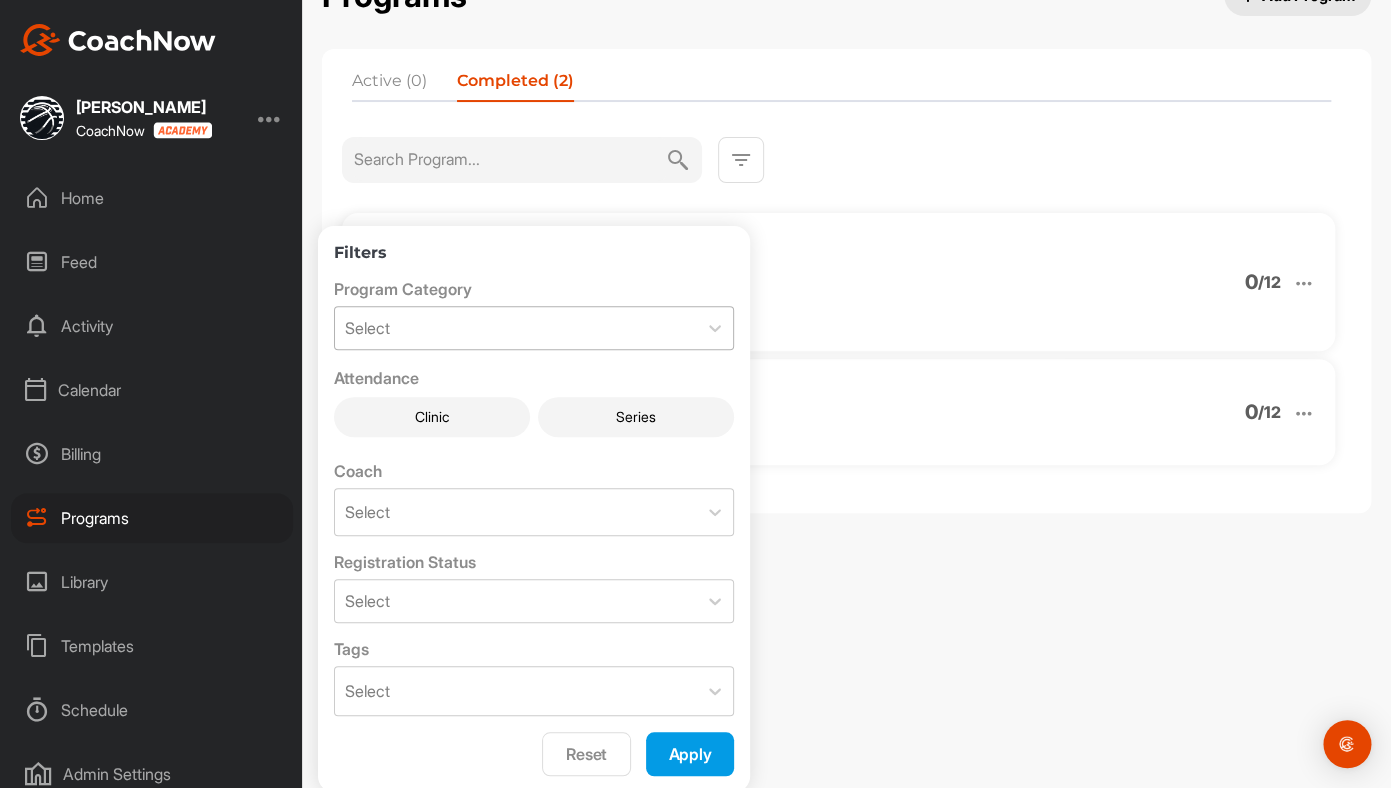 scroll, scrollTop: 69, scrollLeft: 0, axis: vertical 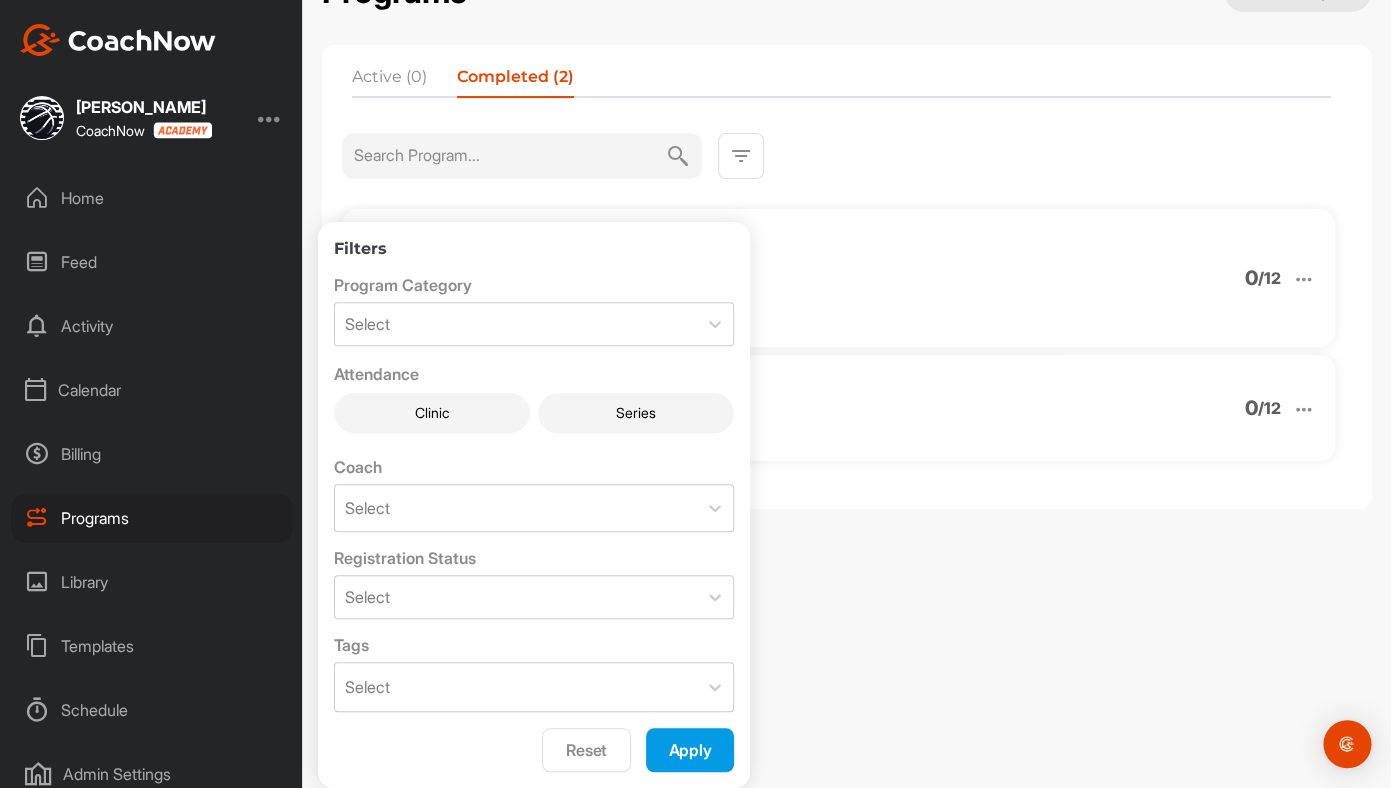 click on "Apply" at bounding box center [690, 750] 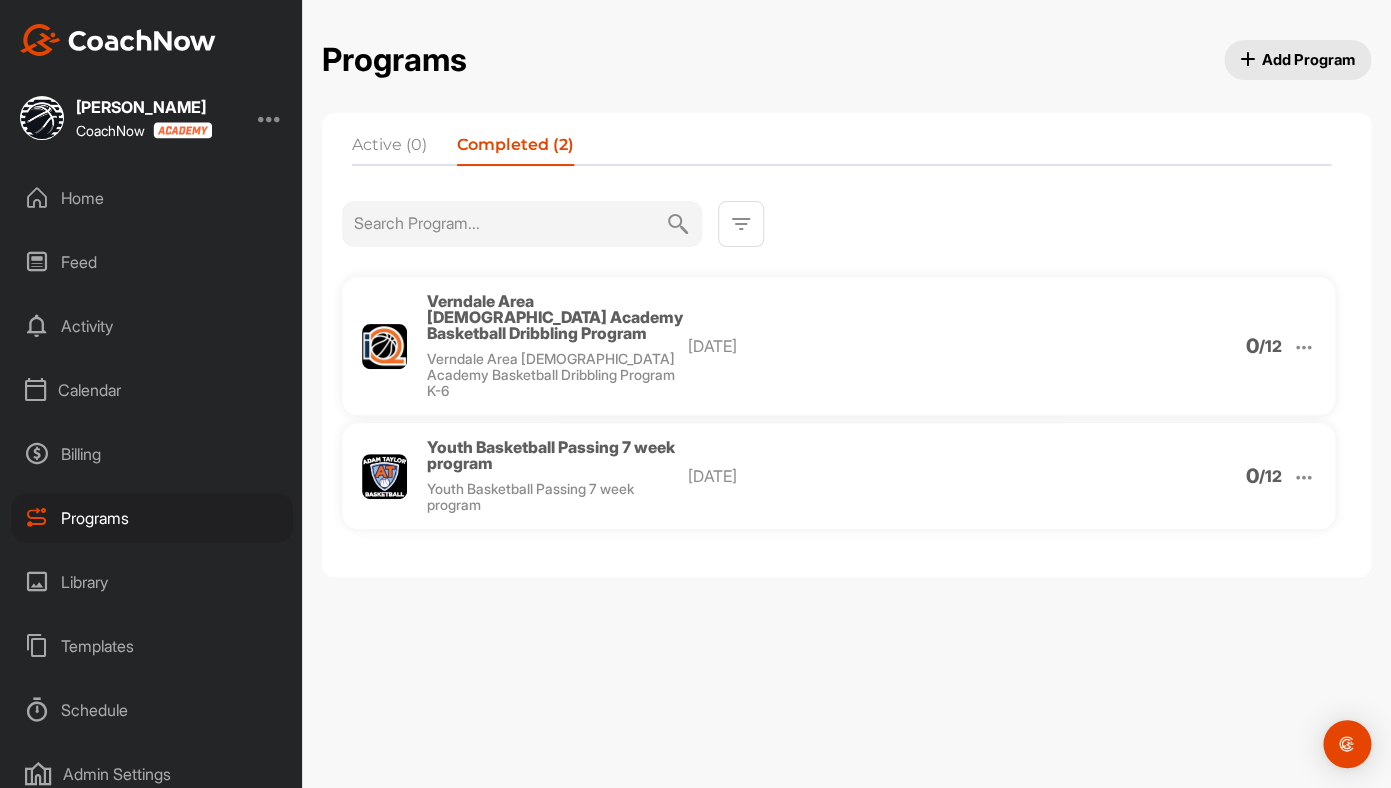 scroll, scrollTop: 0, scrollLeft: 0, axis: both 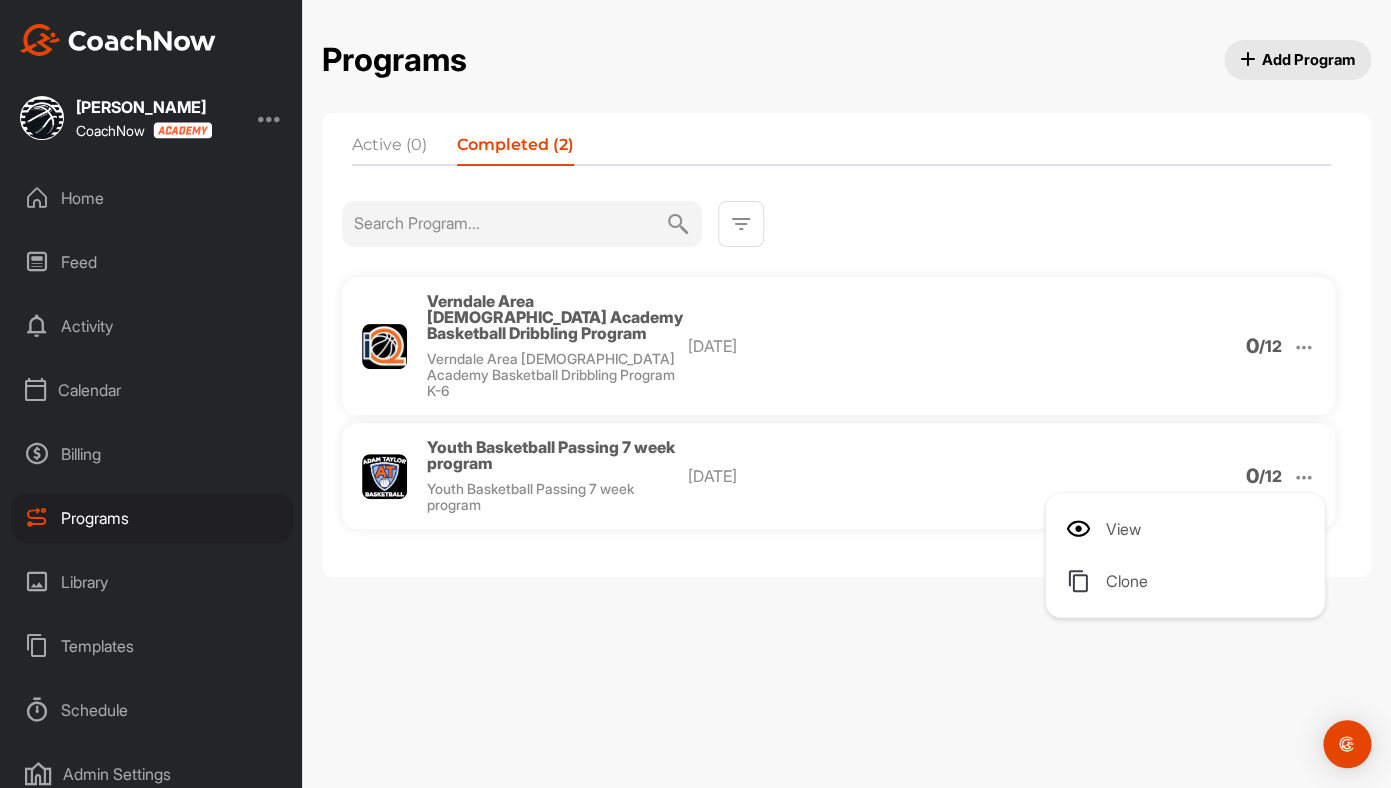 click on "View" at bounding box center [1189, 529] 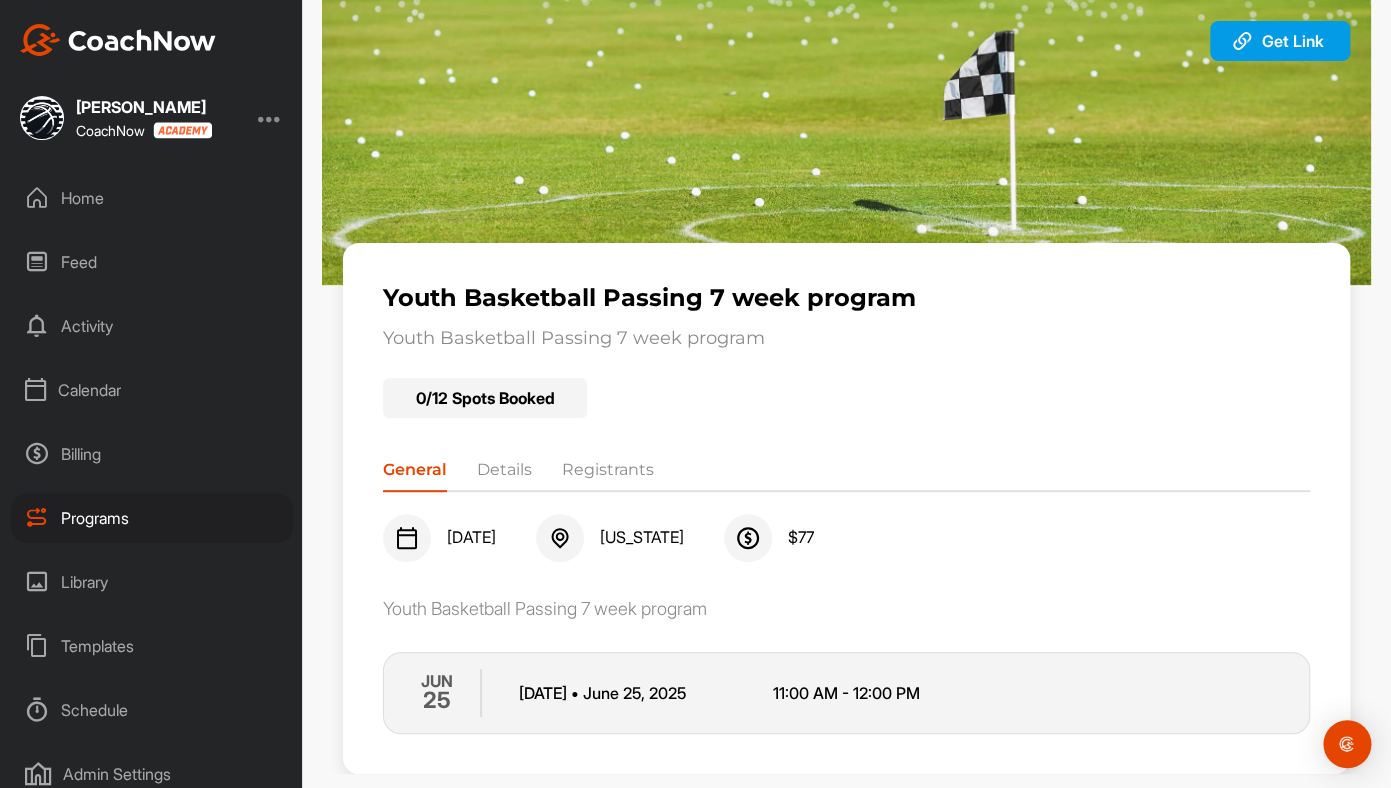 scroll, scrollTop: 87, scrollLeft: 0, axis: vertical 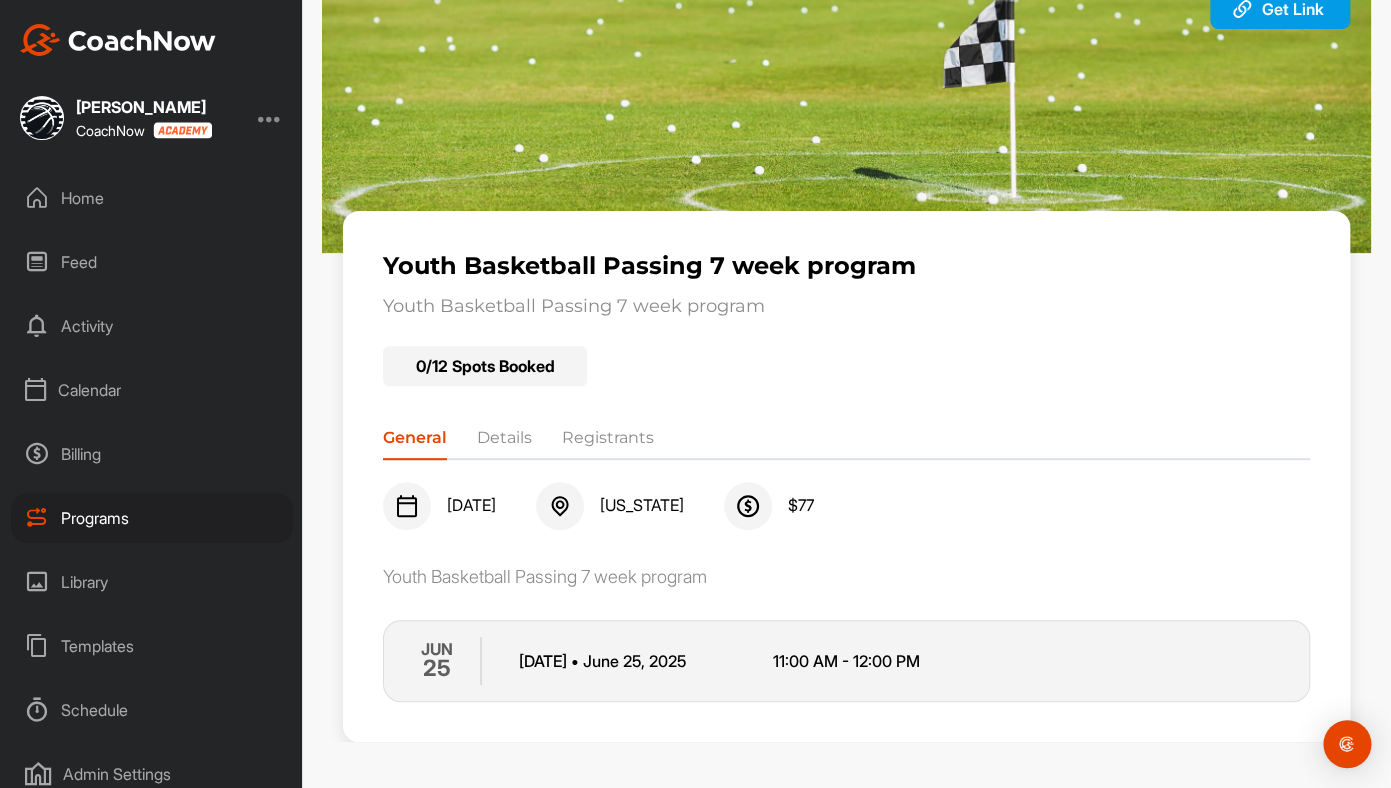 click on "Details" at bounding box center (504, 442) 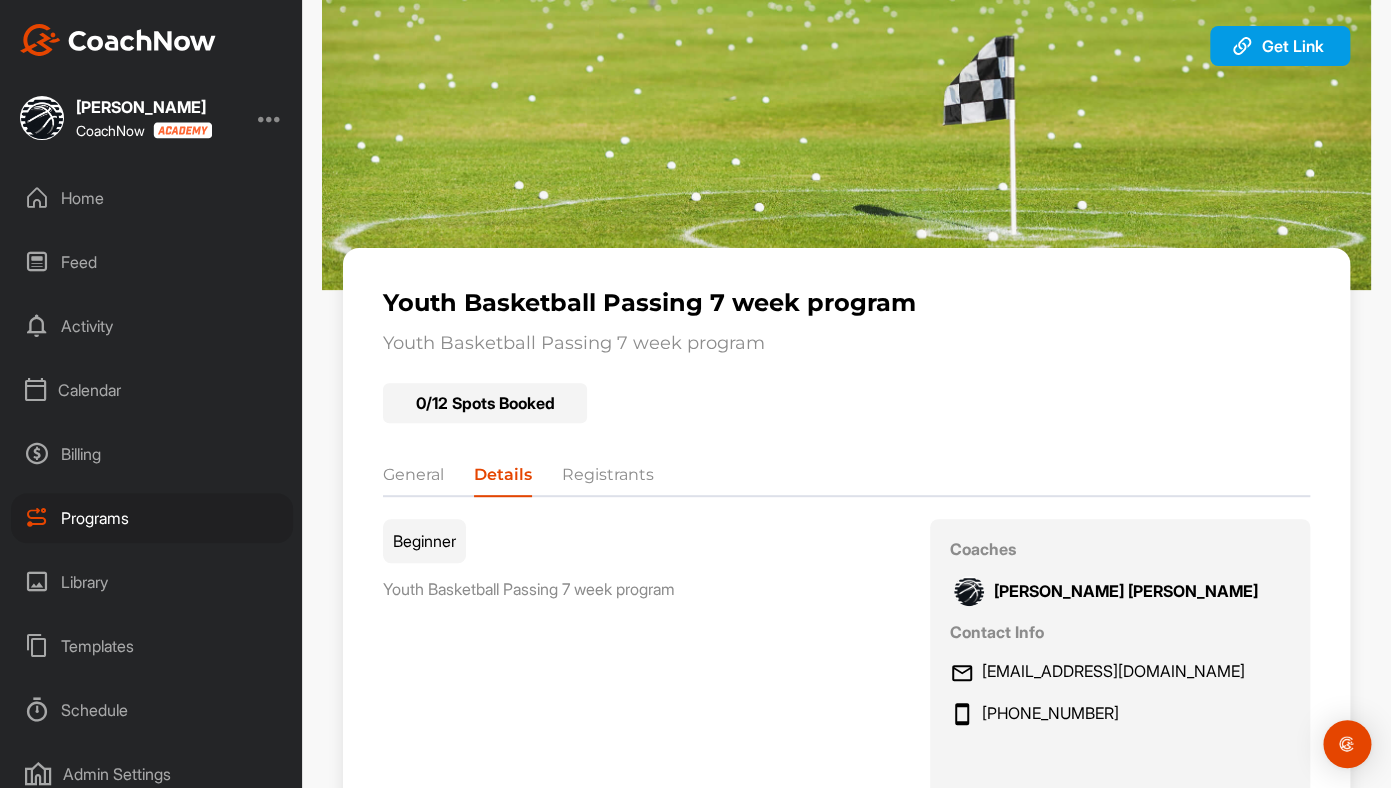 scroll, scrollTop: 24, scrollLeft: 0, axis: vertical 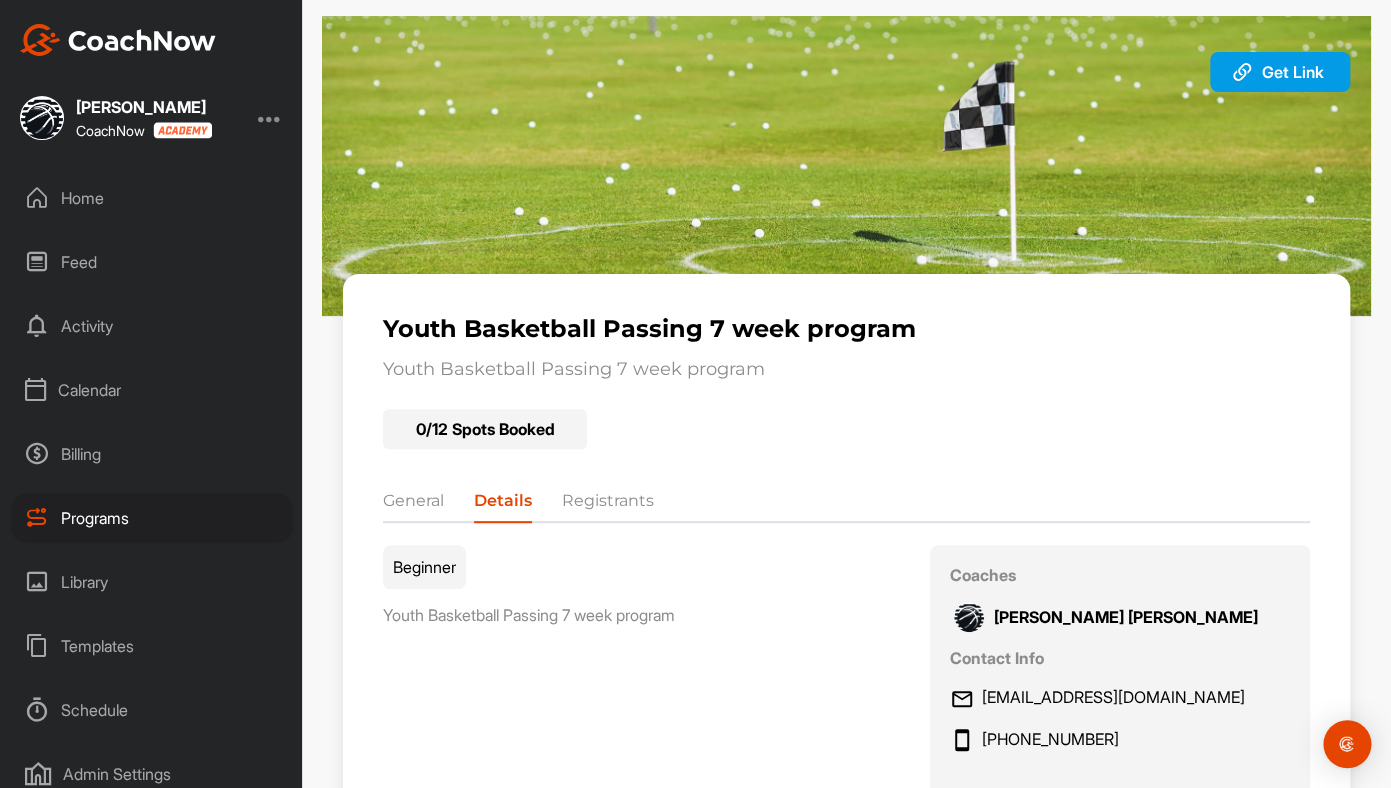 click on "General" at bounding box center (413, 505) 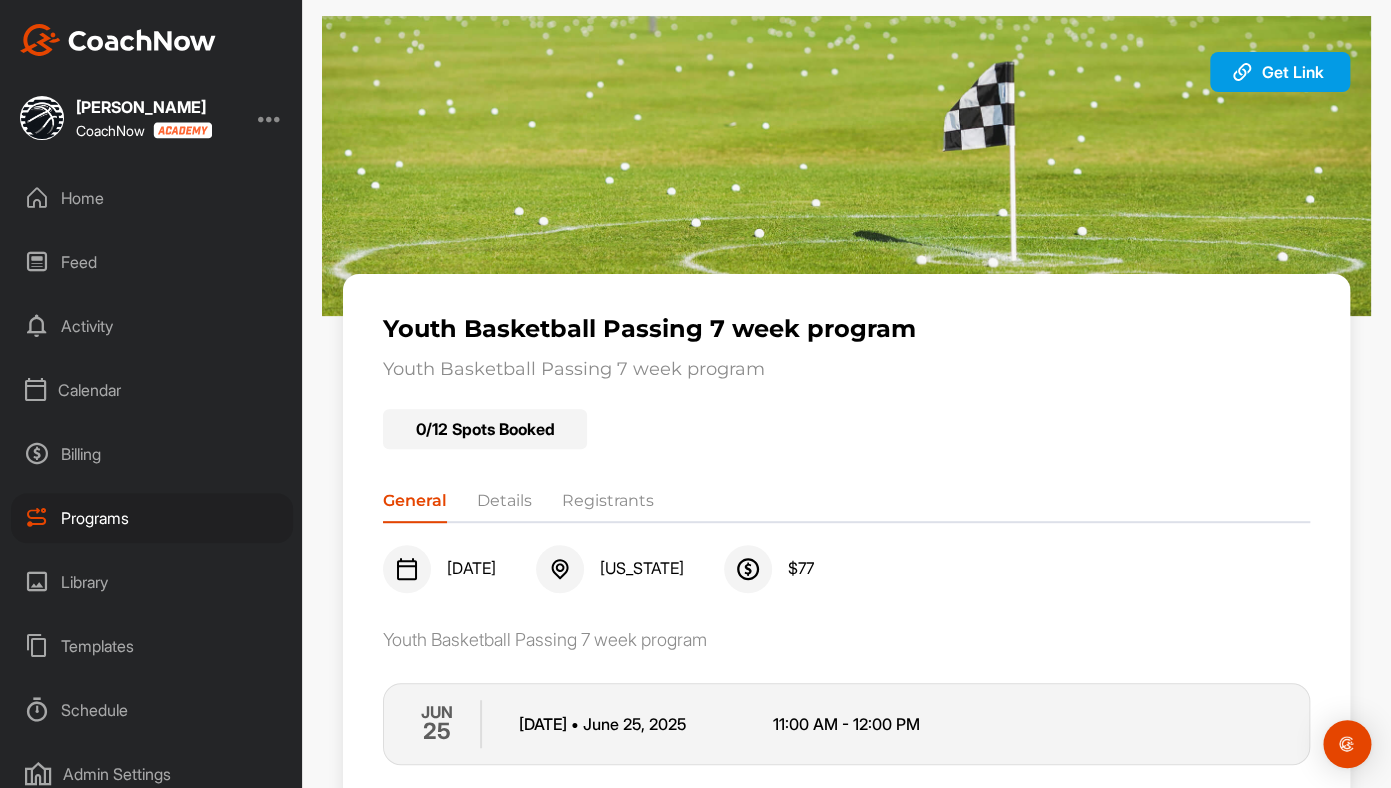 click on "Registrants" at bounding box center [608, 505] 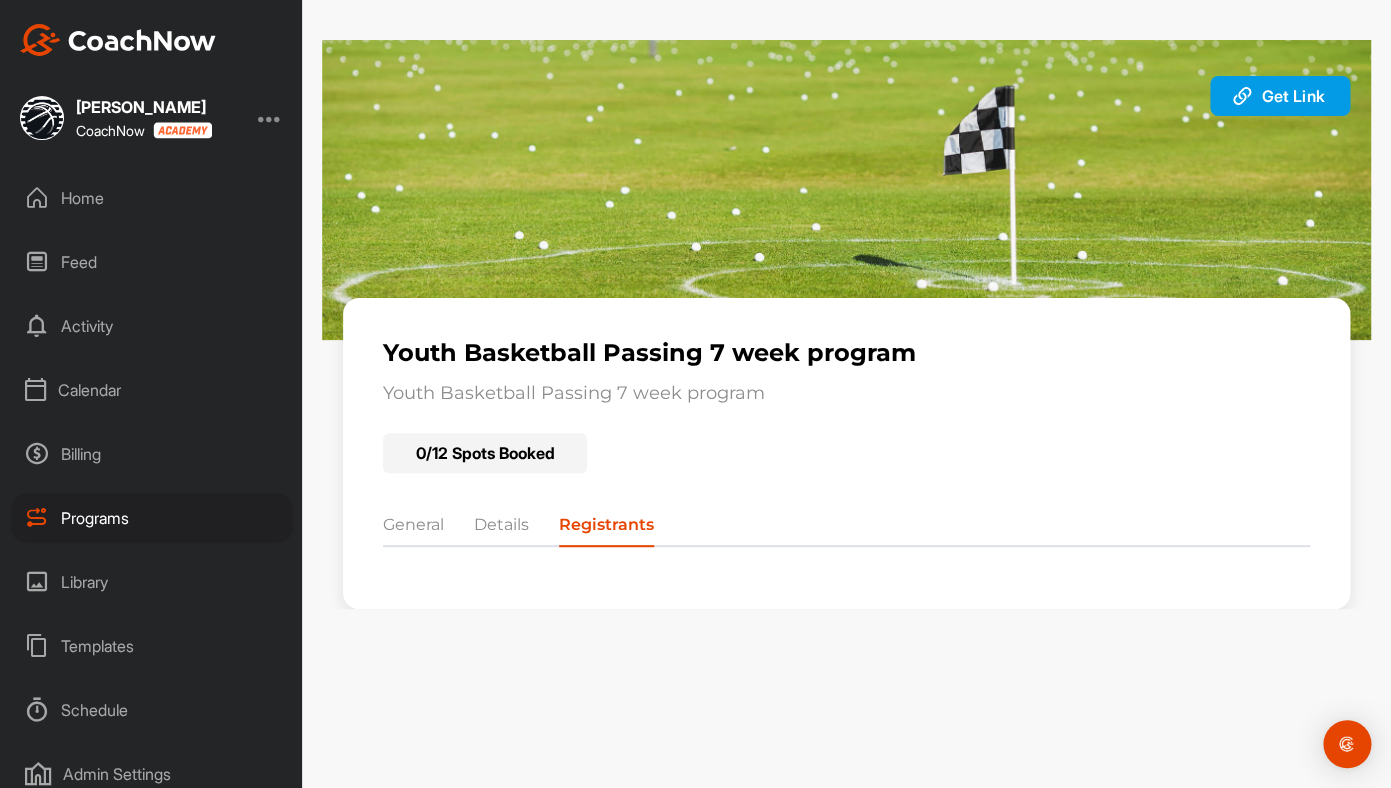 click on "Programs" at bounding box center (152, 518) 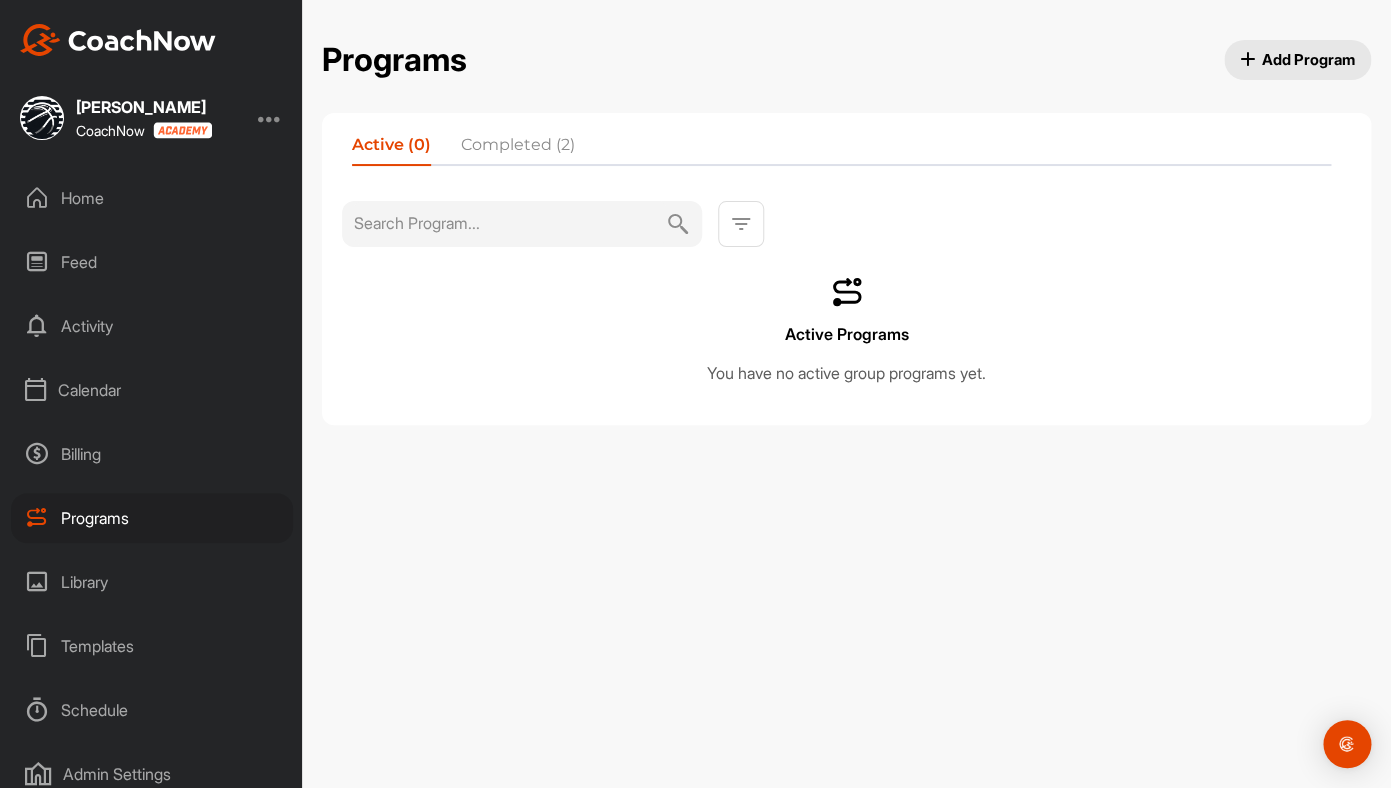click on "Programs" at bounding box center [152, 518] 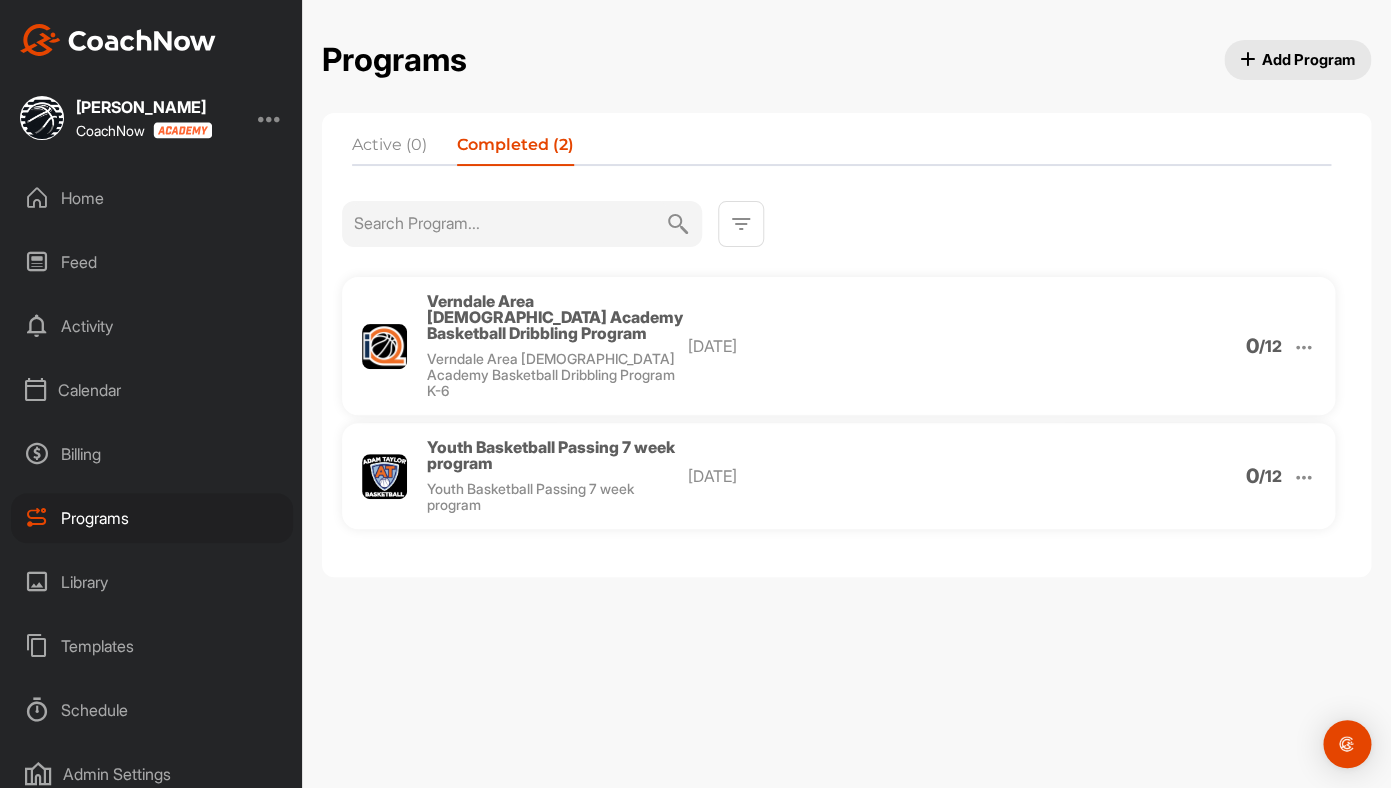 click on "Verndale Area [DEMOGRAPHIC_DATA] Academy Basketball Dribbling Program" at bounding box center (555, 317) 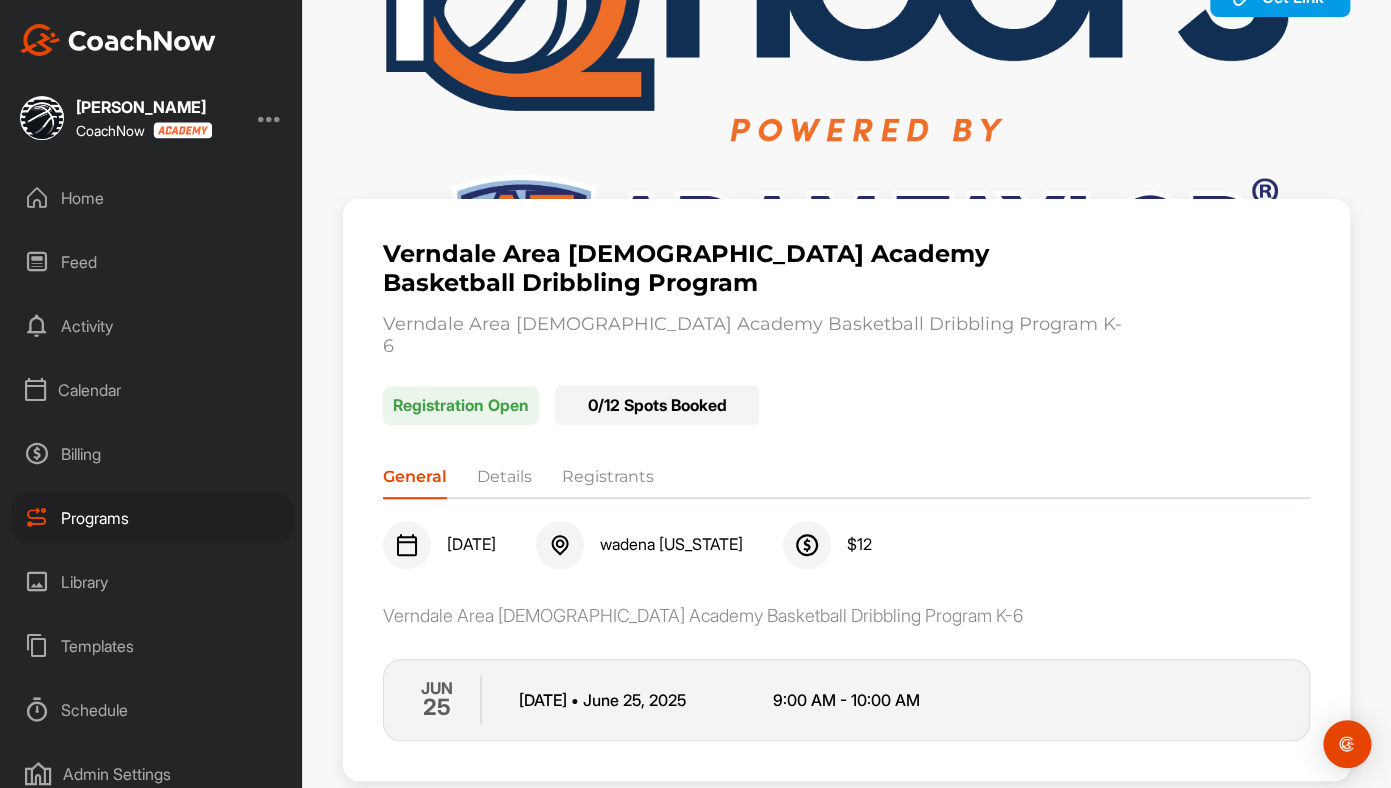 scroll, scrollTop: 108, scrollLeft: 0, axis: vertical 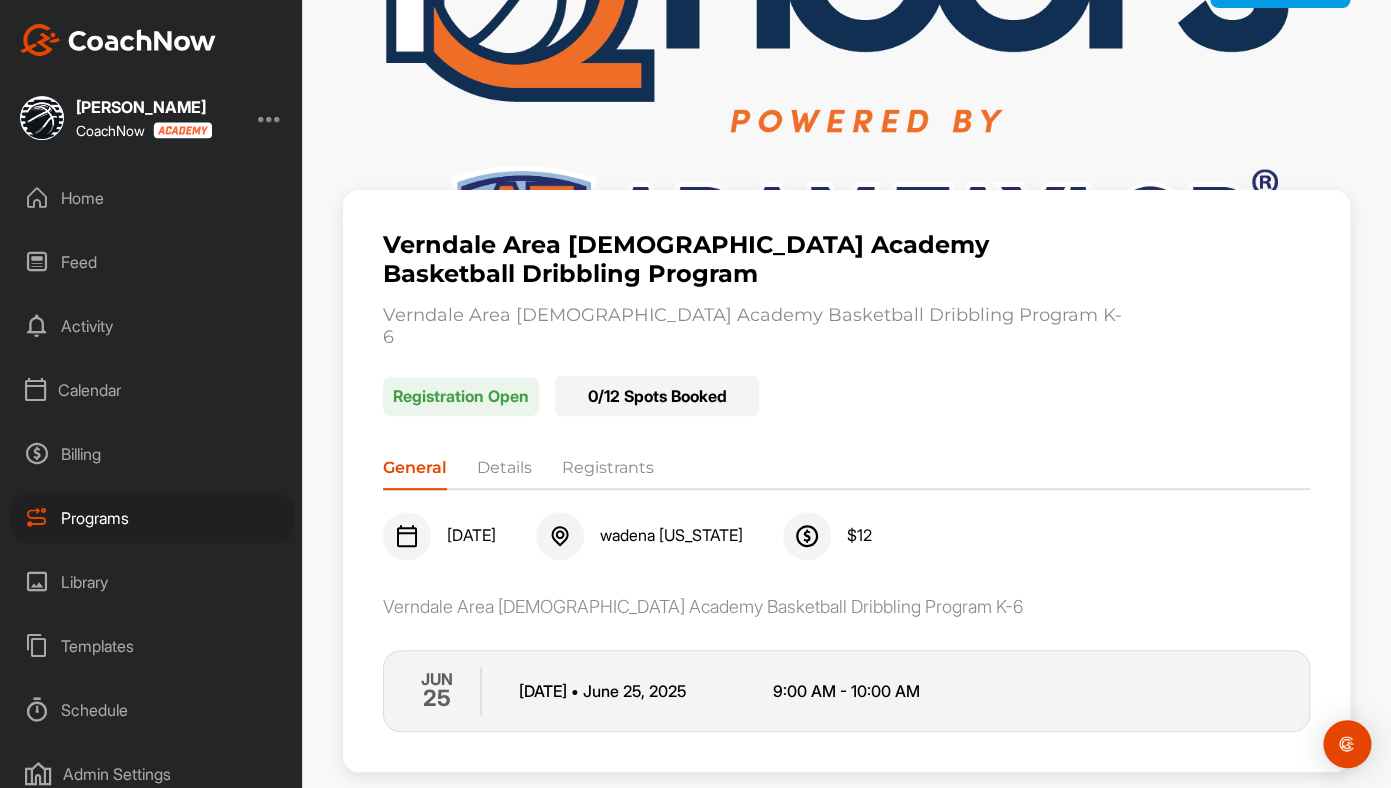 click on "Details" at bounding box center [504, 472] 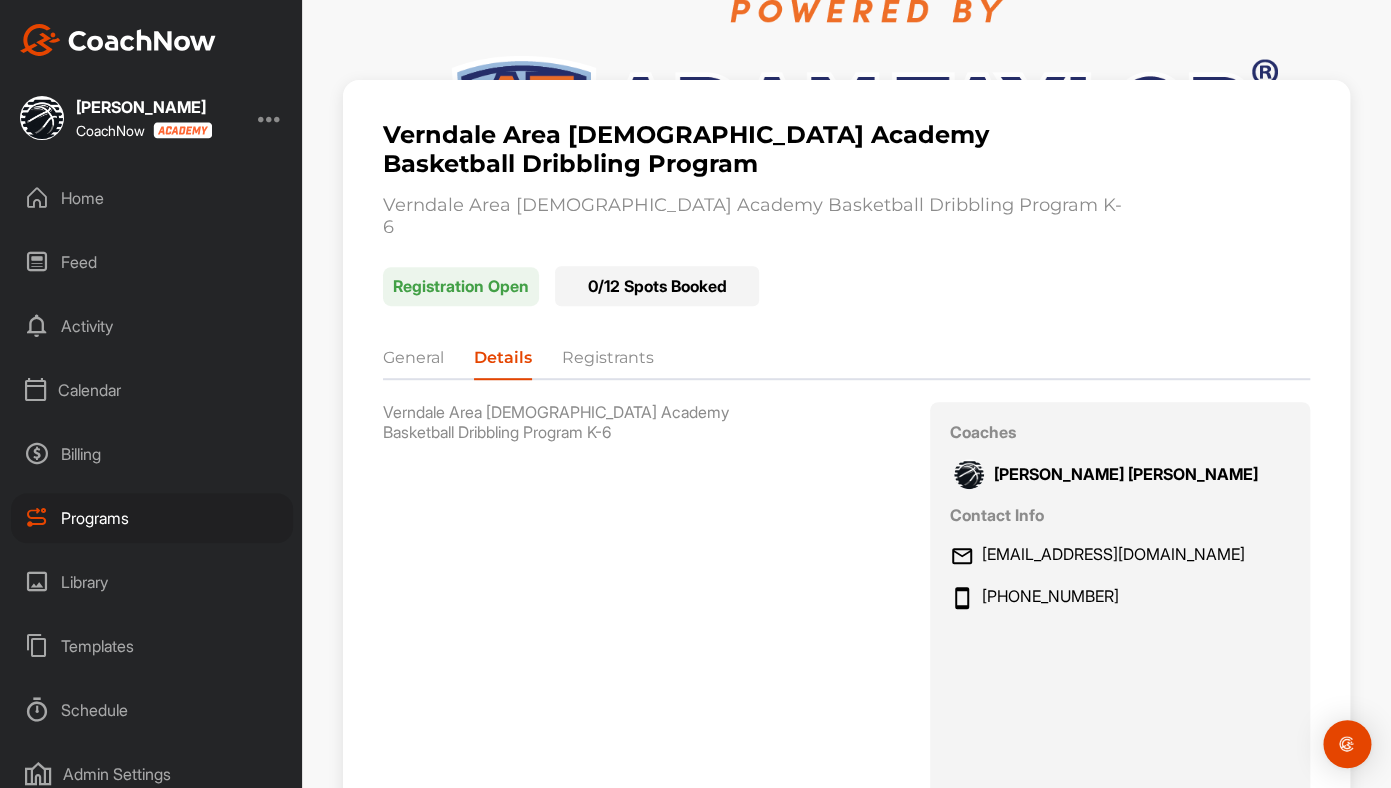 scroll, scrollTop: 219, scrollLeft: 0, axis: vertical 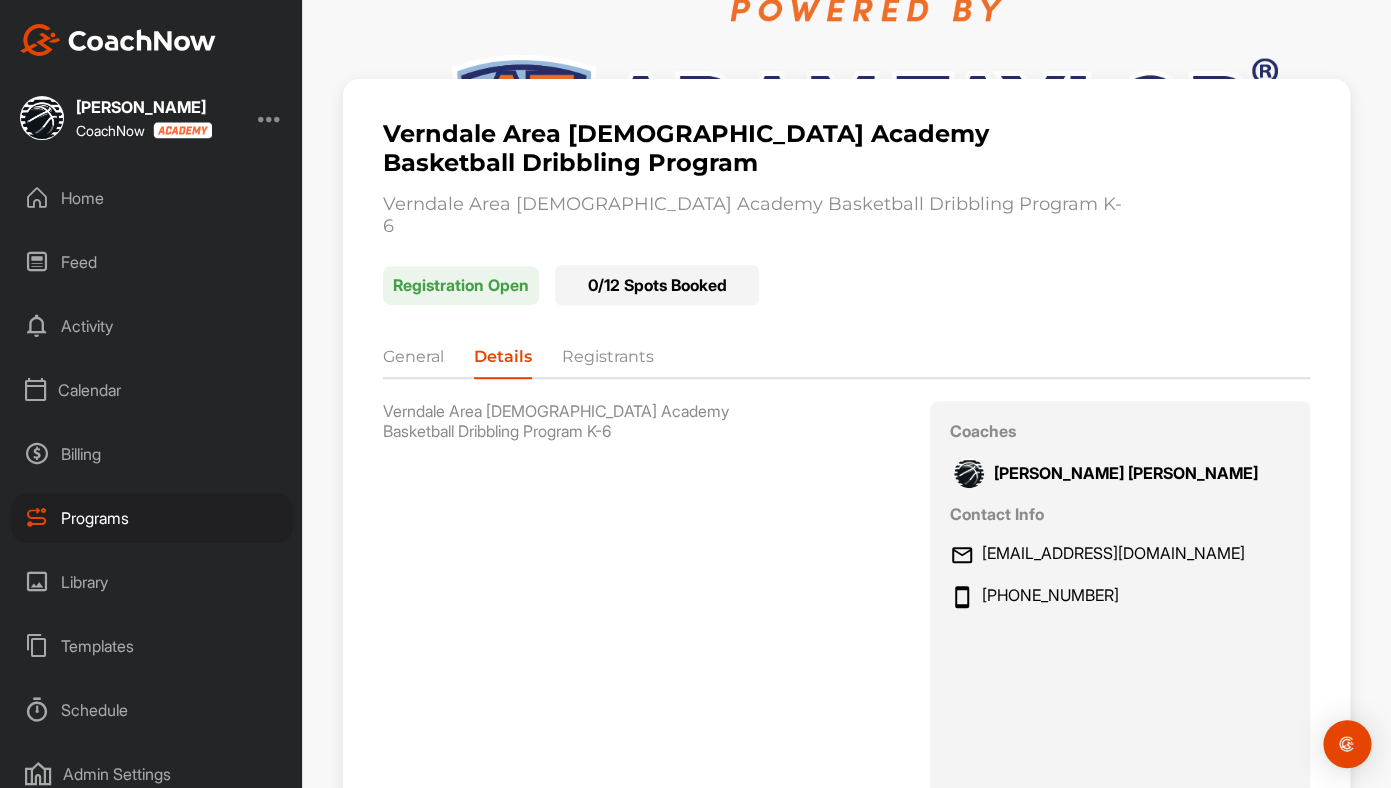 click on "Registrants" at bounding box center [608, 361] 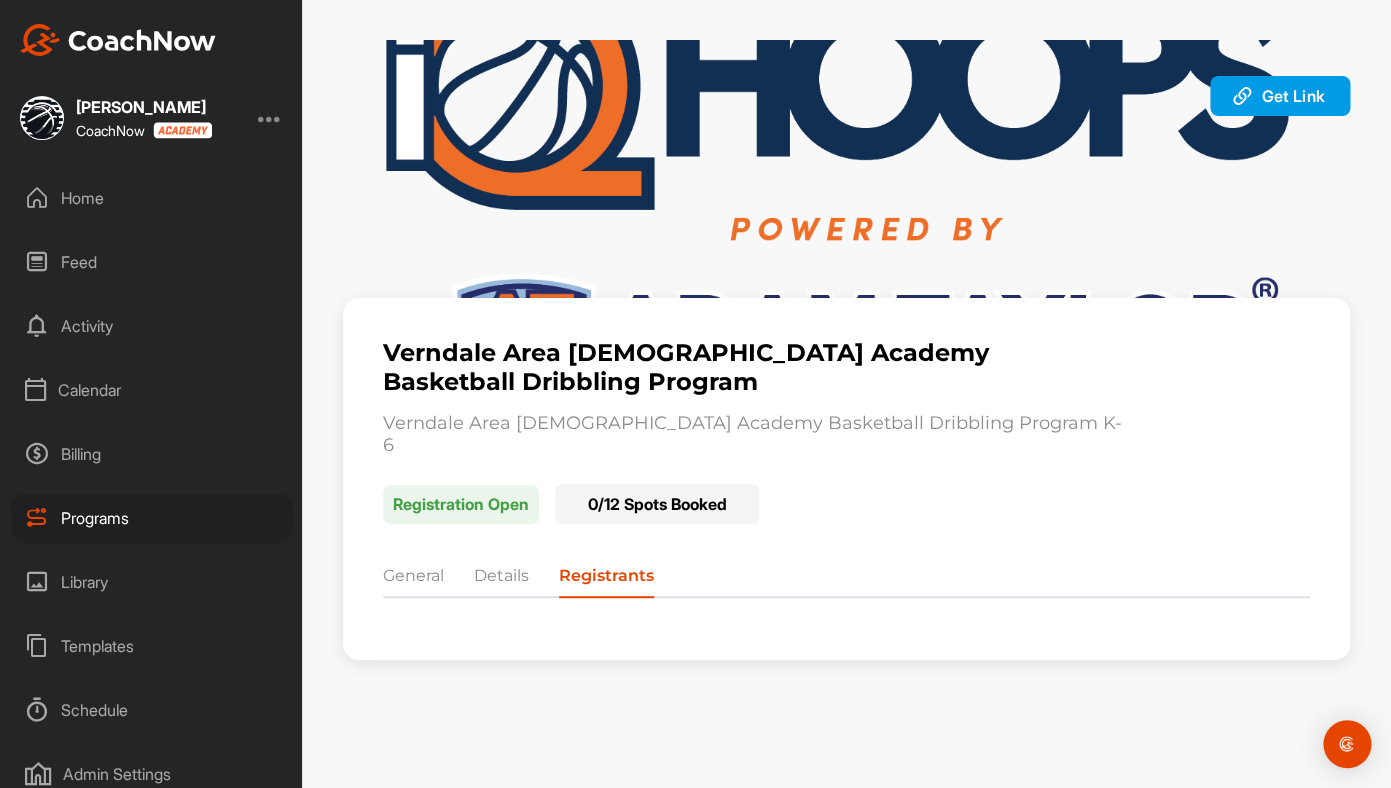 scroll, scrollTop: 0, scrollLeft: 0, axis: both 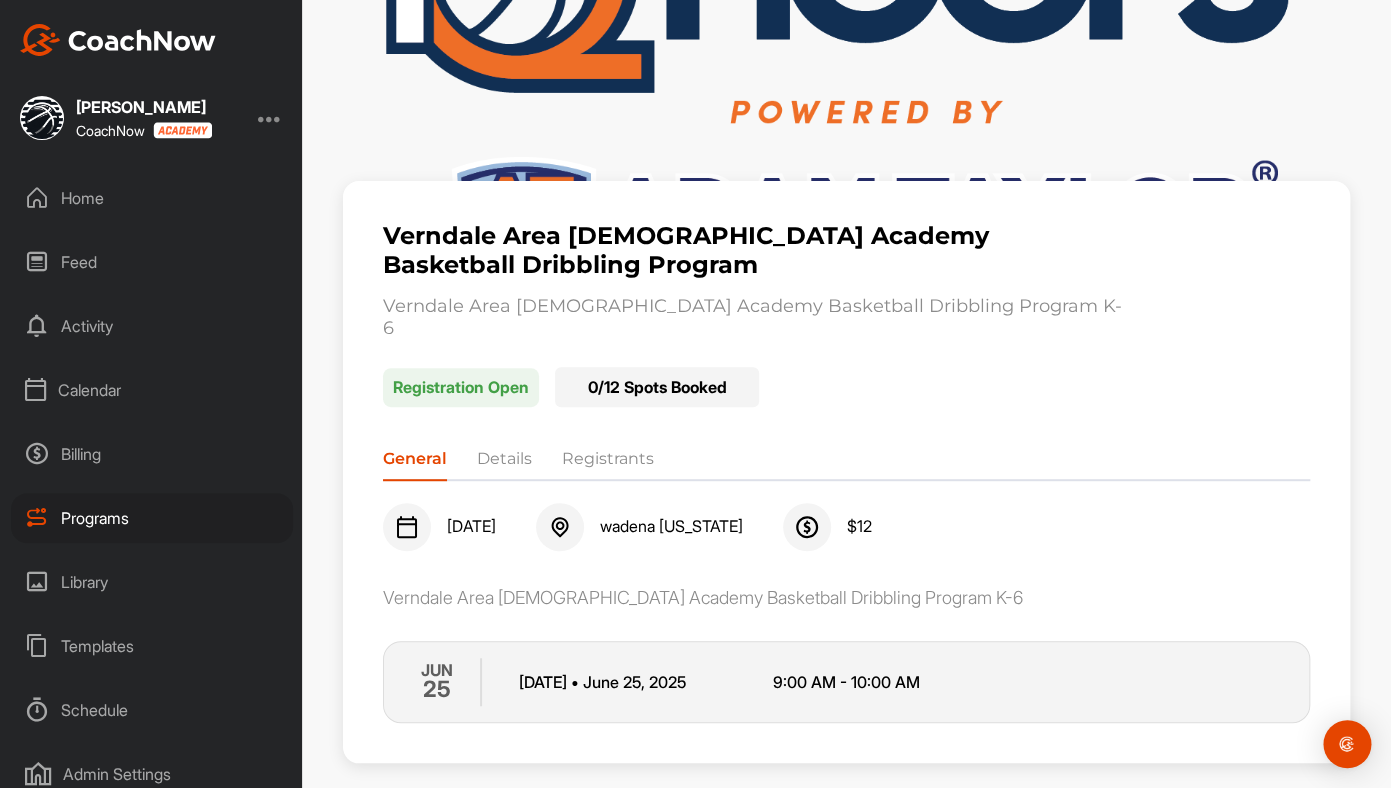 click on "9:00 AM - 10:00 AM" at bounding box center (900, 682) 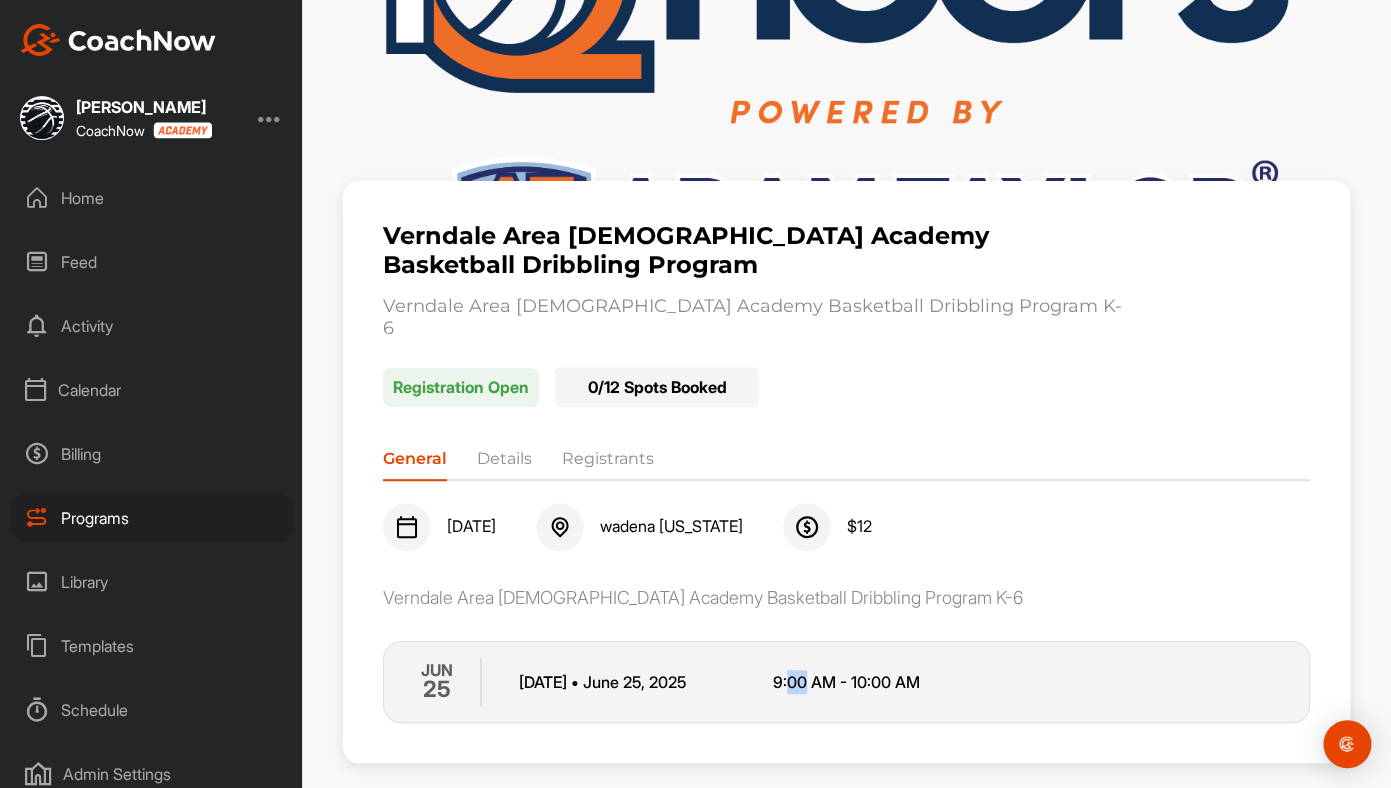 click on "9:00 AM - 10:00 AM" at bounding box center (900, 682) 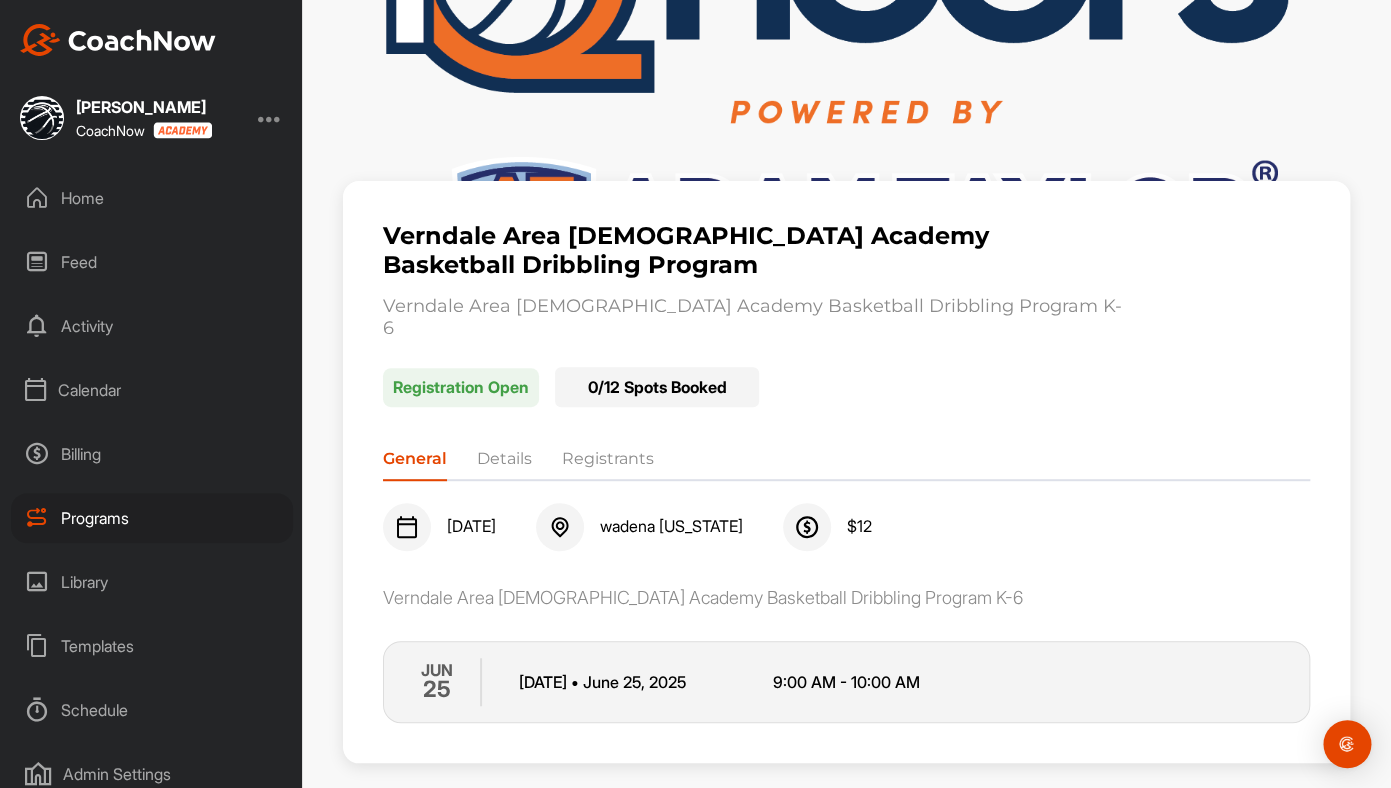 click on "9:00 AM - 10:00 AM" at bounding box center (900, 682) 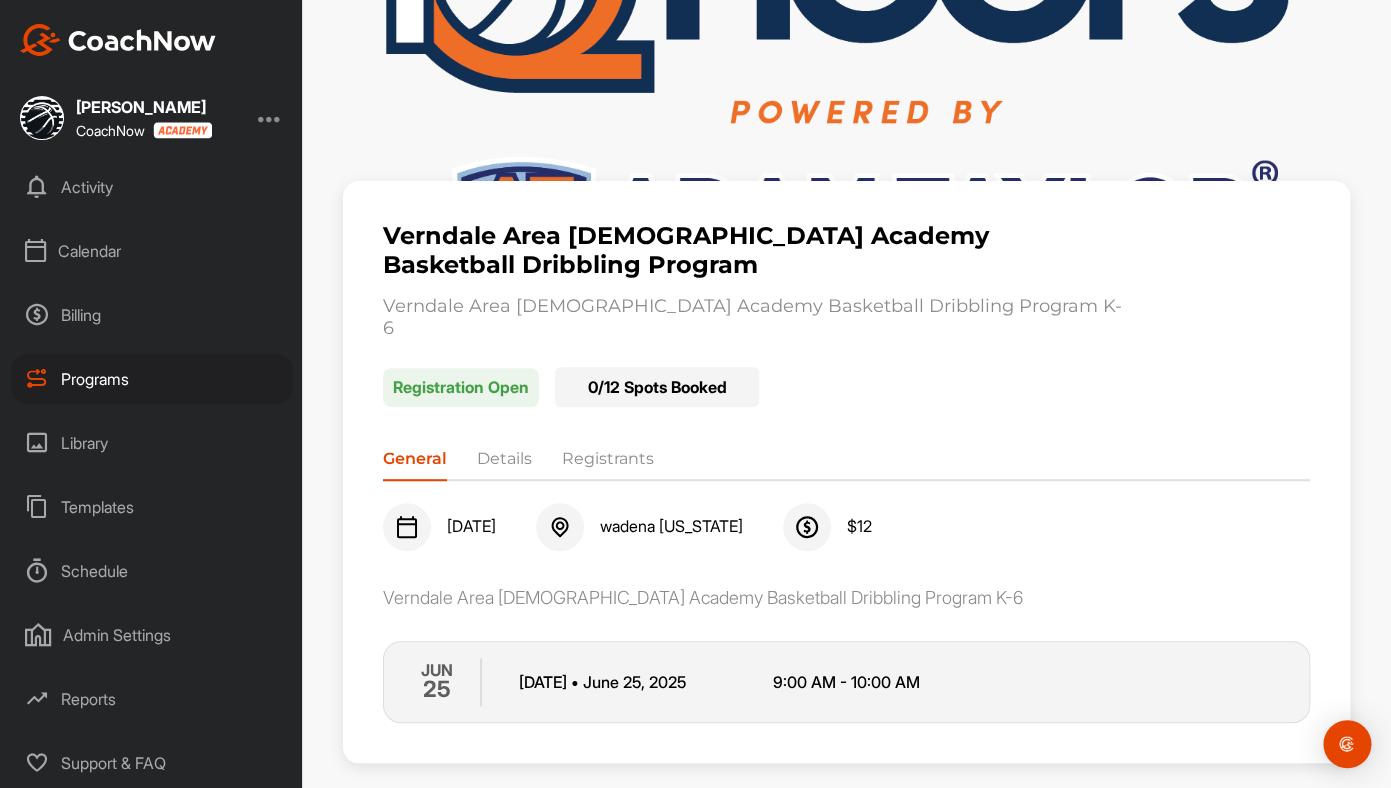 click on "Schedule" at bounding box center (152, 571) 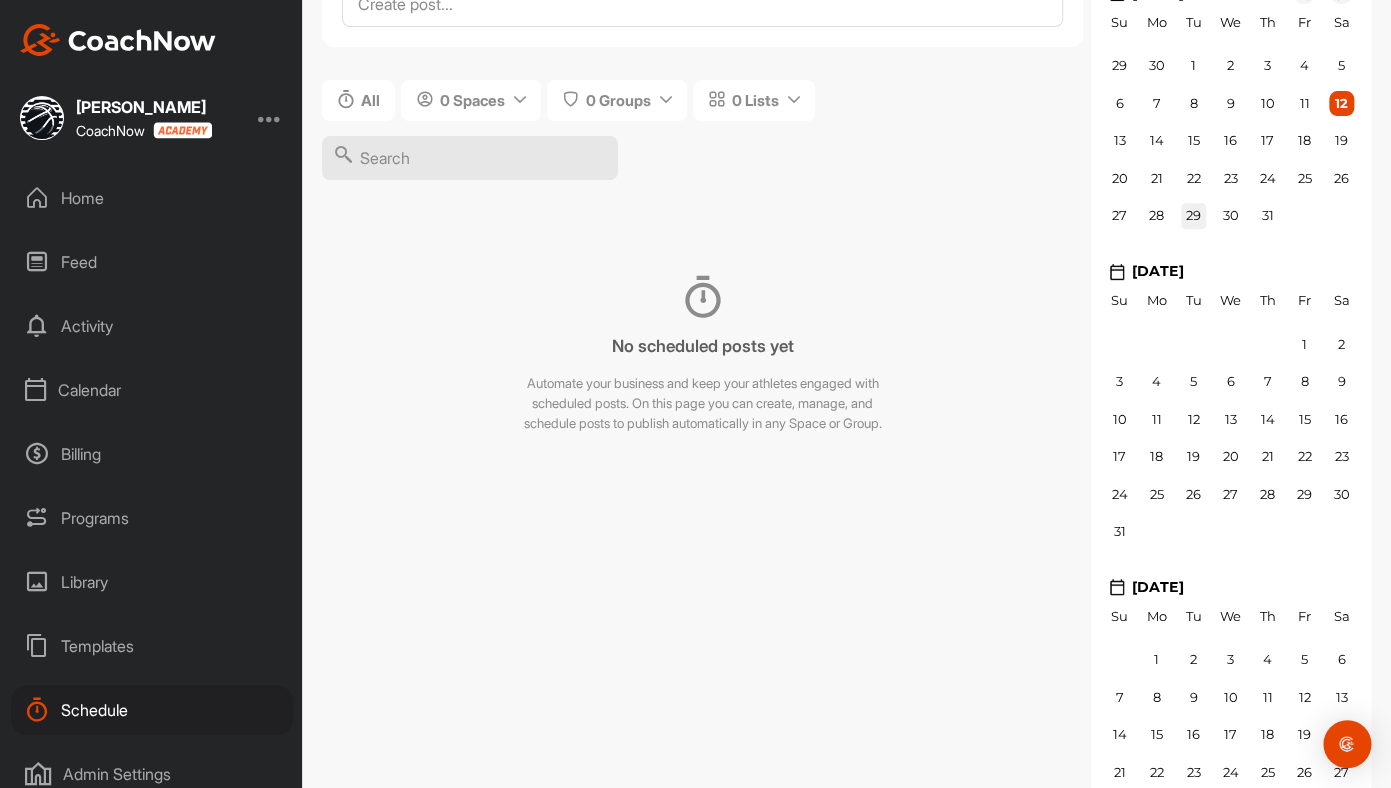 scroll, scrollTop: 146, scrollLeft: 0, axis: vertical 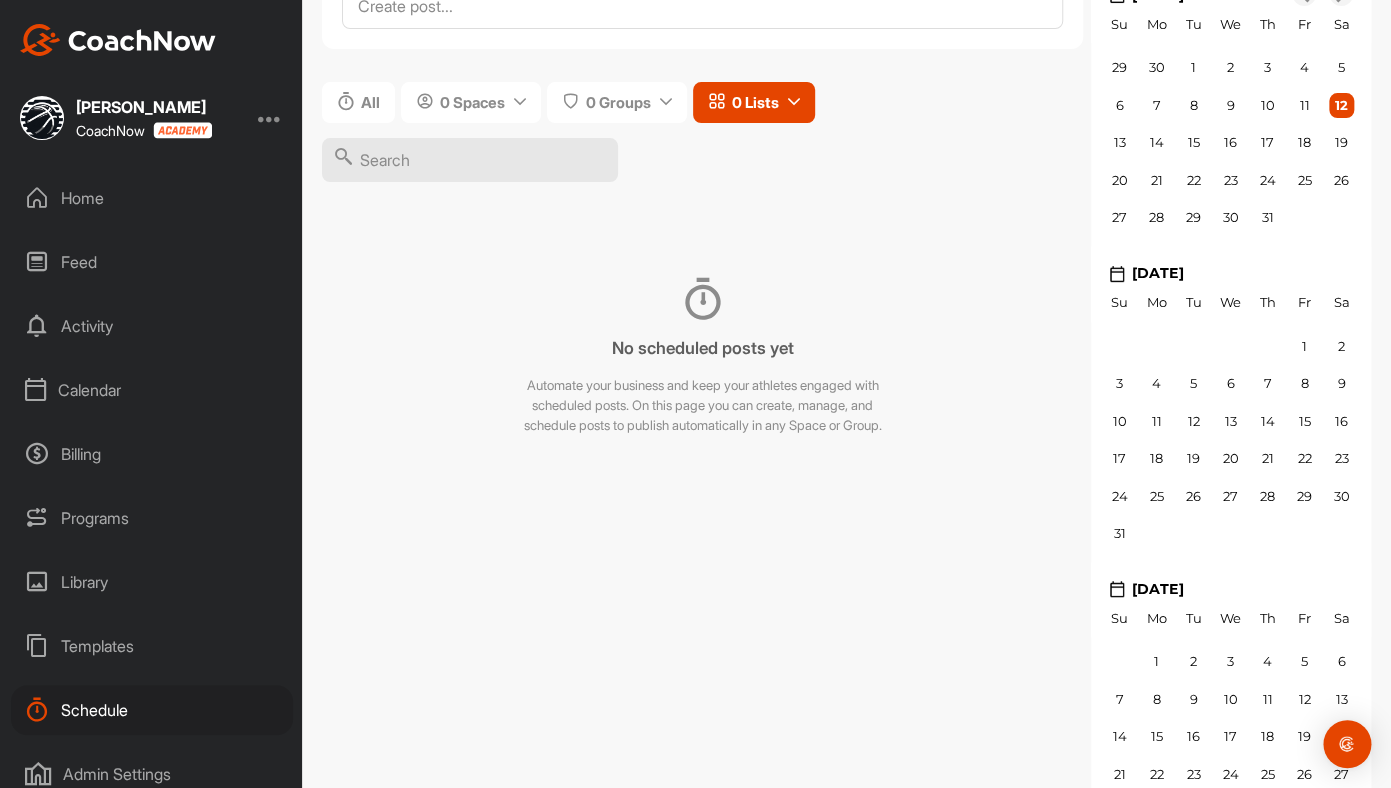 click on "0 Lists" at bounding box center [754, 102] 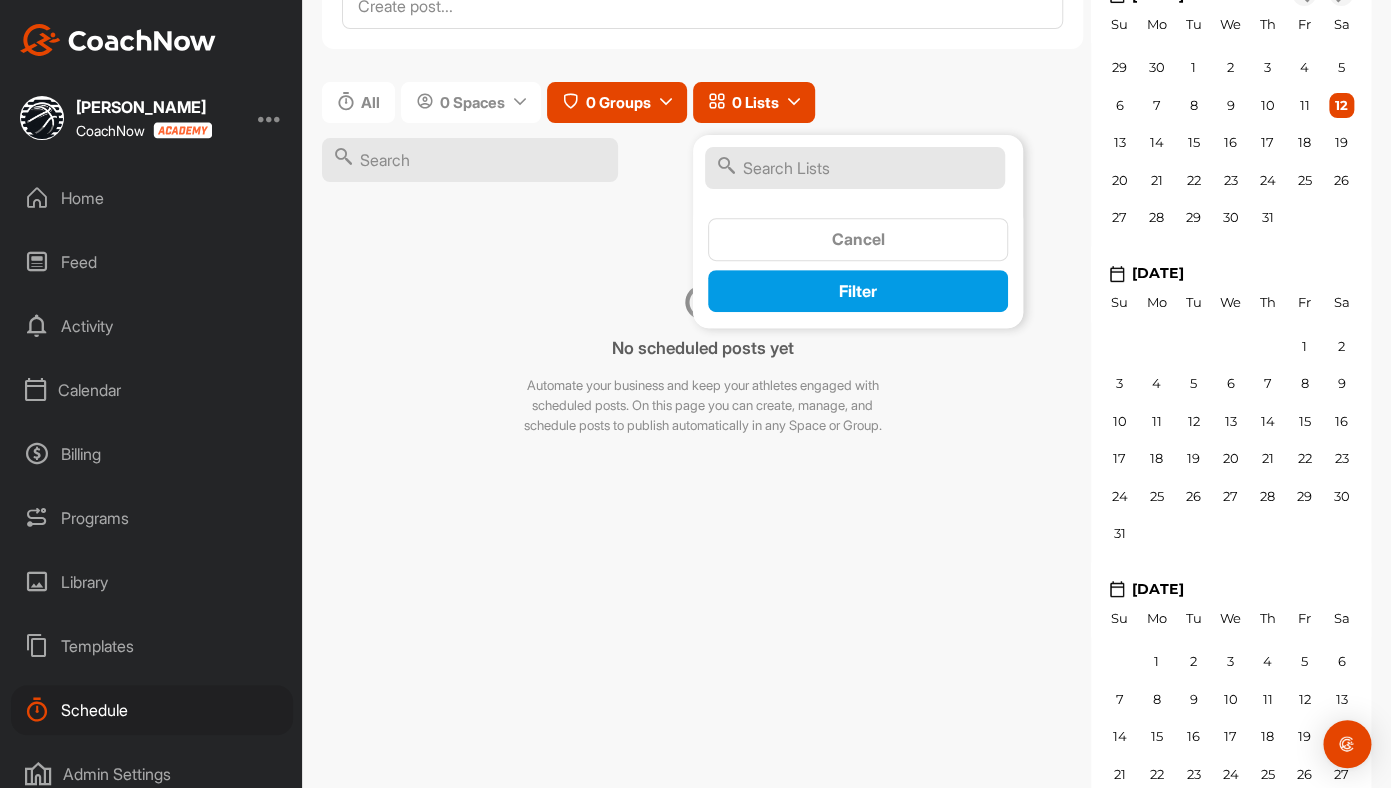 click on "0 Groups" at bounding box center [617, 102] 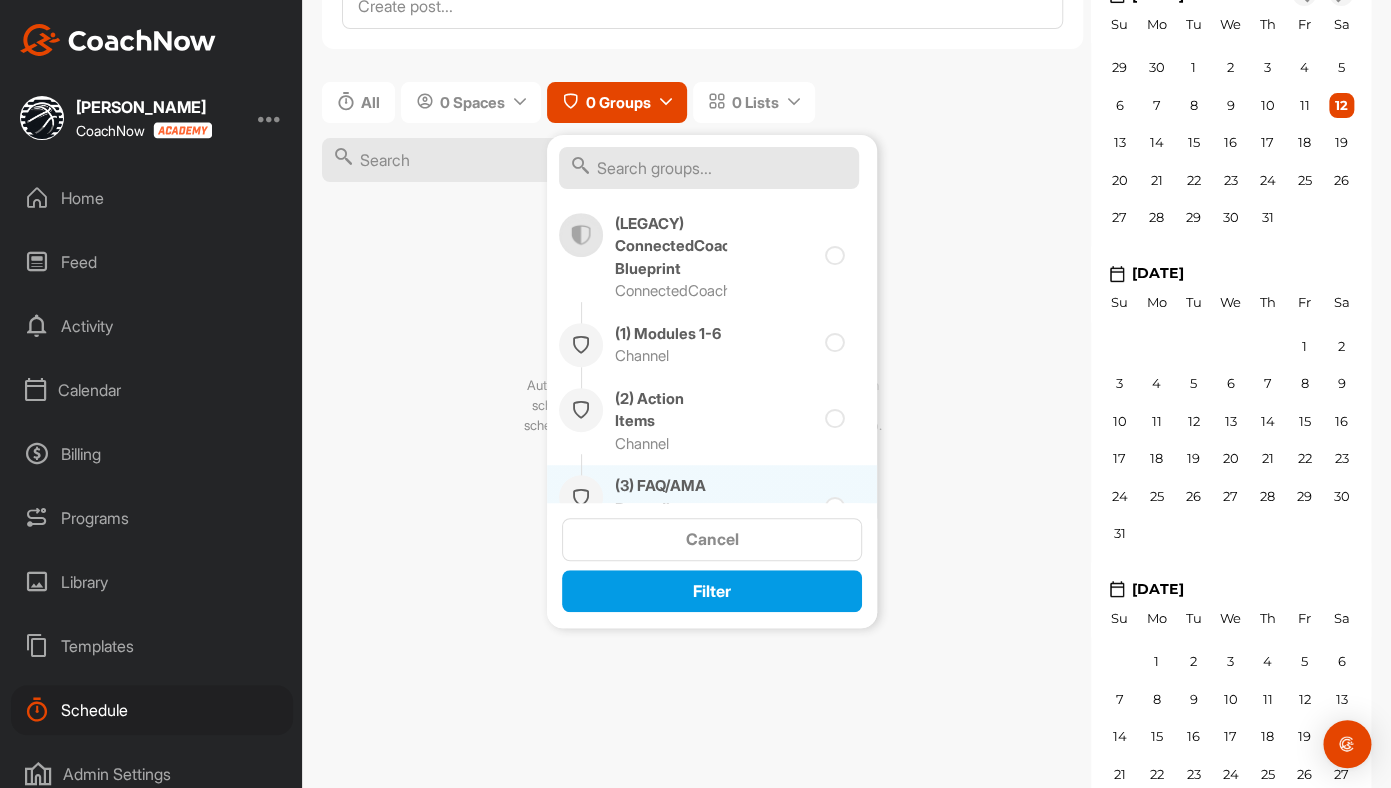 click on "(3) FAQ/AMA Recordings Channel" at bounding box center [671, 509] 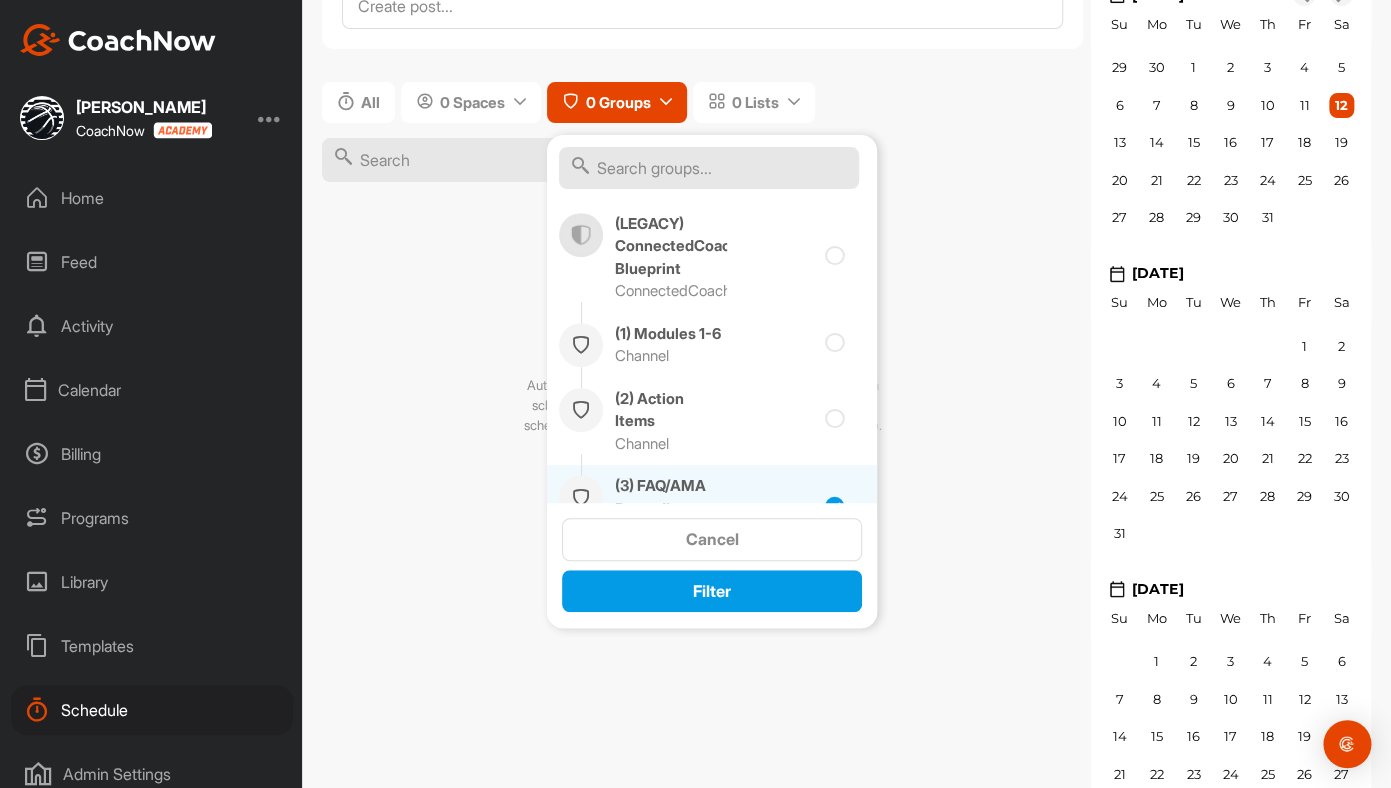 checkbox on "true" 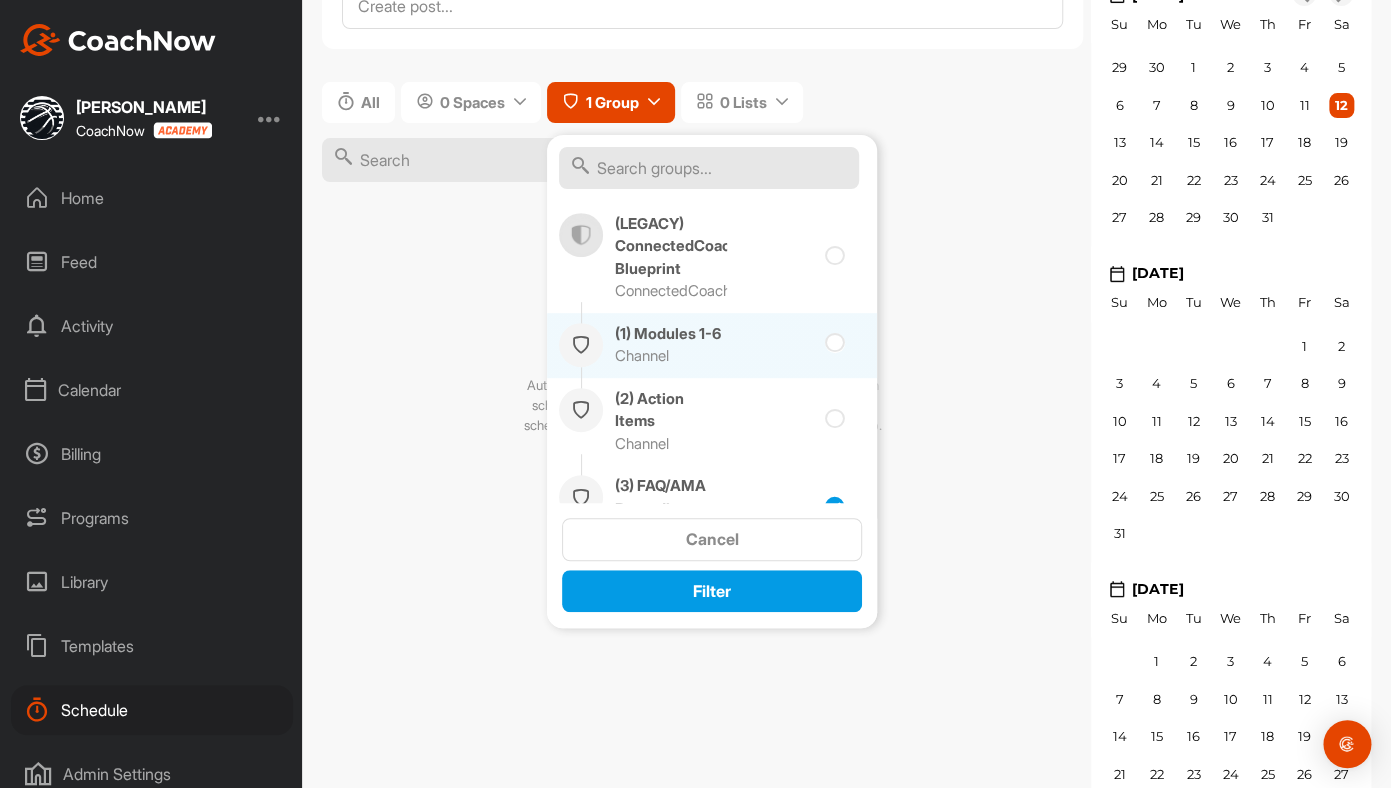click on "(1) Modules 1-6 Channel" at bounding box center [671, 345] 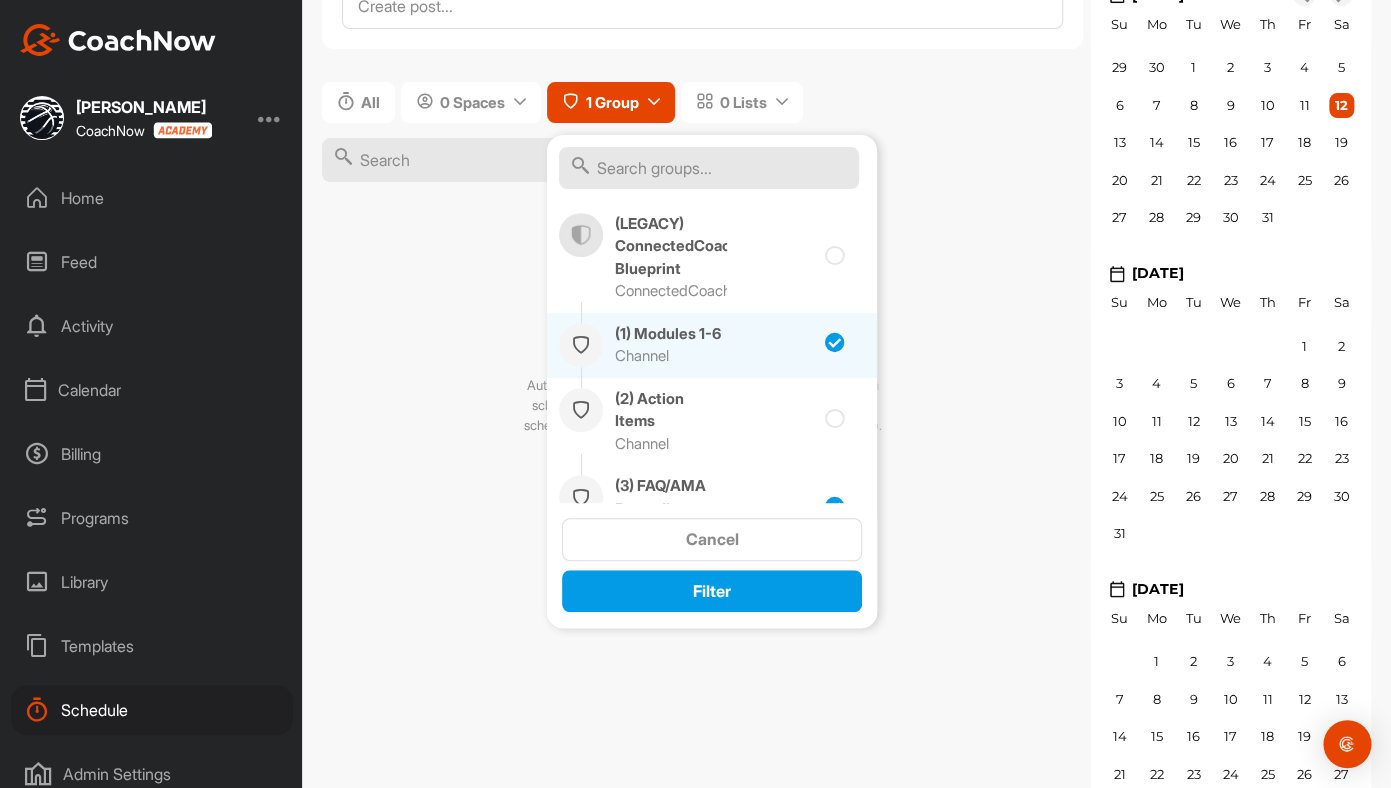 checkbox on "true" 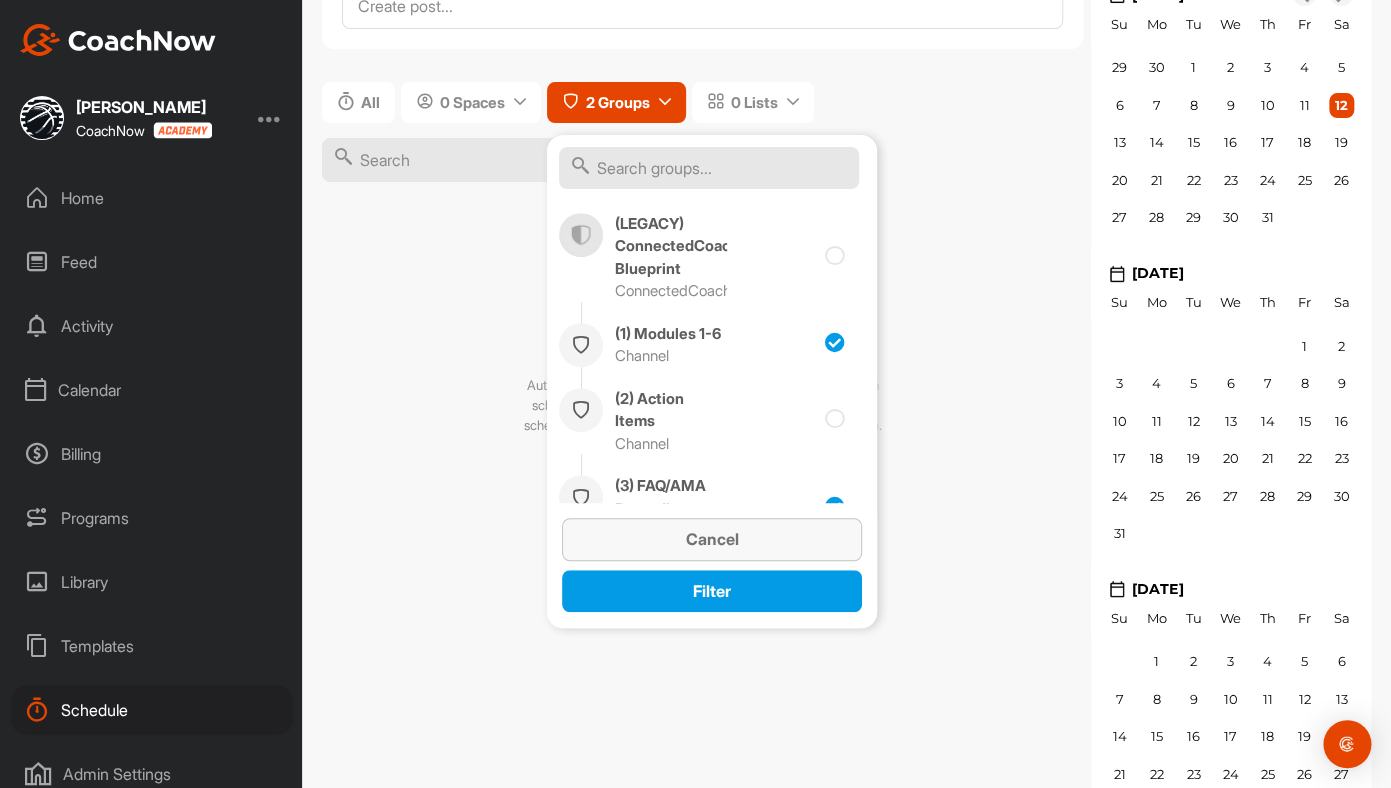 click on "Cancel" at bounding box center (712, 539) 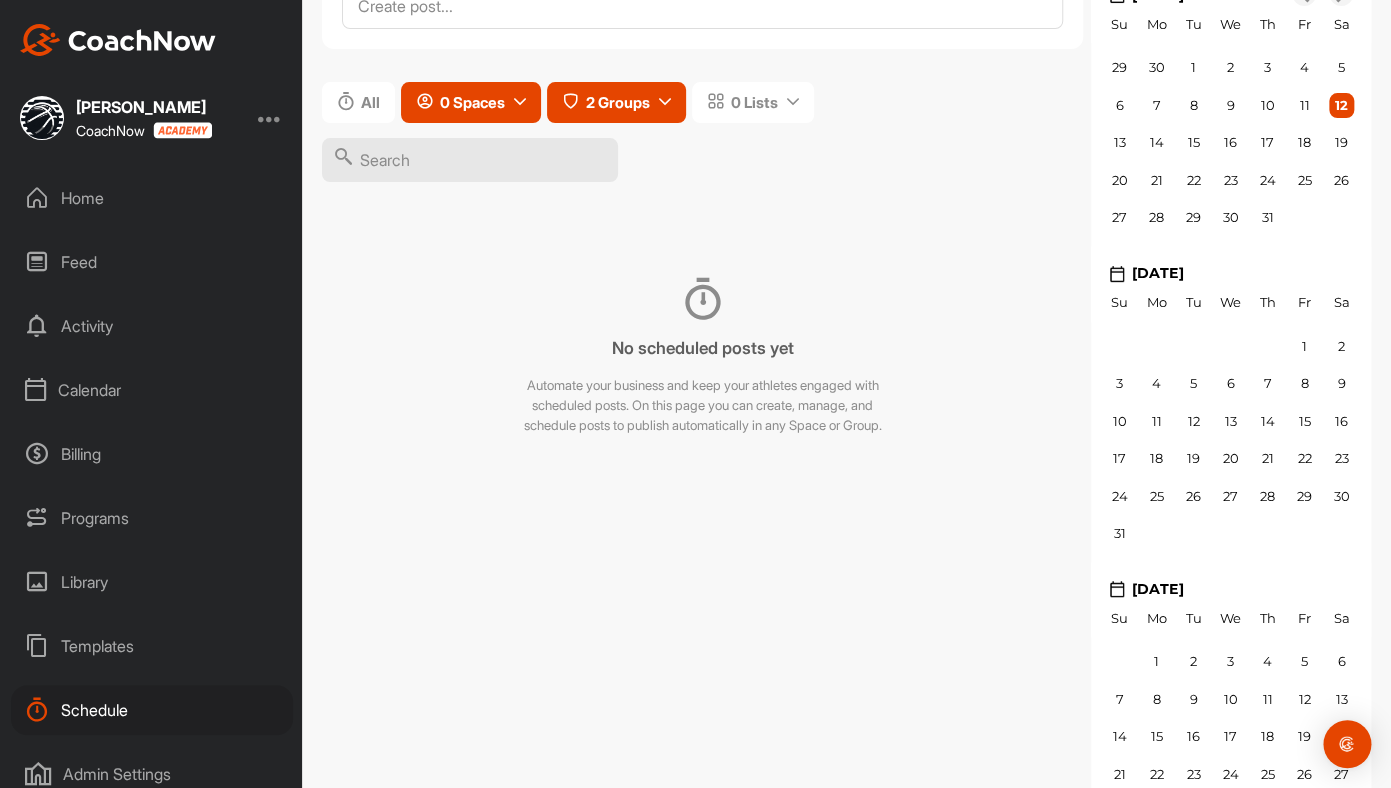 click on "0 Spaces" at bounding box center (471, 102) 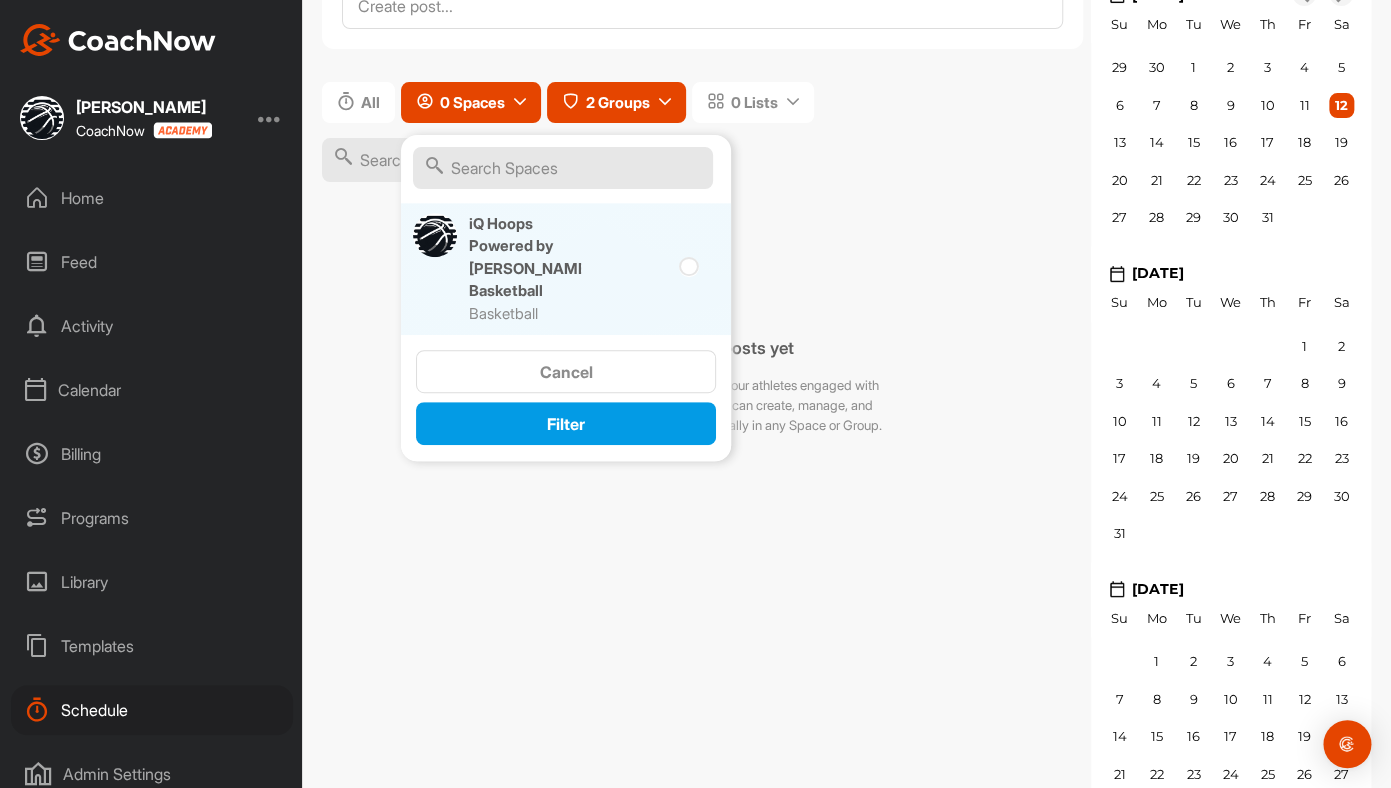 click on "iQ Hoops Powered by [PERSON_NAME] Basketball Basketball" at bounding box center [525, 269] 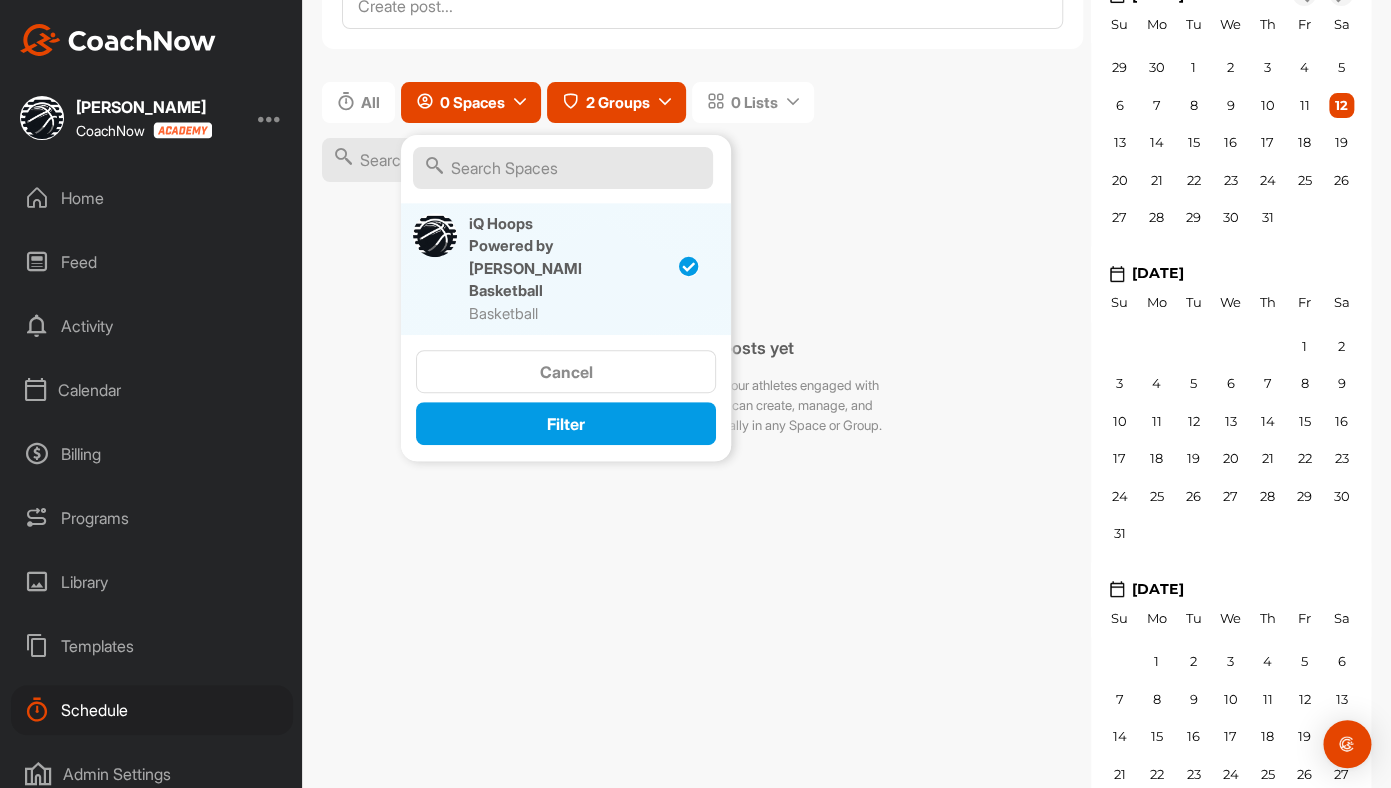 checkbox on "true" 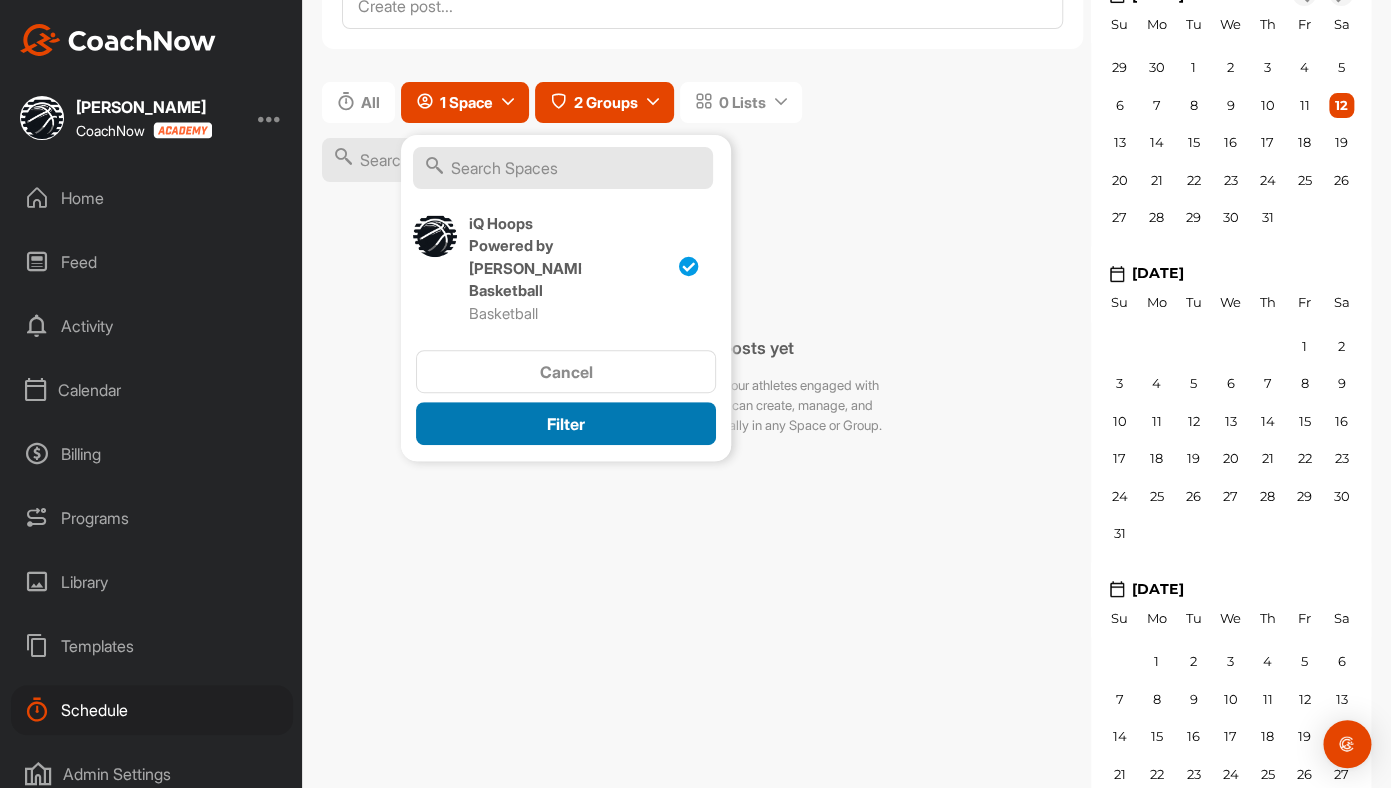 click on "Filter" at bounding box center [566, 423] 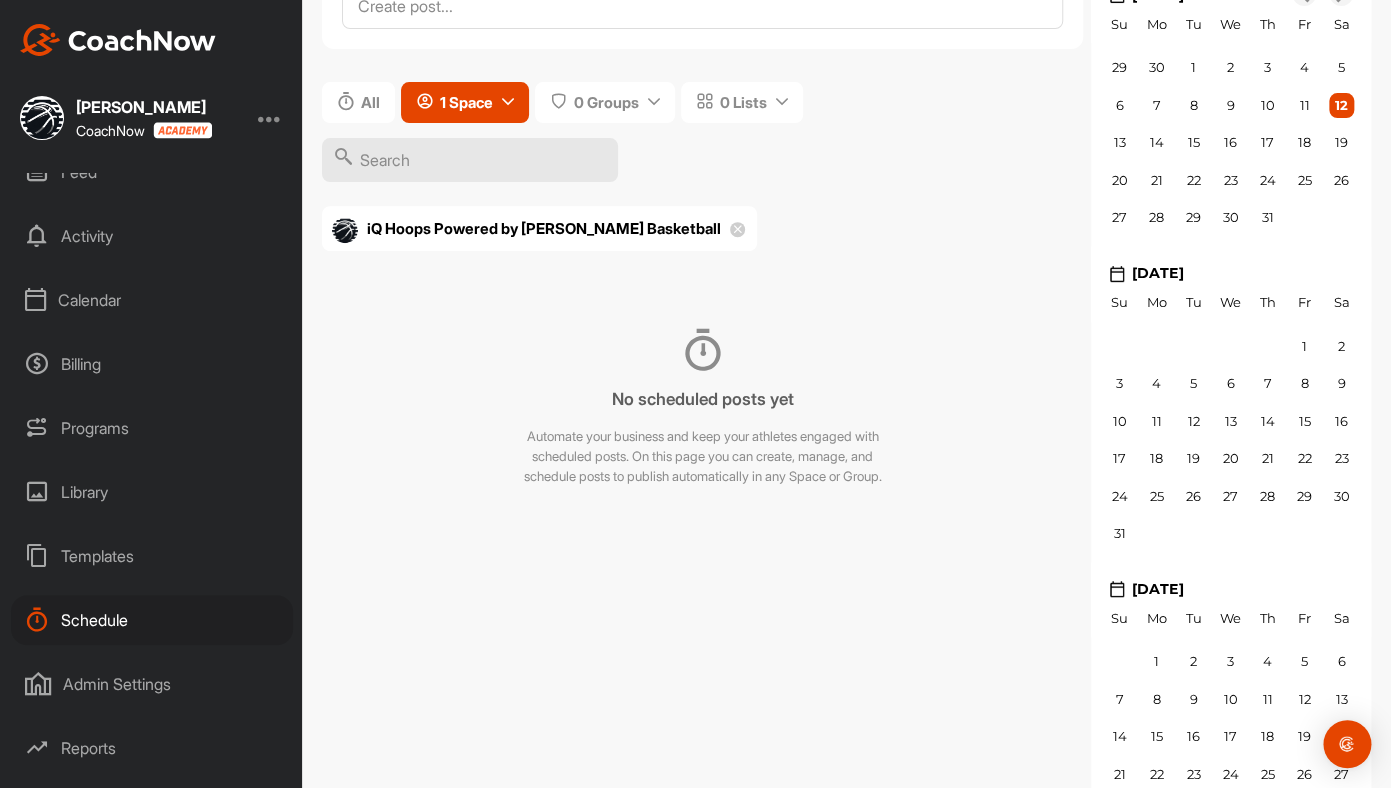 scroll, scrollTop: 140, scrollLeft: 0, axis: vertical 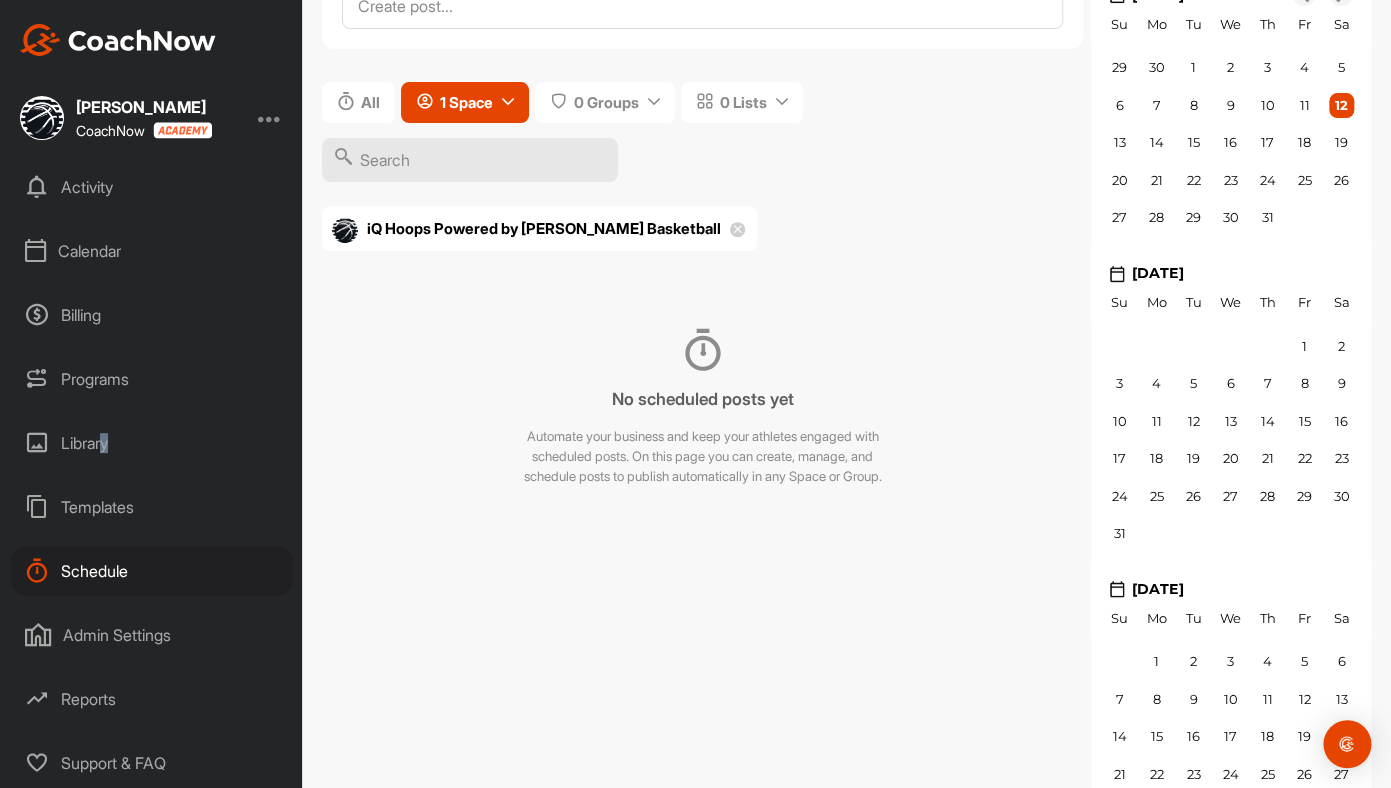 click on "Library" at bounding box center (152, 443) 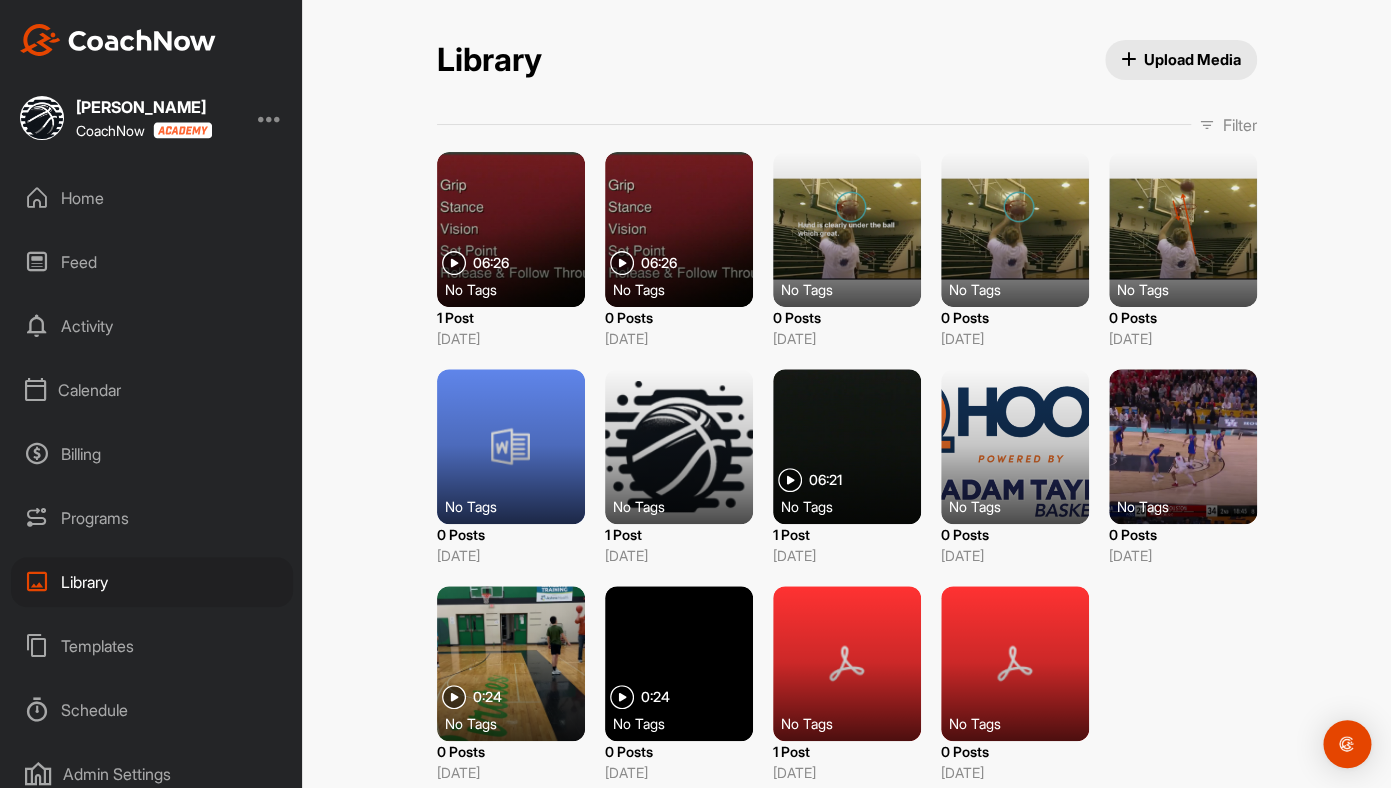 scroll, scrollTop: 140, scrollLeft: 0, axis: vertical 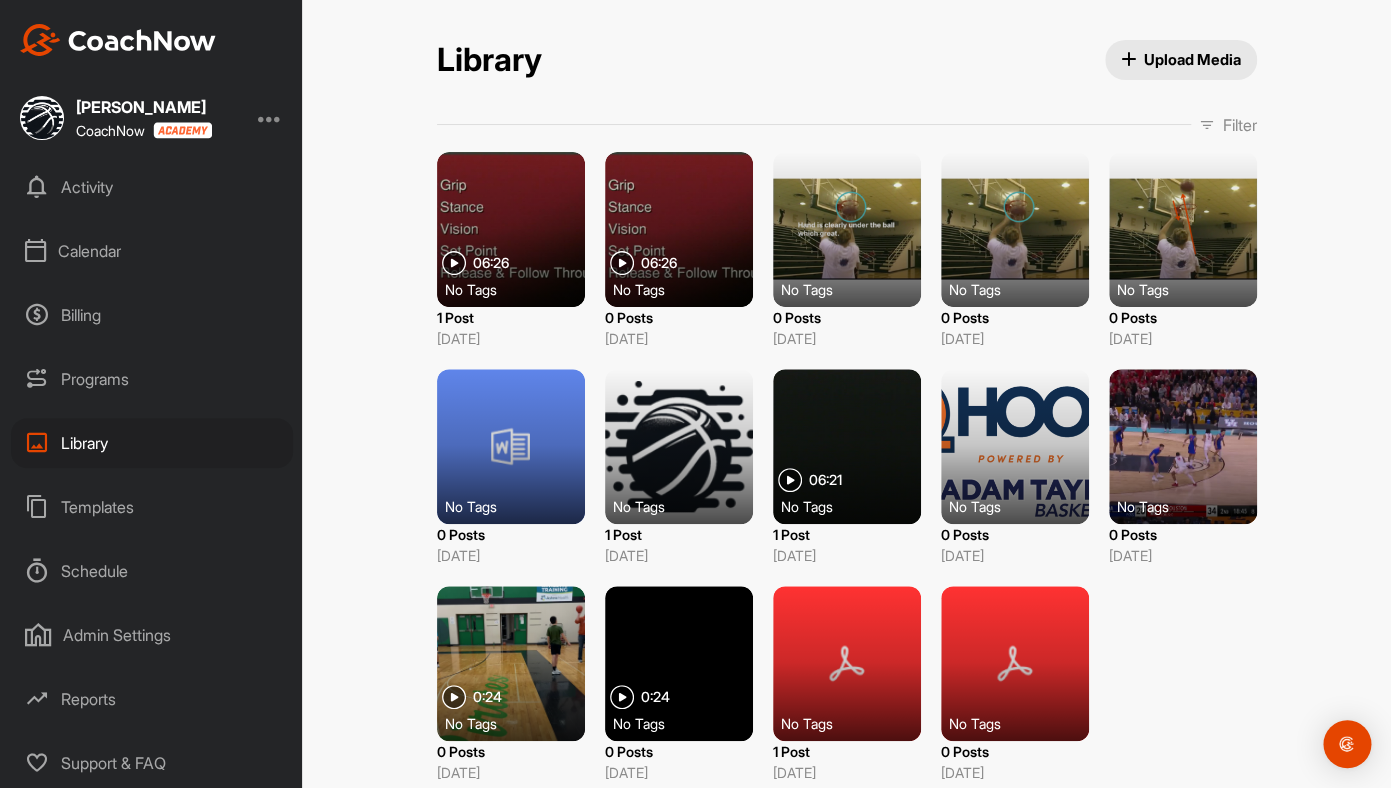 click on "Templates" at bounding box center (152, 507) 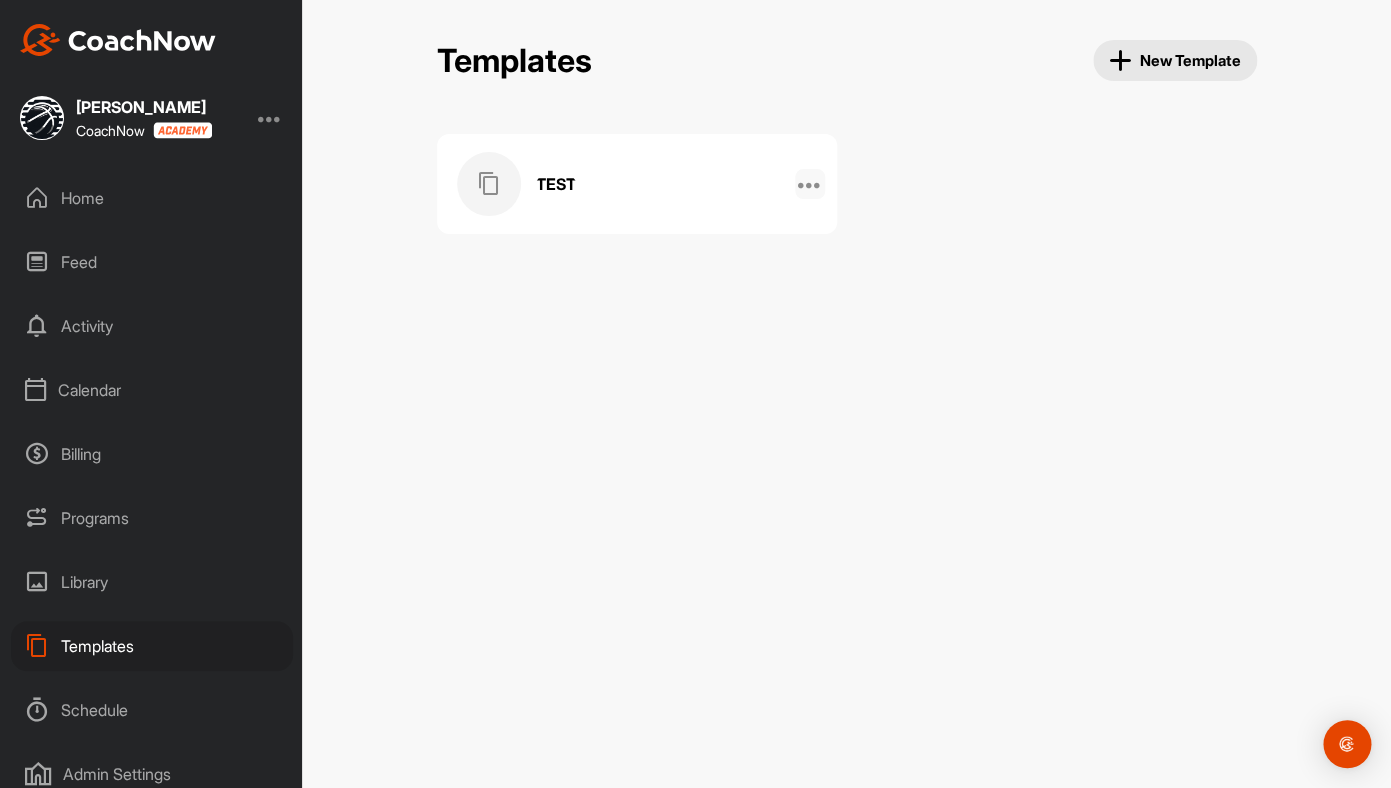 click at bounding box center (810, 184) 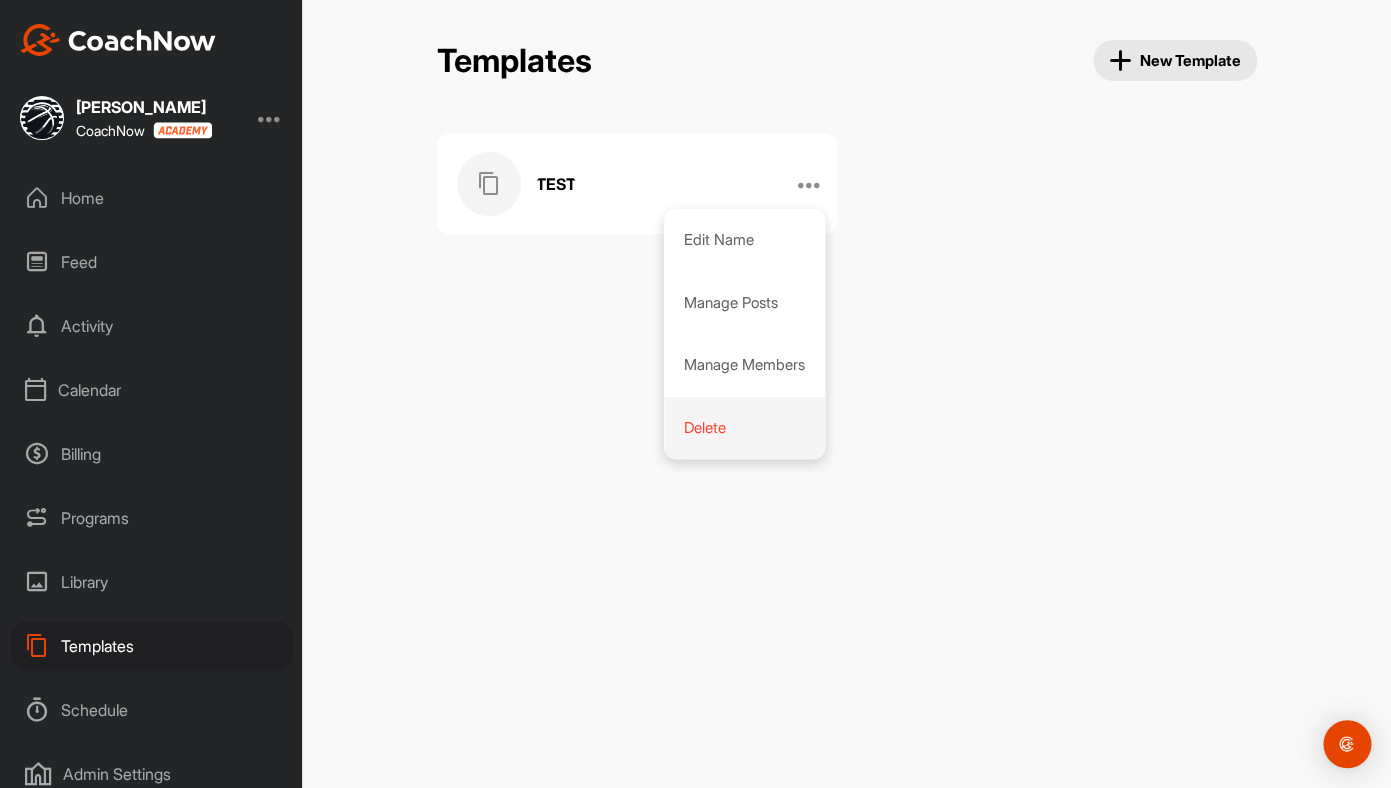 click on "Delete" at bounding box center (744, 428) 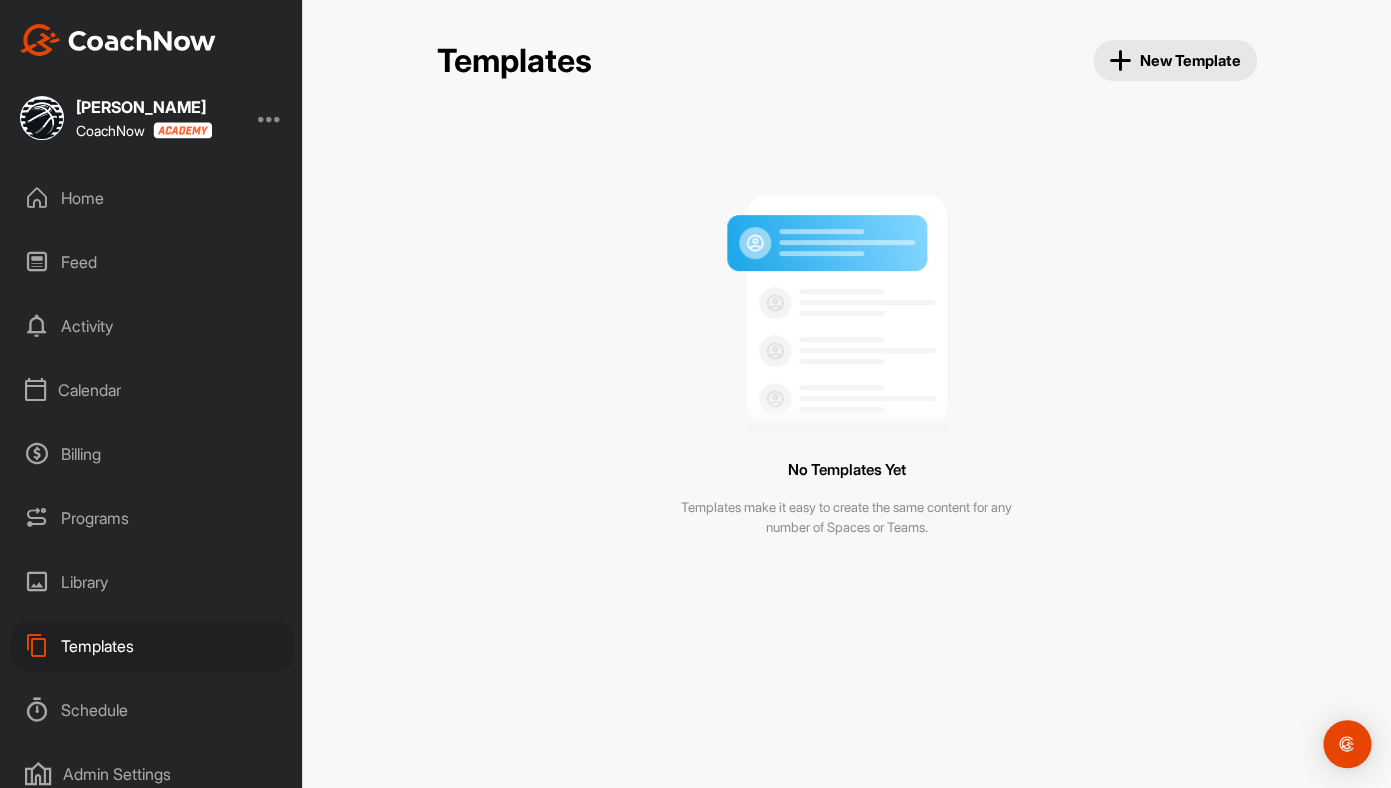 scroll, scrollTop: 140, scrollLeft: 0, axis: vertical 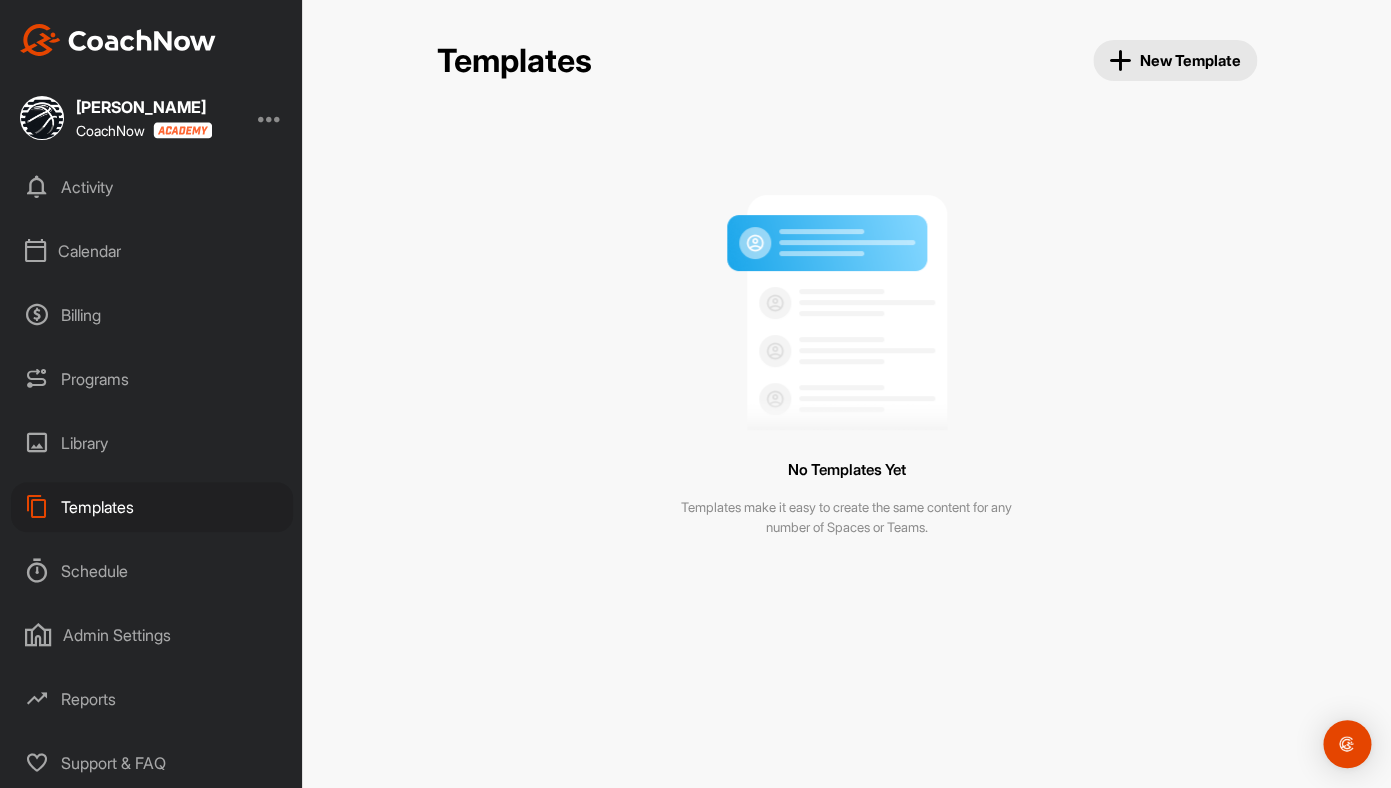 click on "Reports" at bounding box center (152, 699) 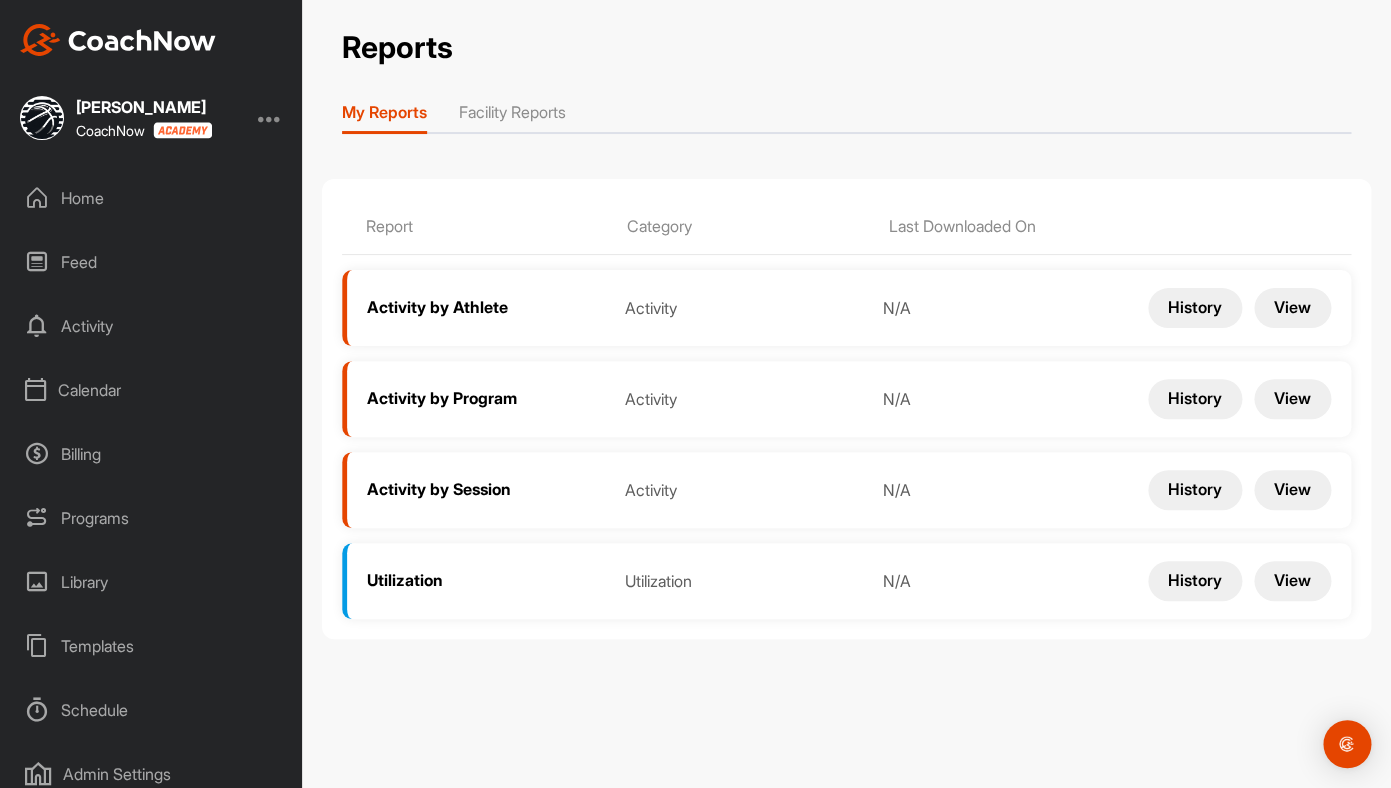 click on "Templates" at bounding box center [152, 646] 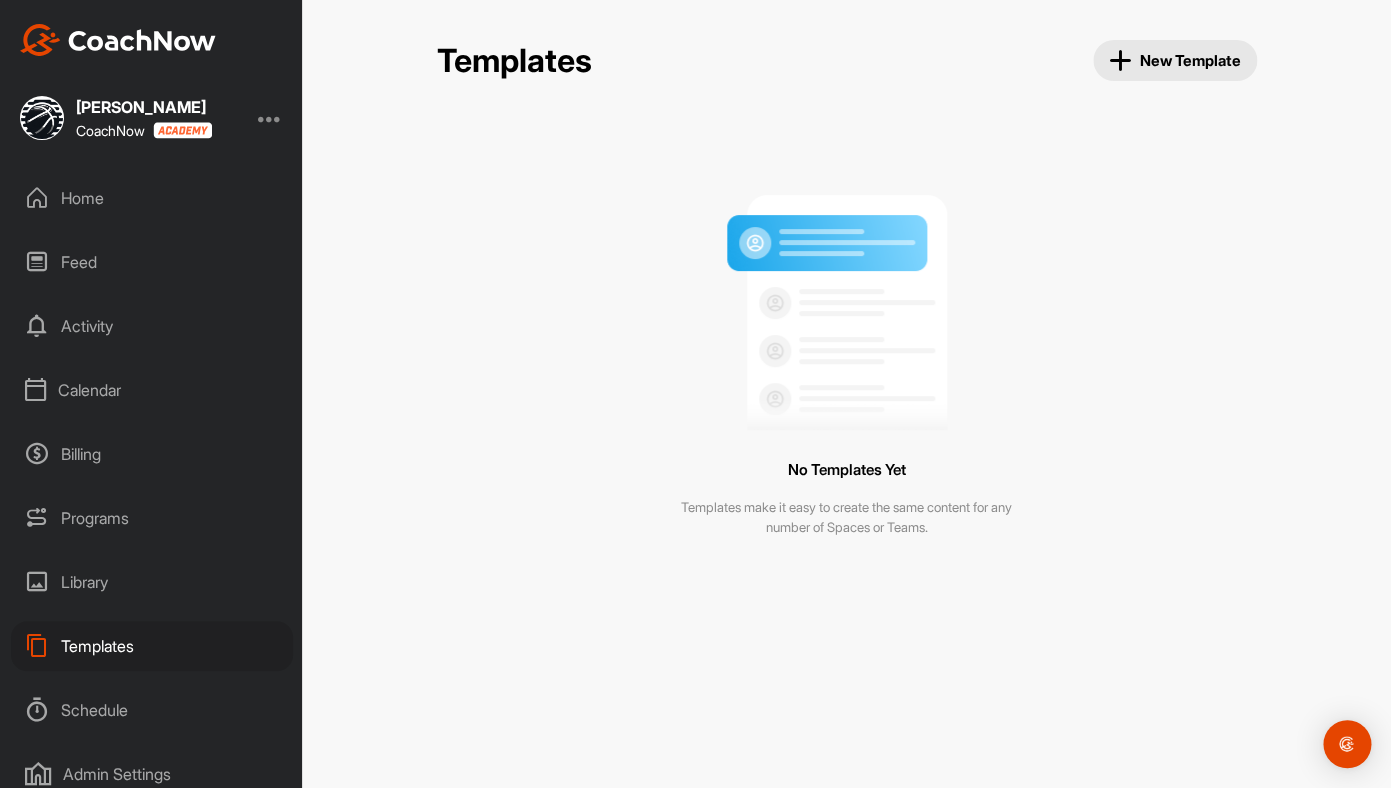 scroll, scrollTop: 140, scrollLeft: 0, axis: vertical 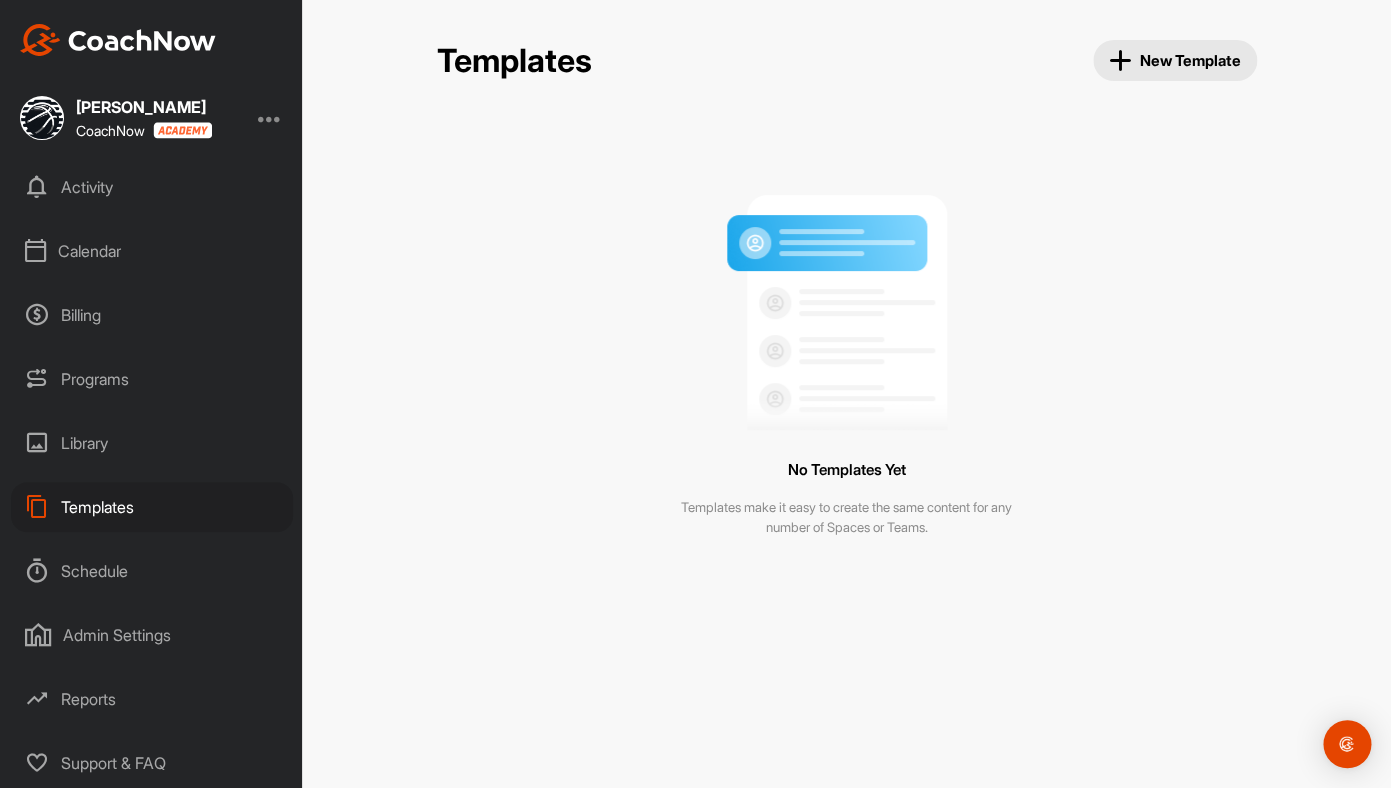 click on "Support & FAQ" at bounding box center (152, 763) 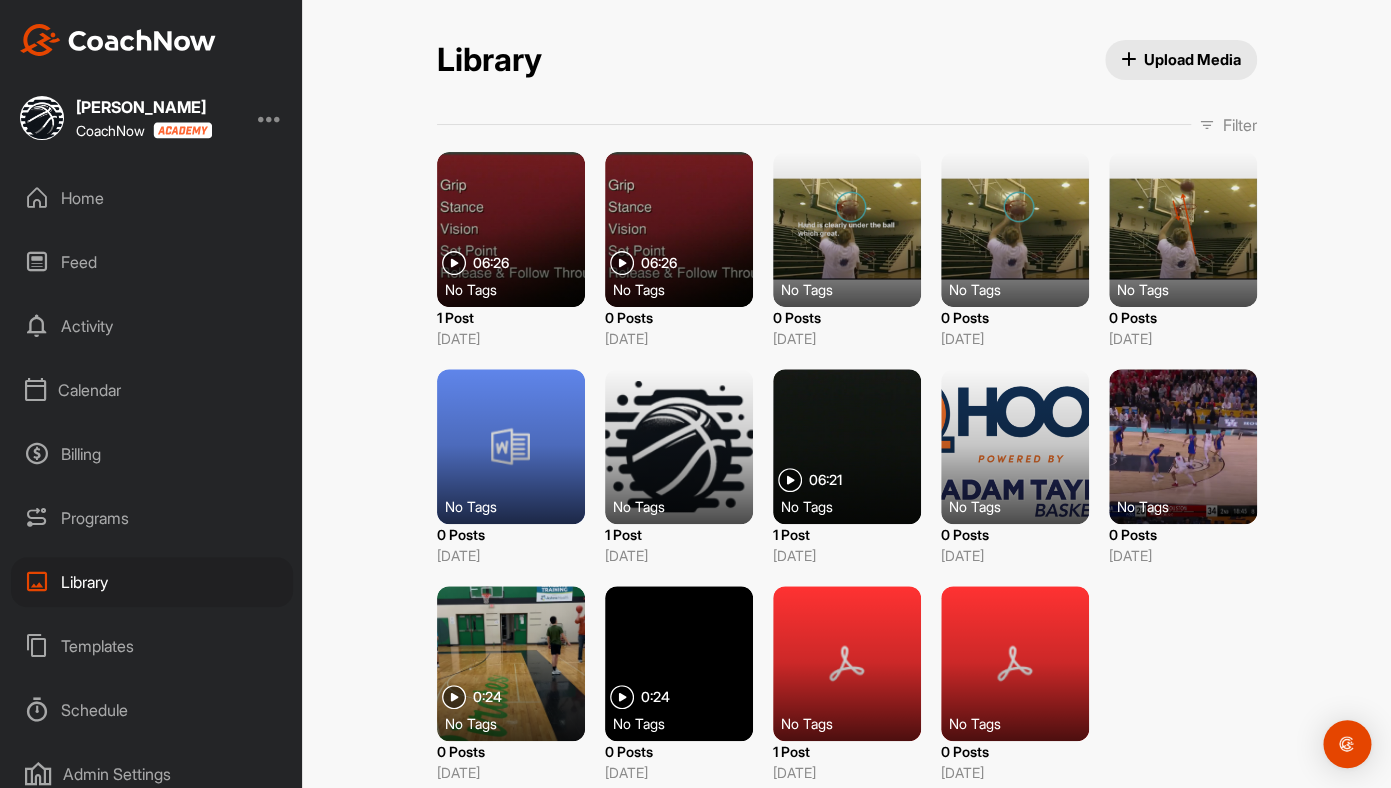 scroll, scrollTop: 42, scrollLeft: 0, axis: vertical 